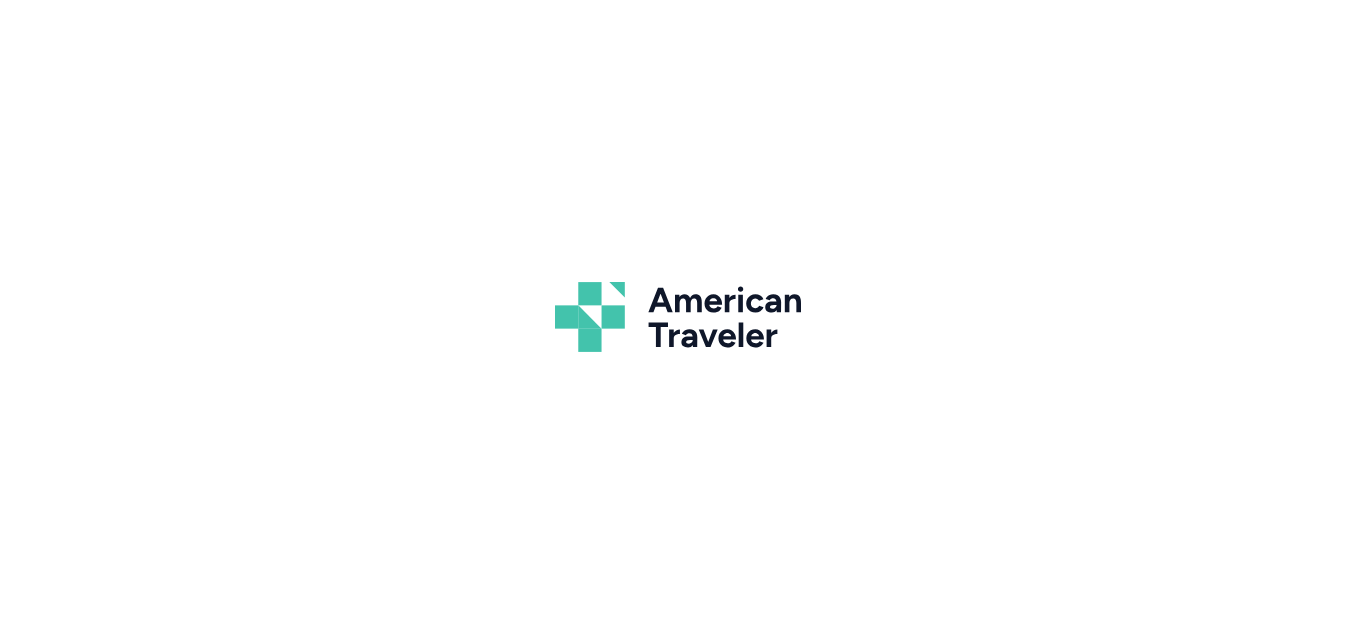 scroll, scrollTop: 0, scrollLeft: 0, axis: both 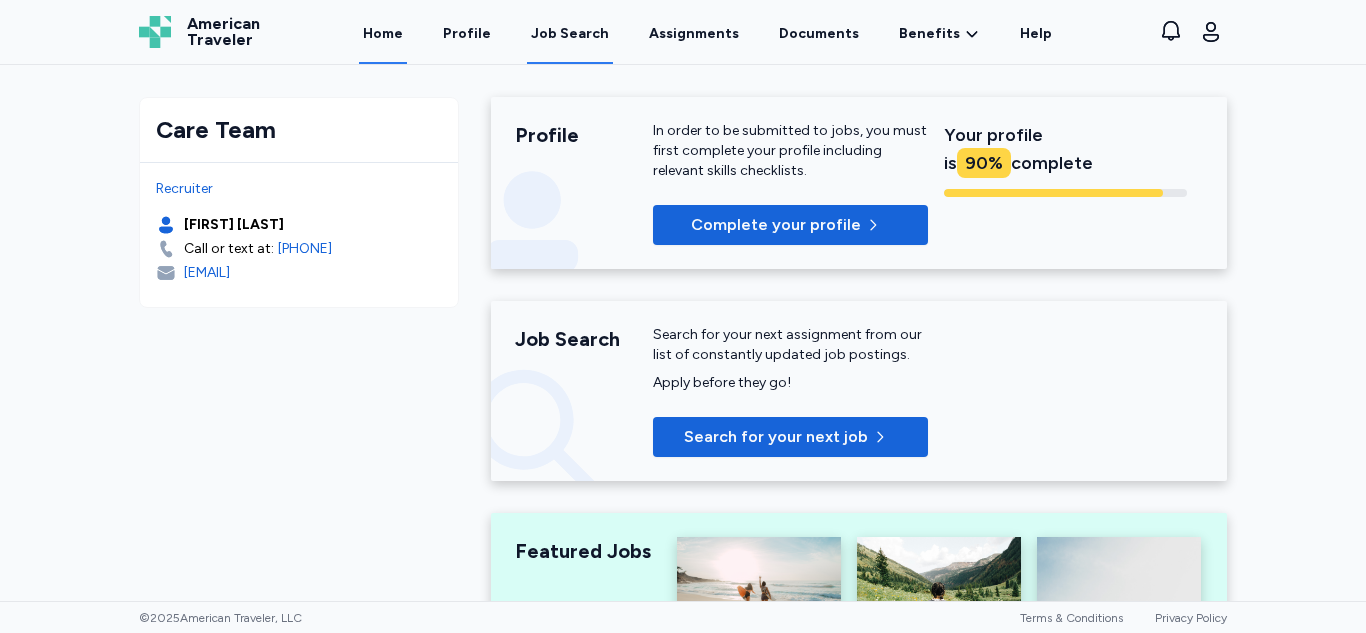click on "Job Search" at bounding box center [570, 34] 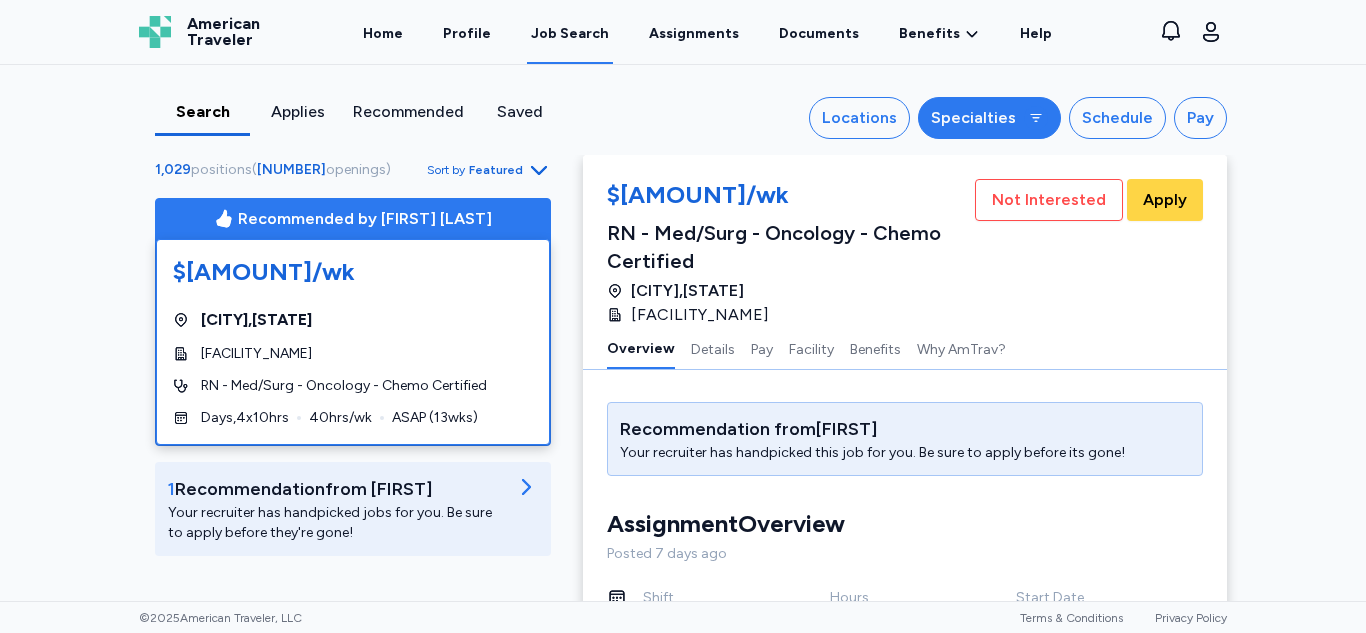 click on "Specialties" at bounding box center [989, 118] 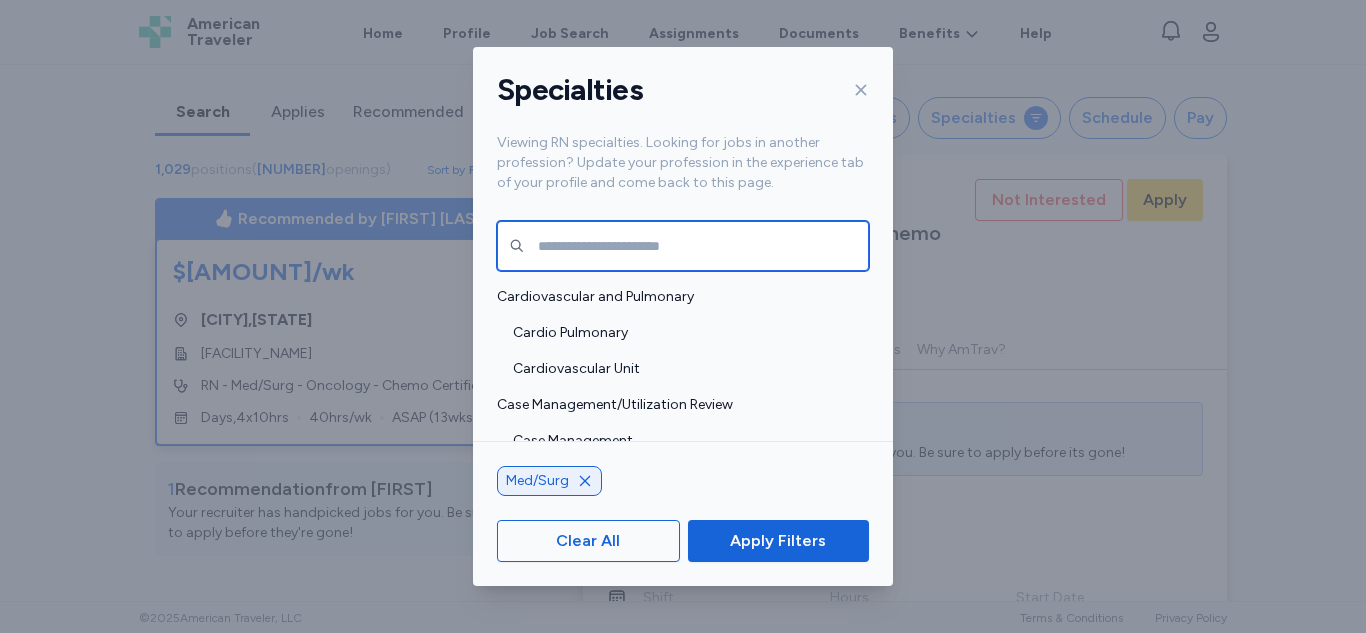 click at bounding box center [683, 246] 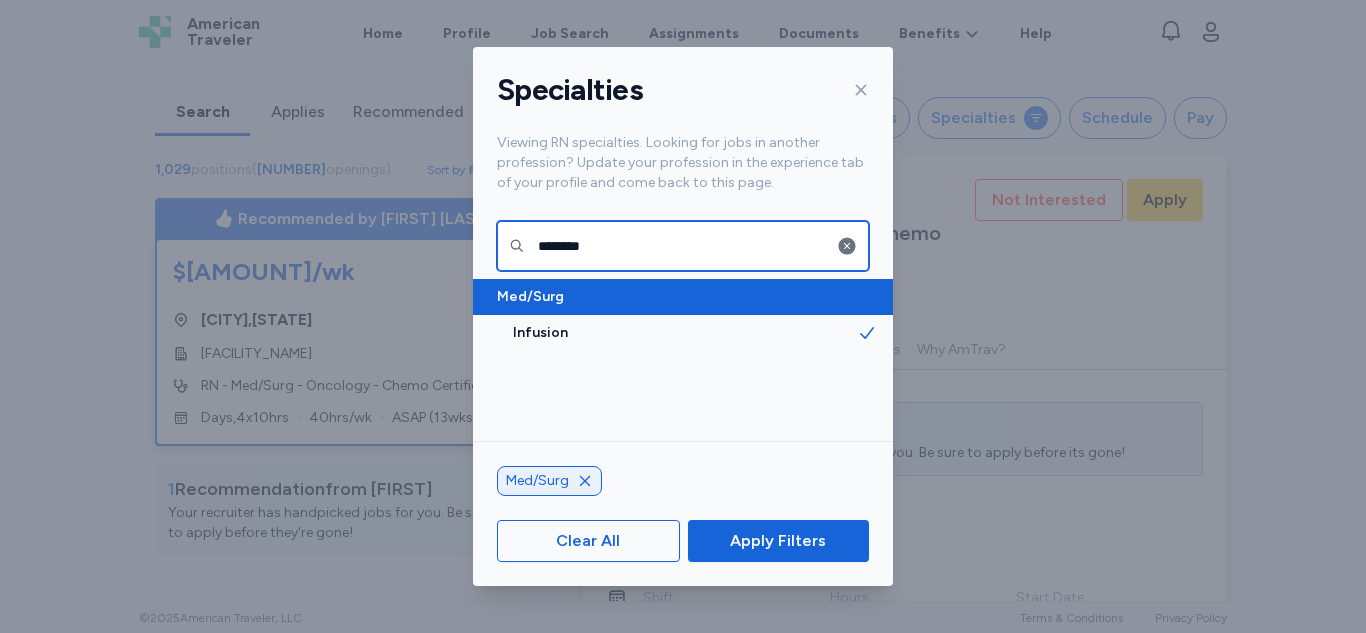 type on "********" 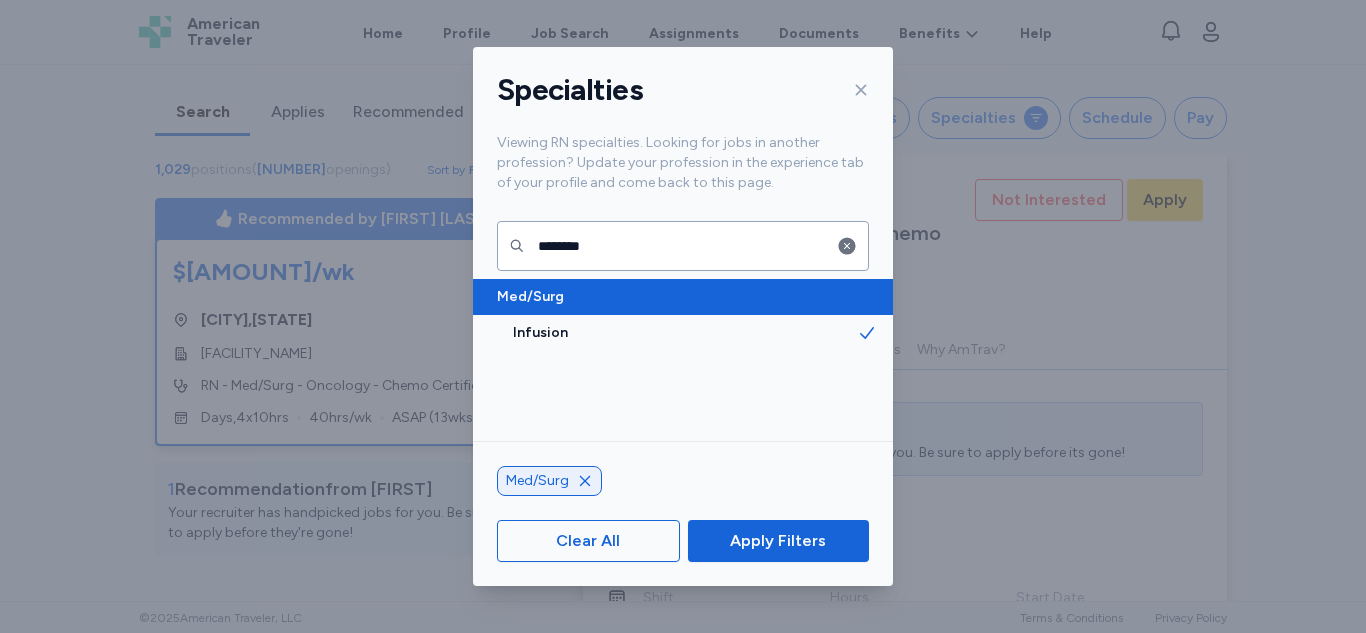 click on "Med/Surg" at bounding box center (683, 297) 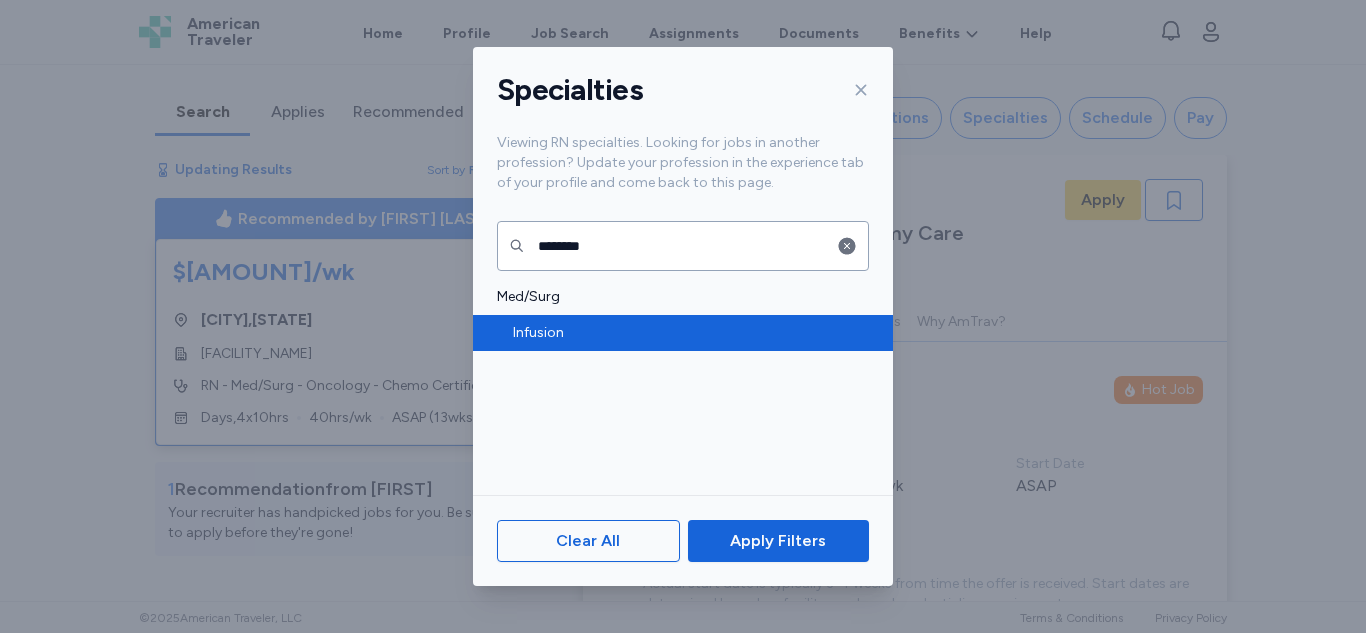 click on "Infusion" at bounding box center (683, 333) 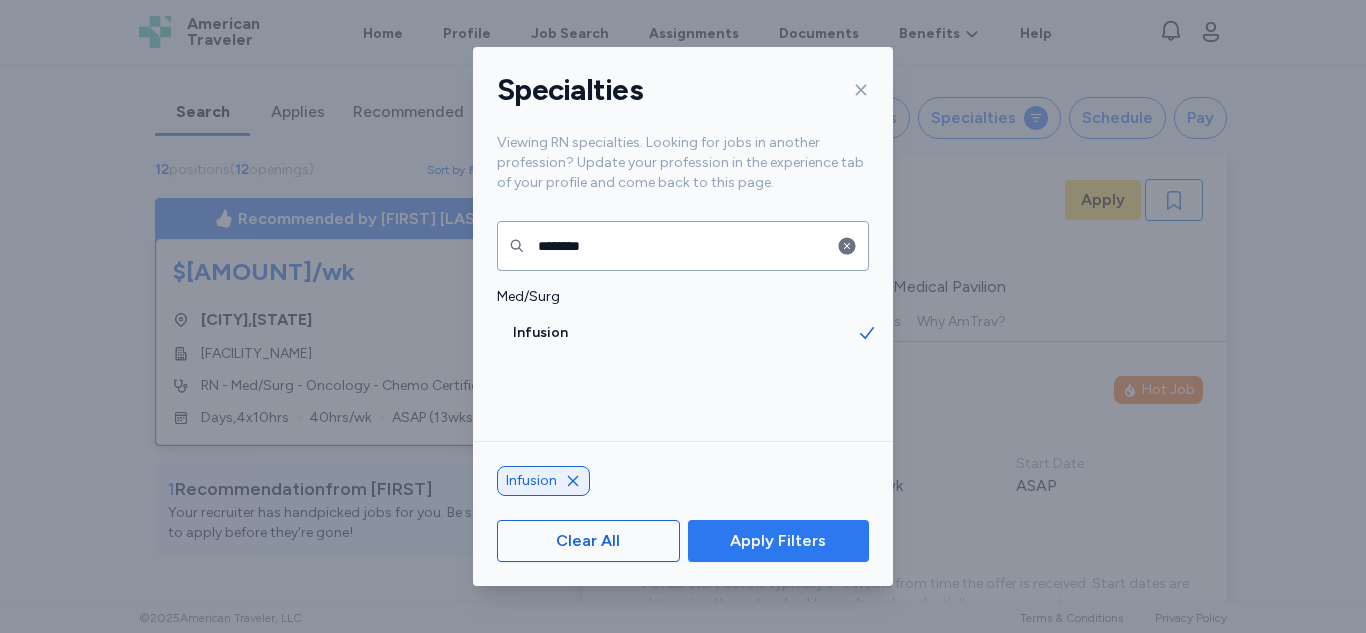 scroll, scrollTop: 2, scrollLeft: 0, axis: vertical 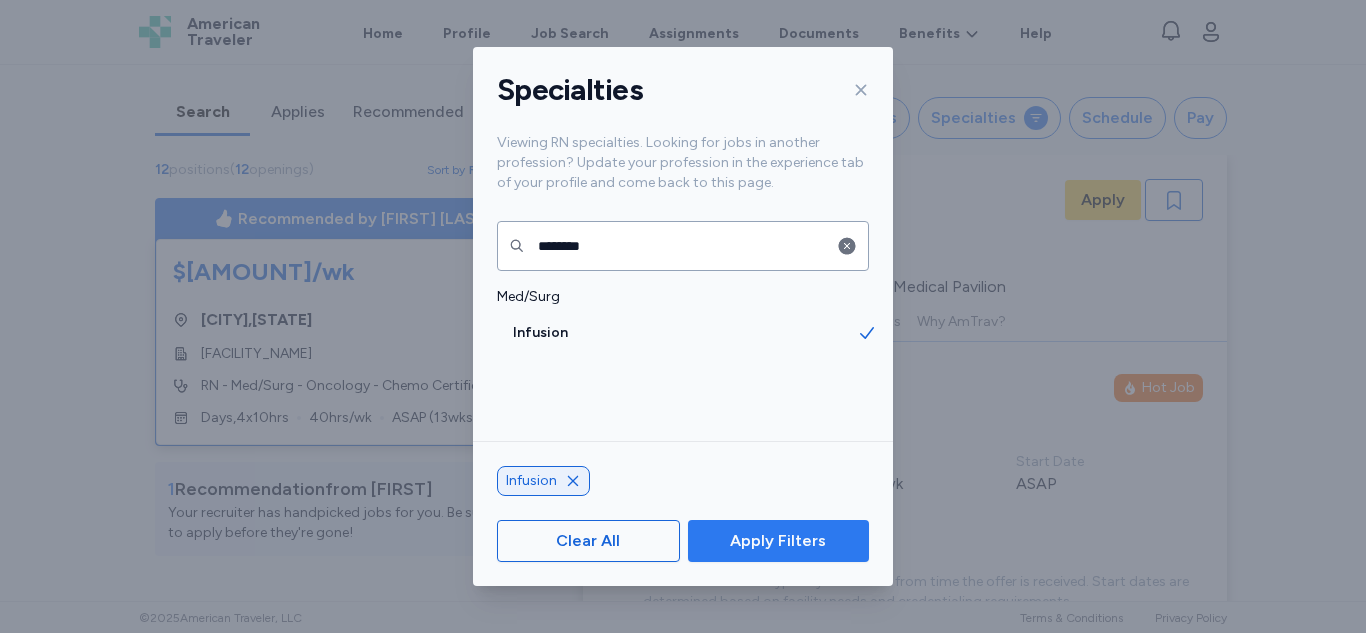 click on "Apply Filters" at bounding box center [778, 541] 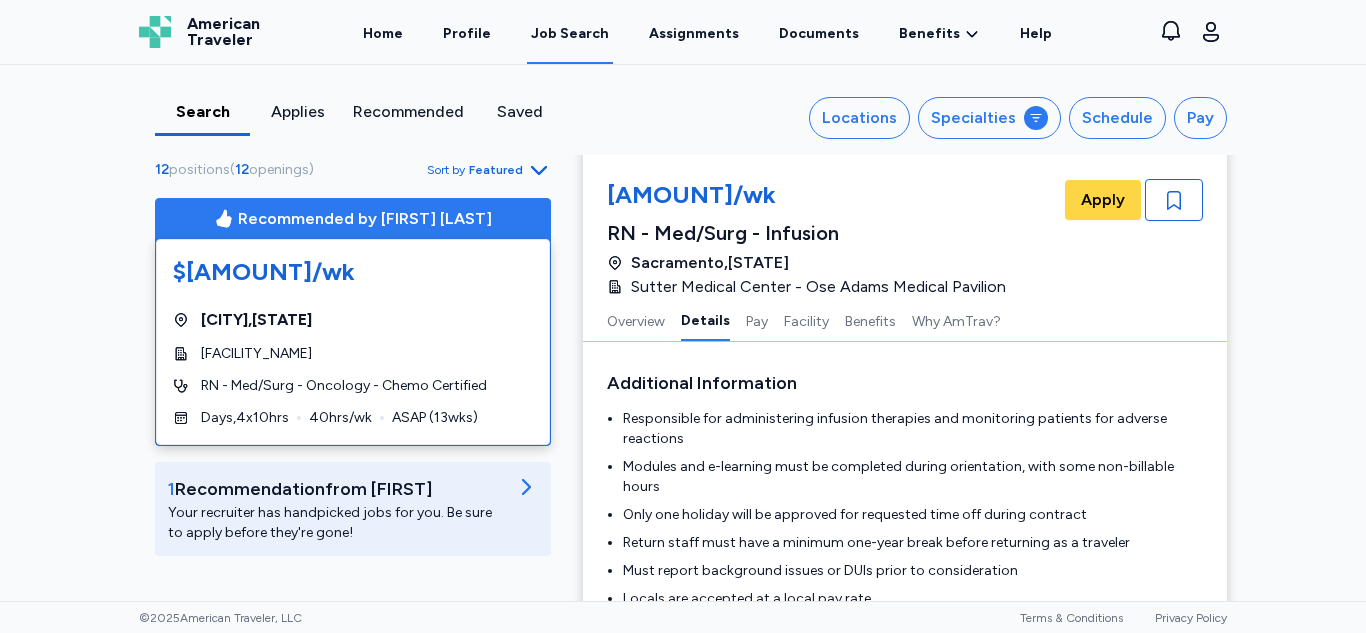 scroll, scrollTop: 0, scrollLeft: 0, axis: both 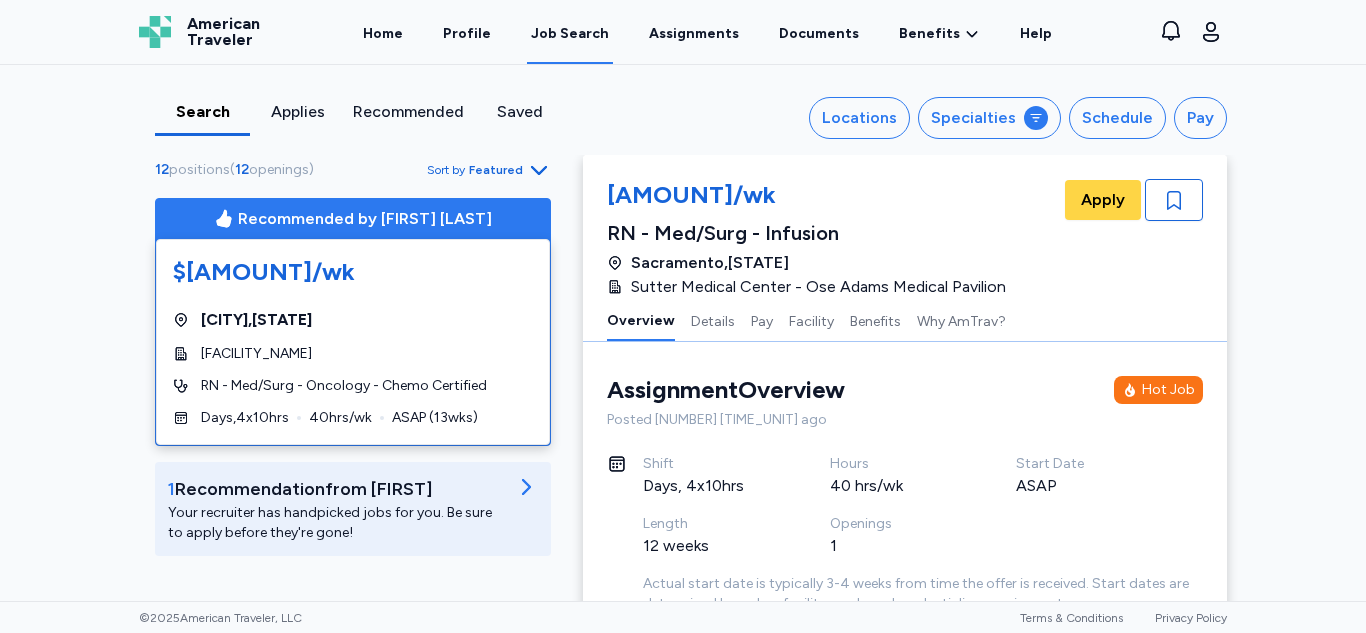click on "Applies" at bounding box center (297, 112) 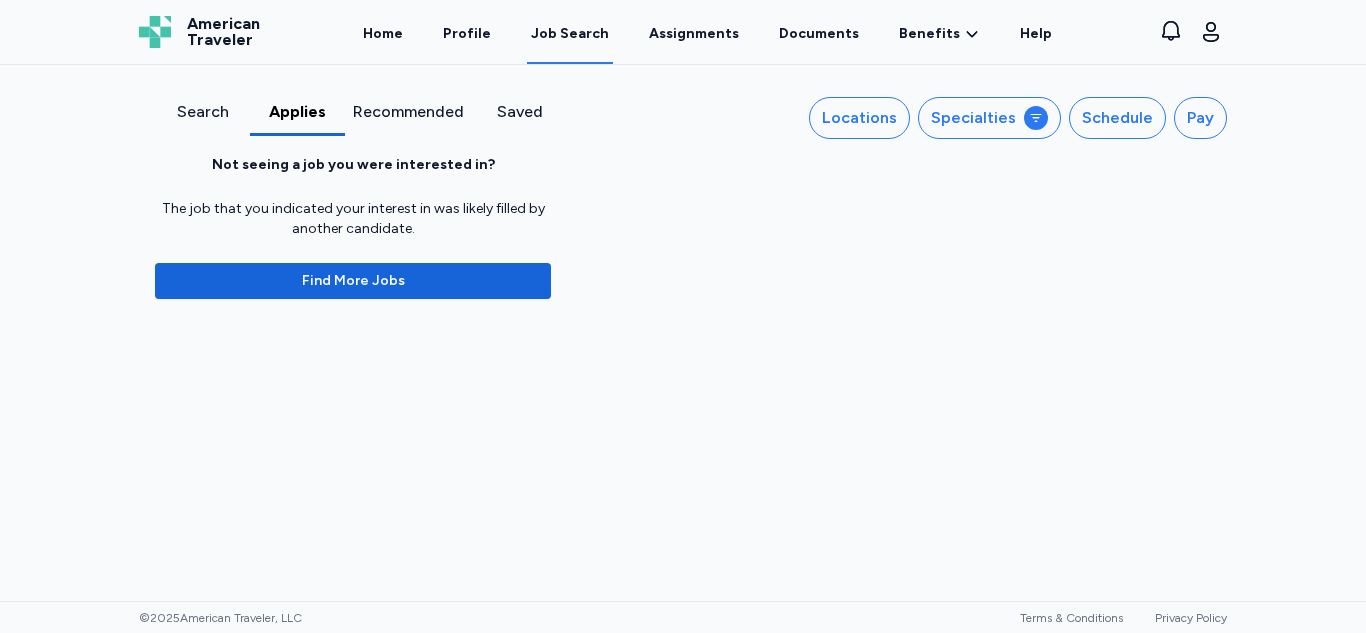 click on "Search" at bounding box center (202, 118) 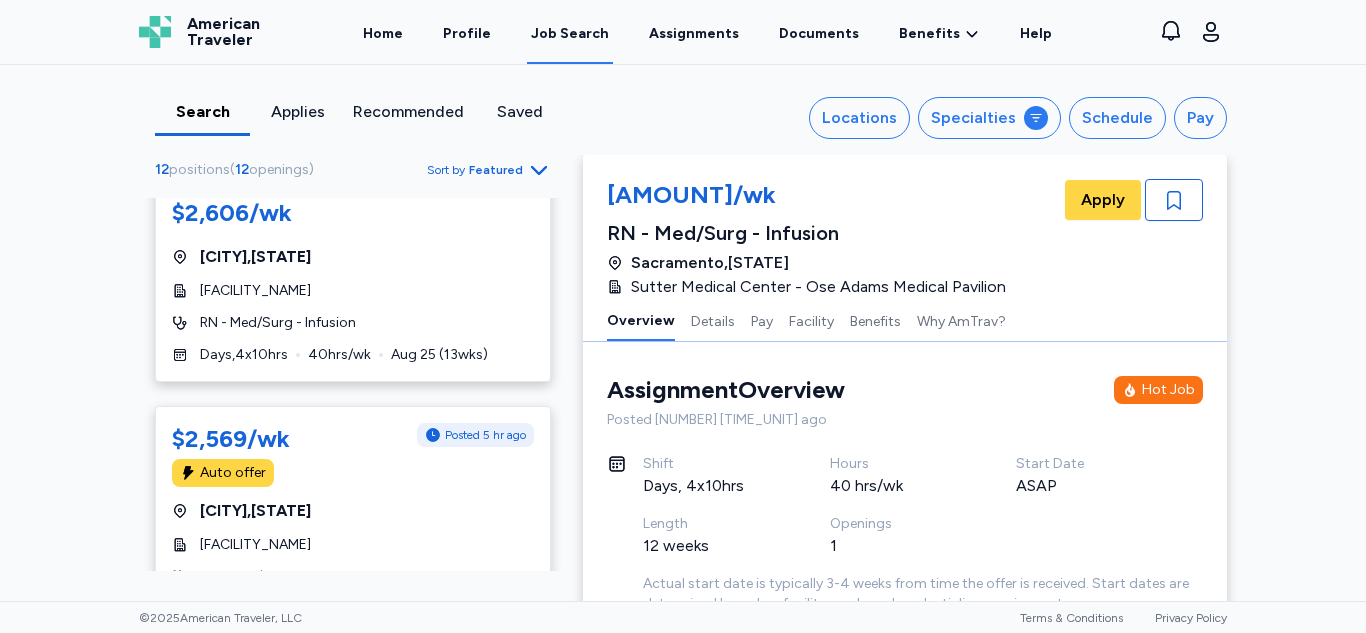 scroll, scrollTop: 1173, scrollLeft: 0, axis: vertical 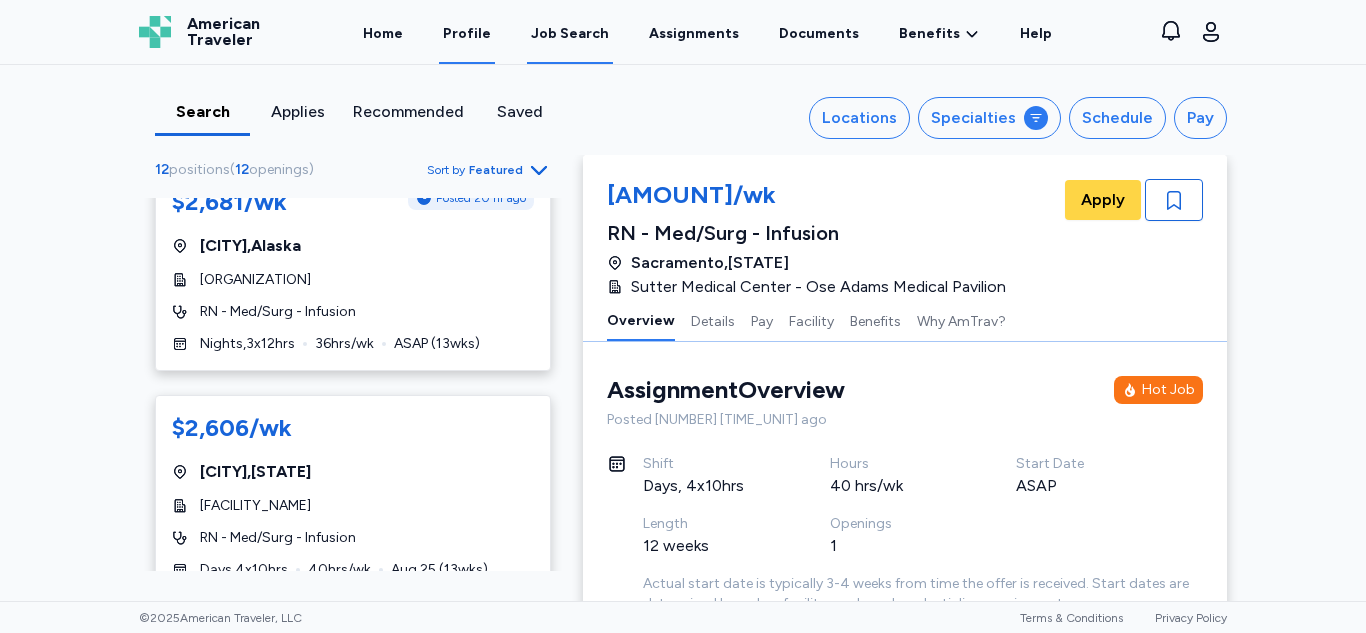 click on "Profile" at bounding box center (467, 33) 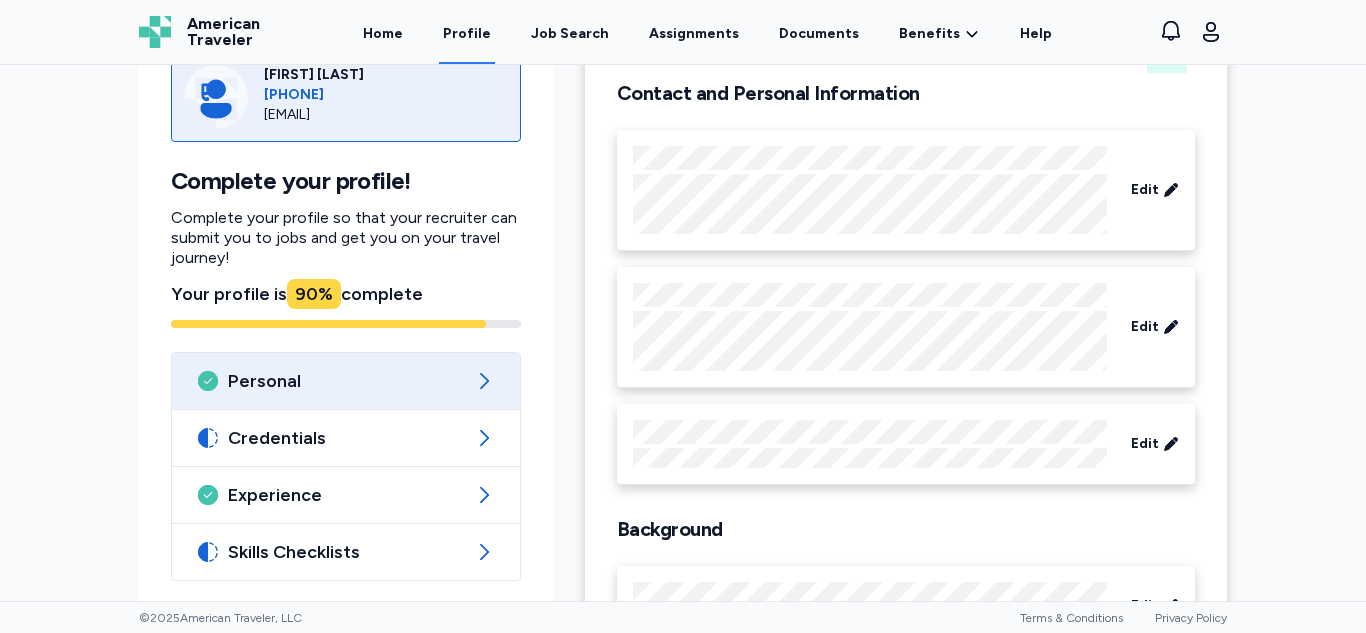 scroll, scrollTop: 147, scrollLeft: 0, axis: vertical 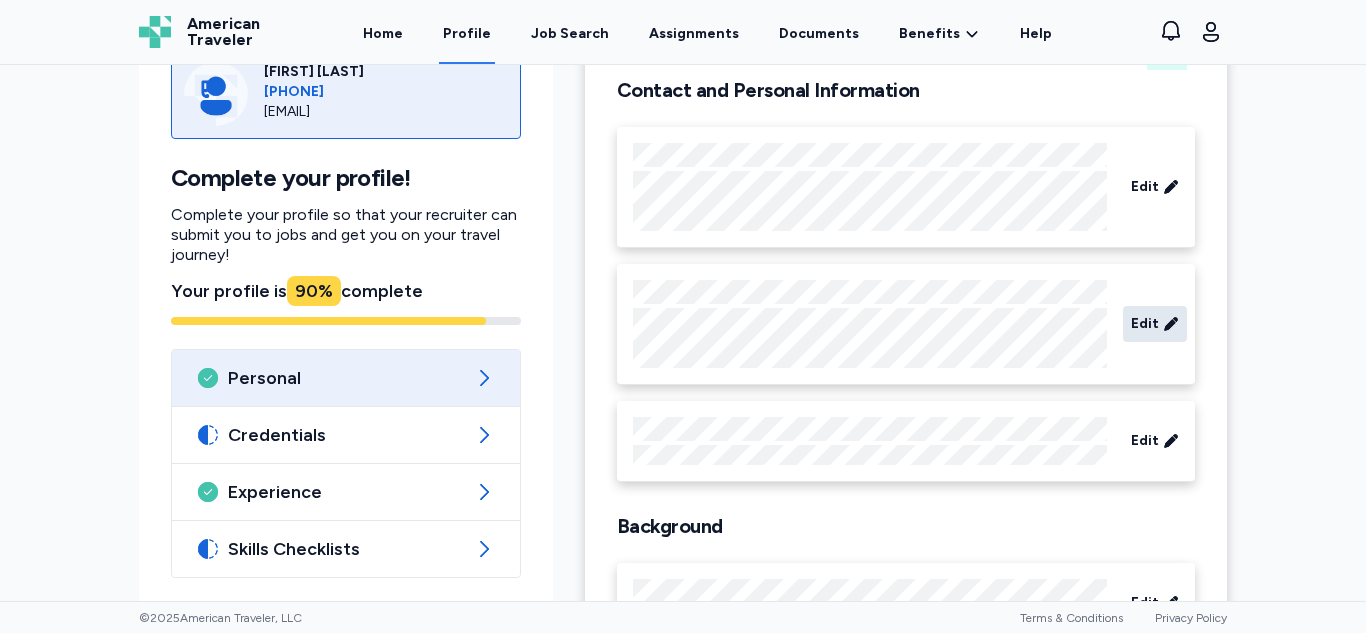 click on "Edit" at bounding box center [1145, 324] 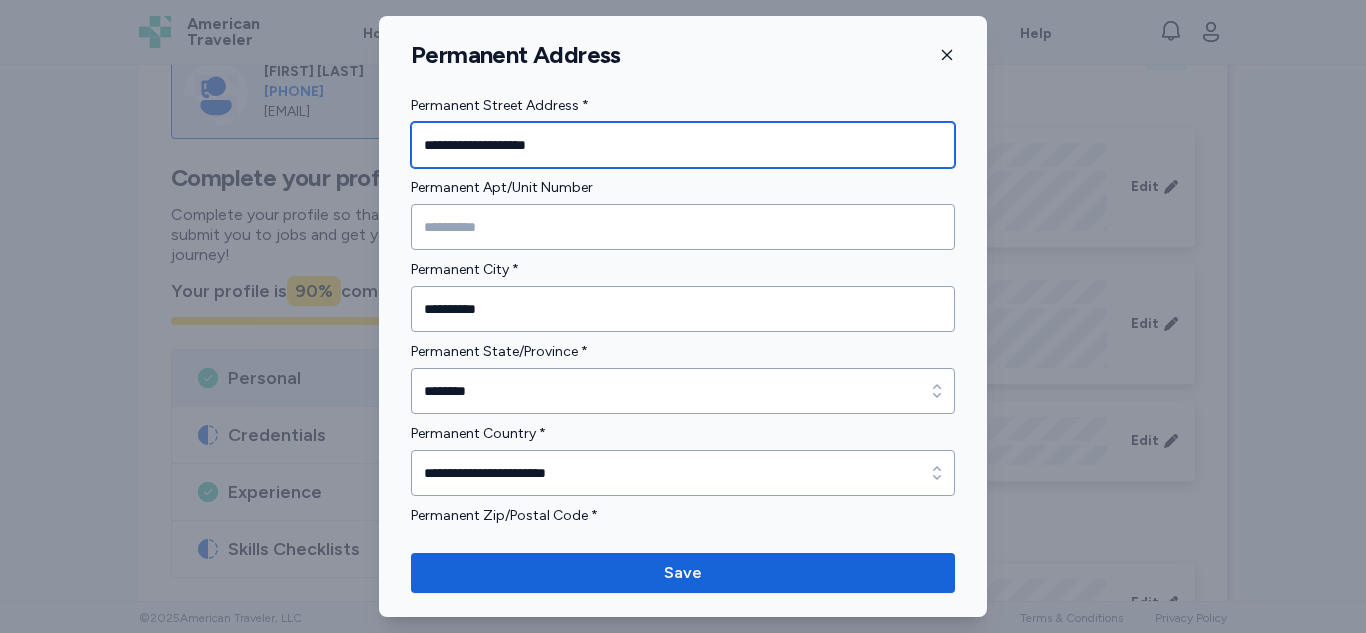 drag, startPoint x: 601, startPoint y: 144, endPoint x: 254, endPoint y: 204, distance: 352.1491 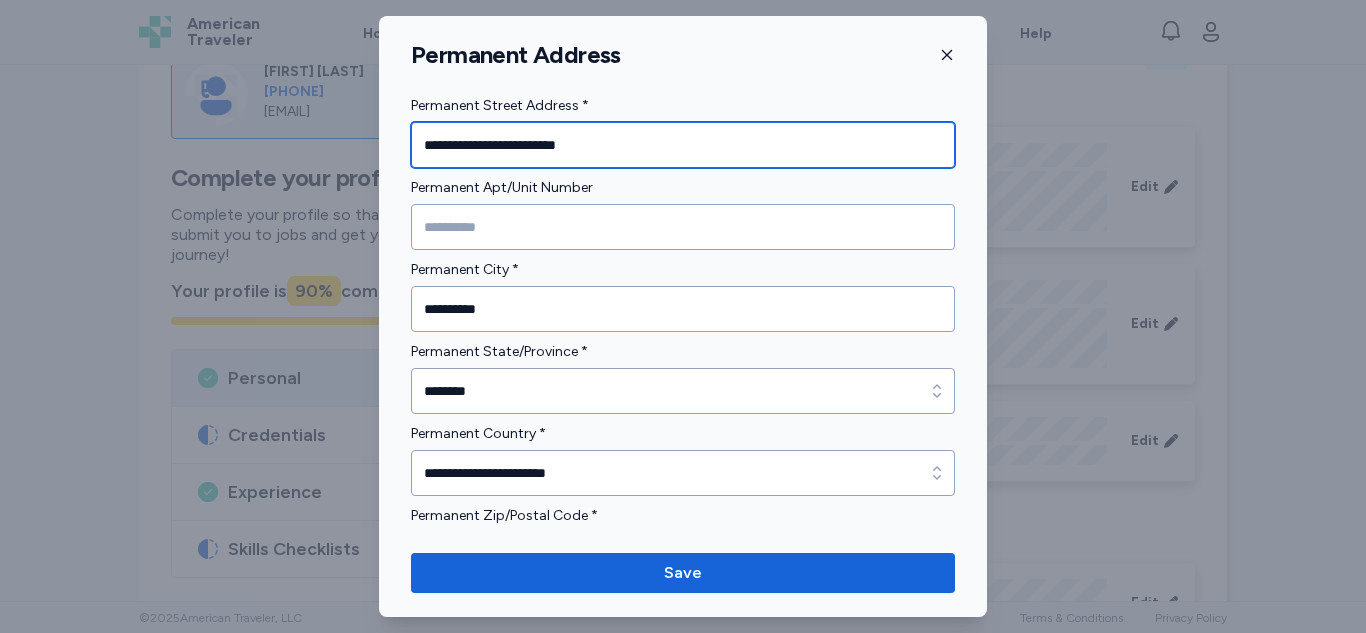 type on "**********" 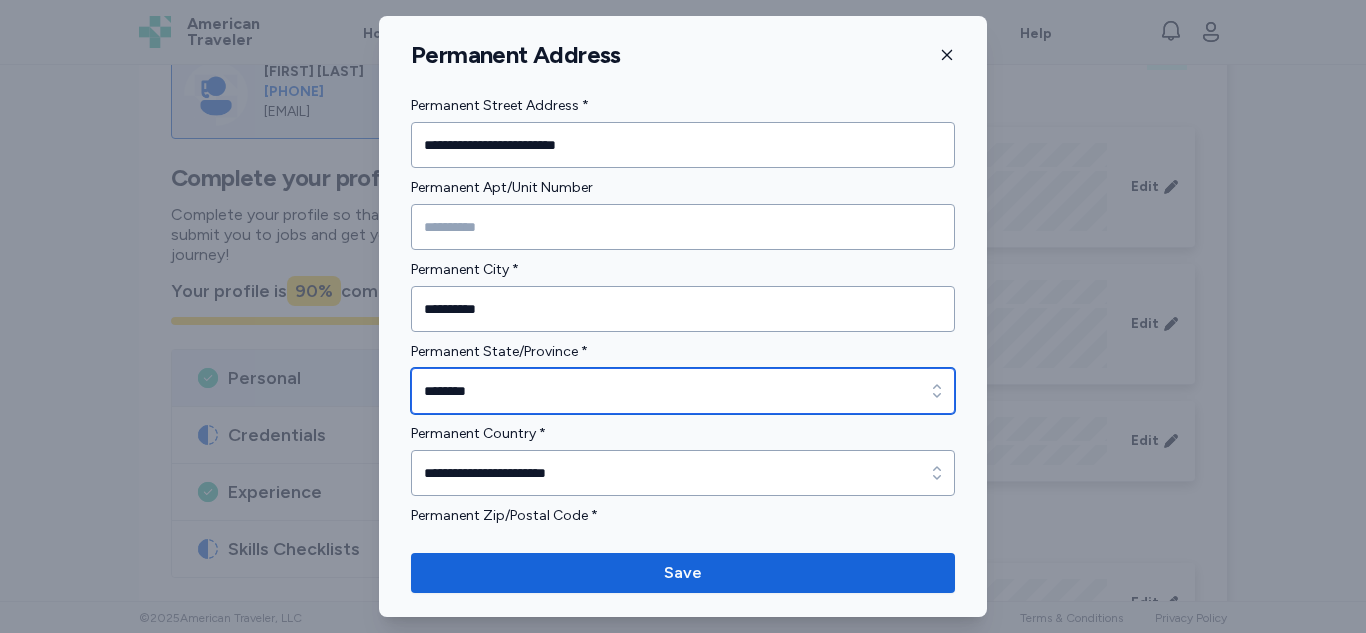 type on "********" 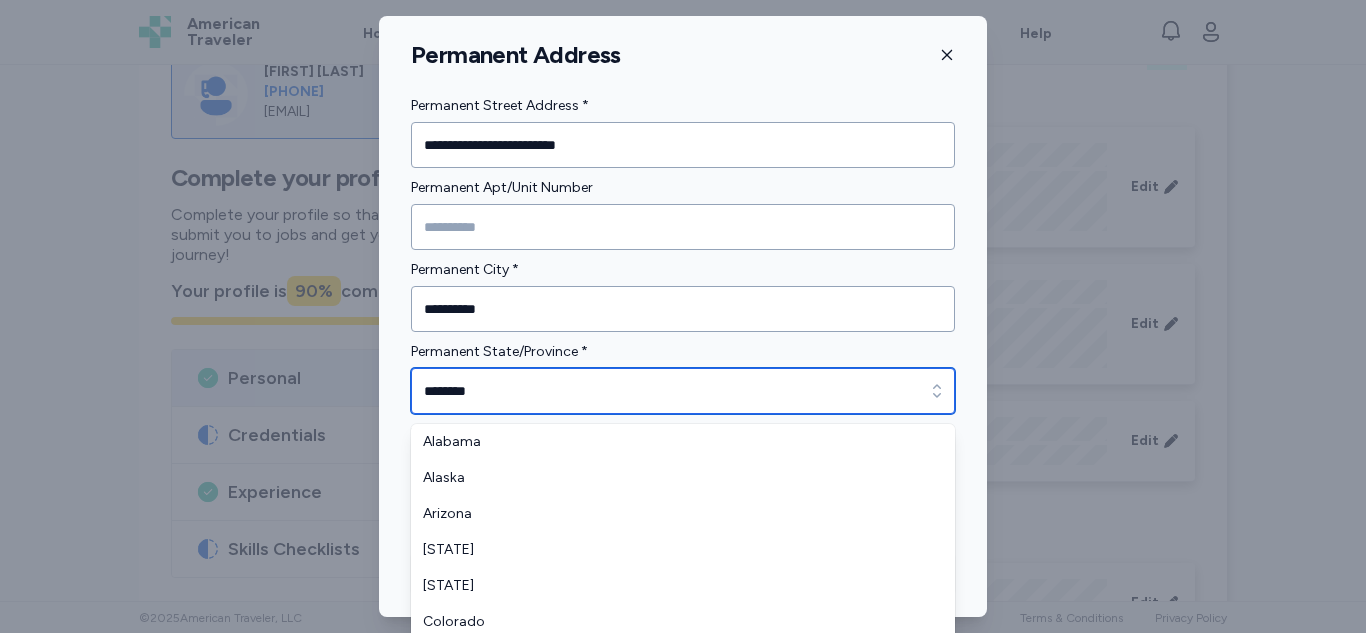 scroll, scrollTop: 31, scrollLeft: 0, axis: vertical 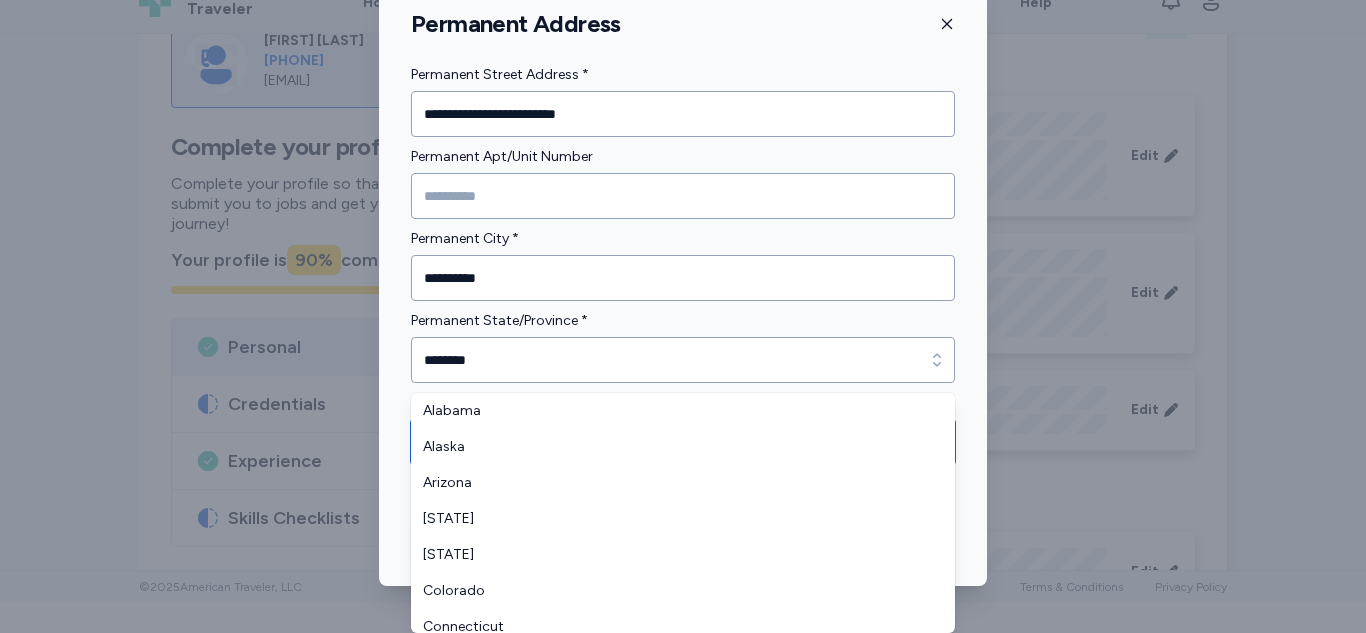 type on "**********" 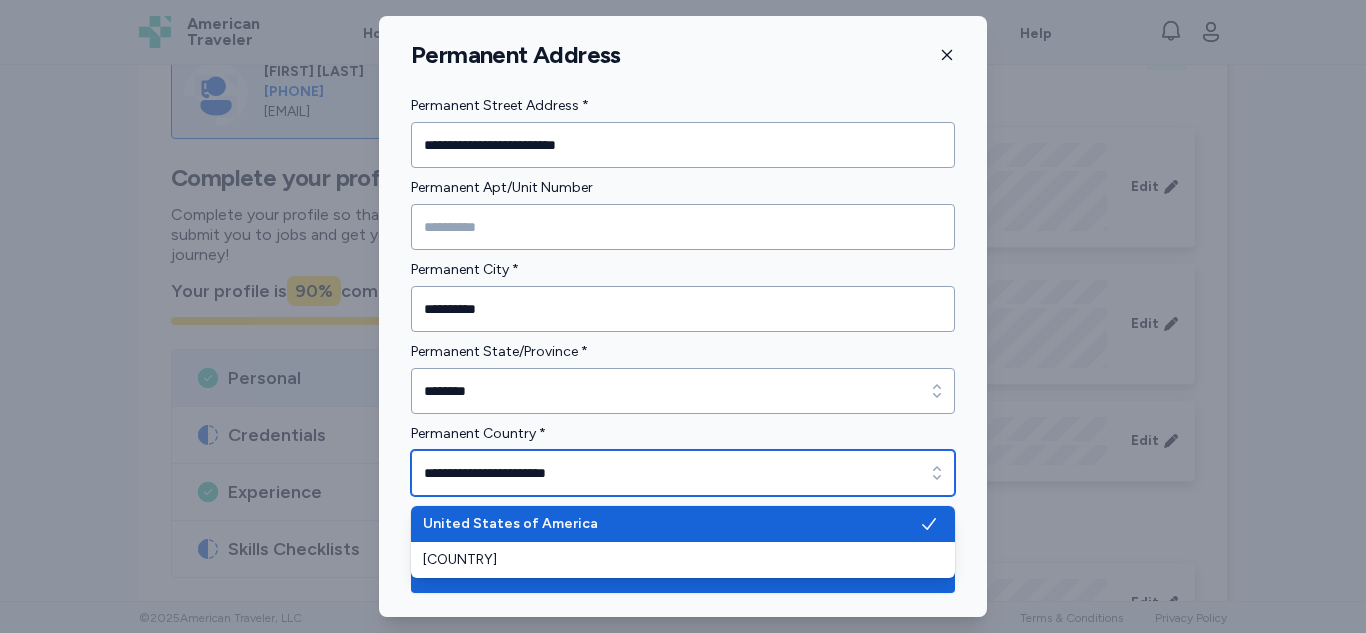 scroll, scrollTop: 0, scrollLeft: 0, axis: both 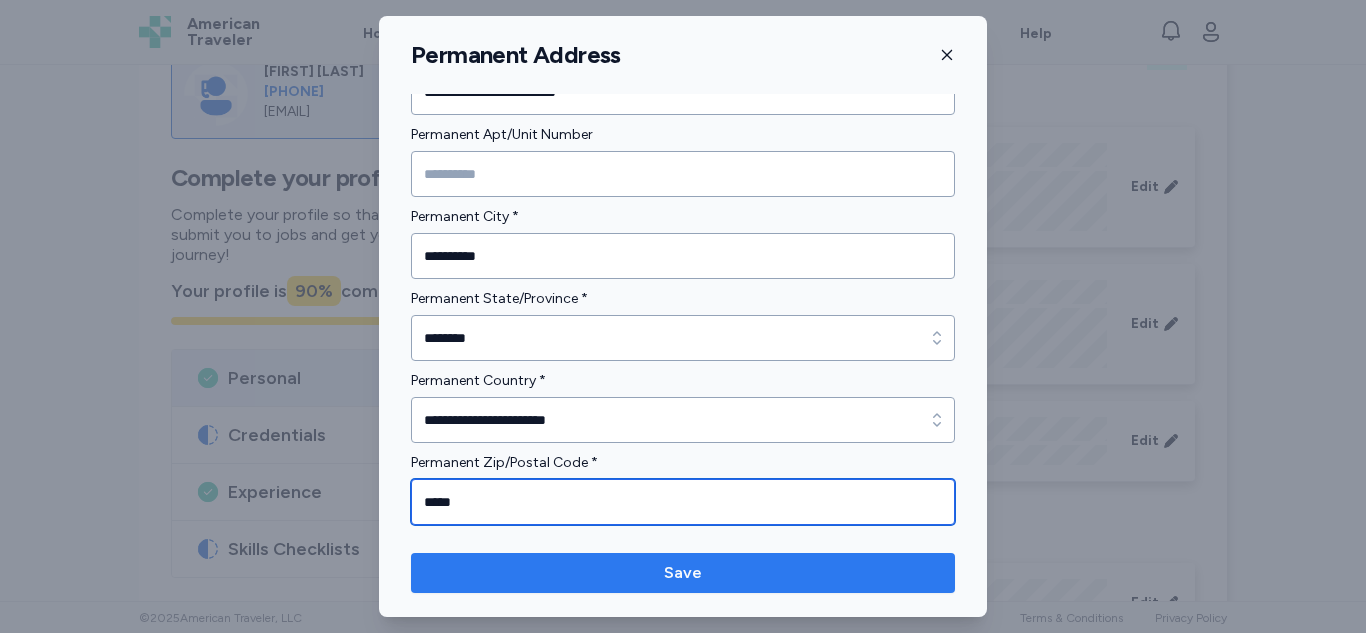 type on "*****" 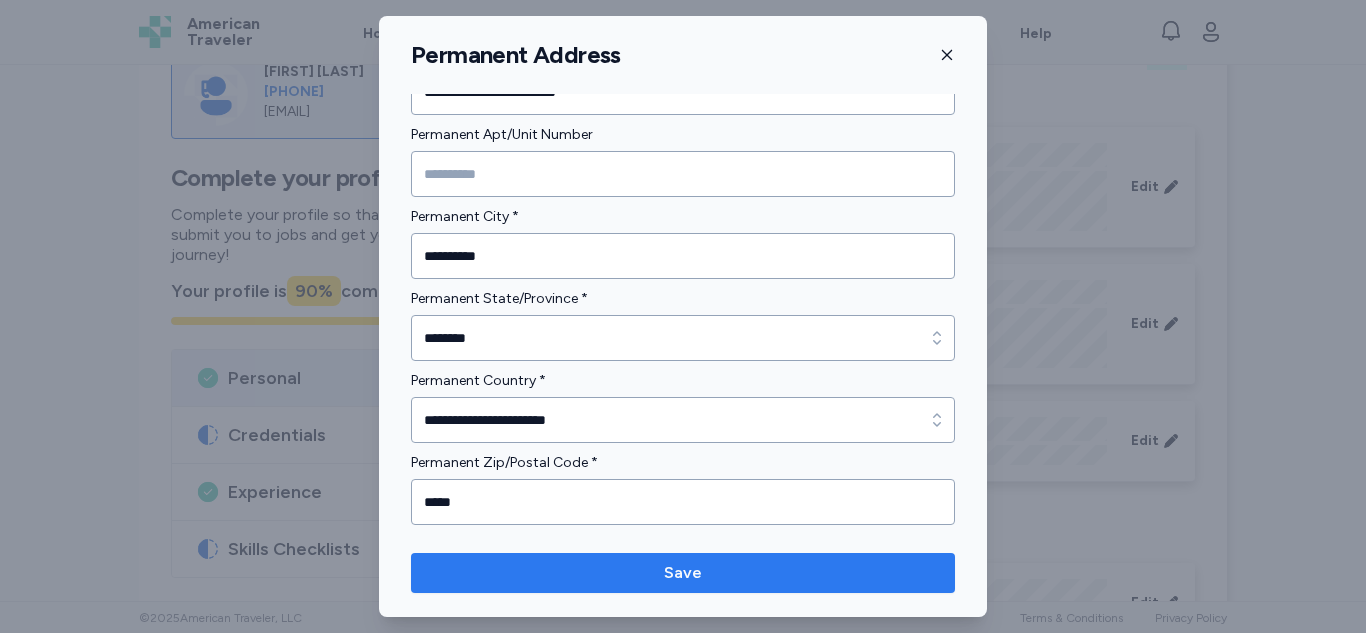 click on "Save" at bounding box center (683, 573) 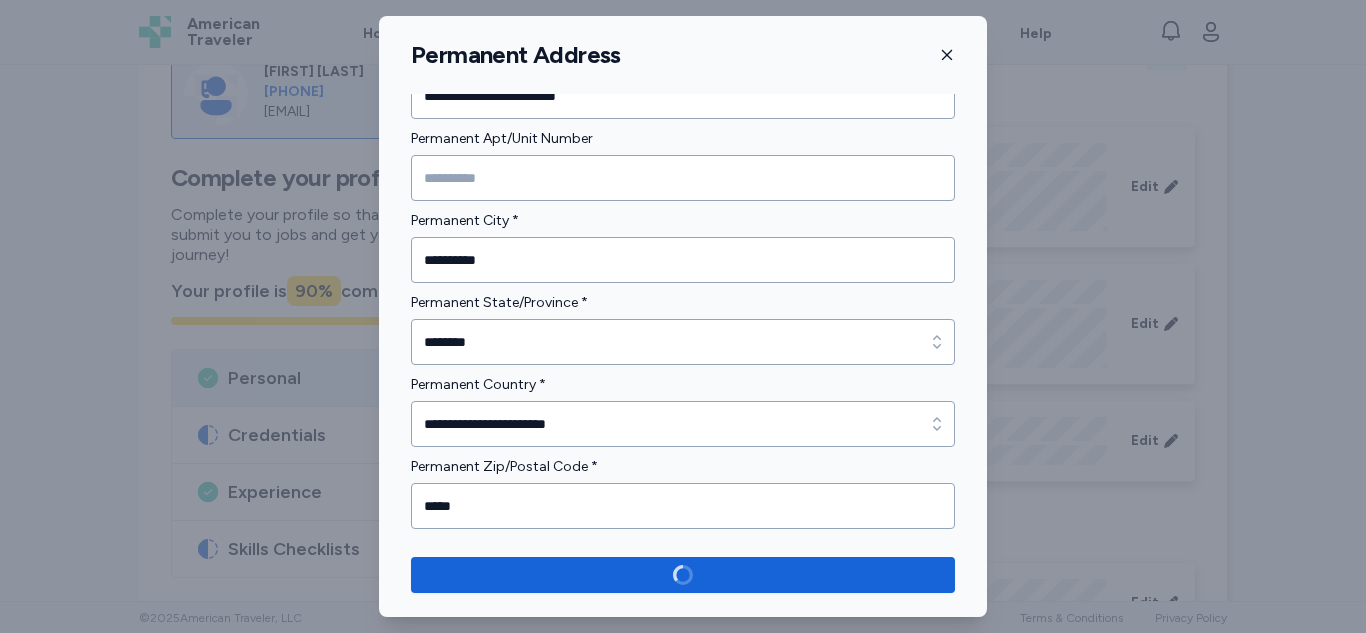 scroll, scrollTop: 53, scrollLeft: 0, axis: vertical 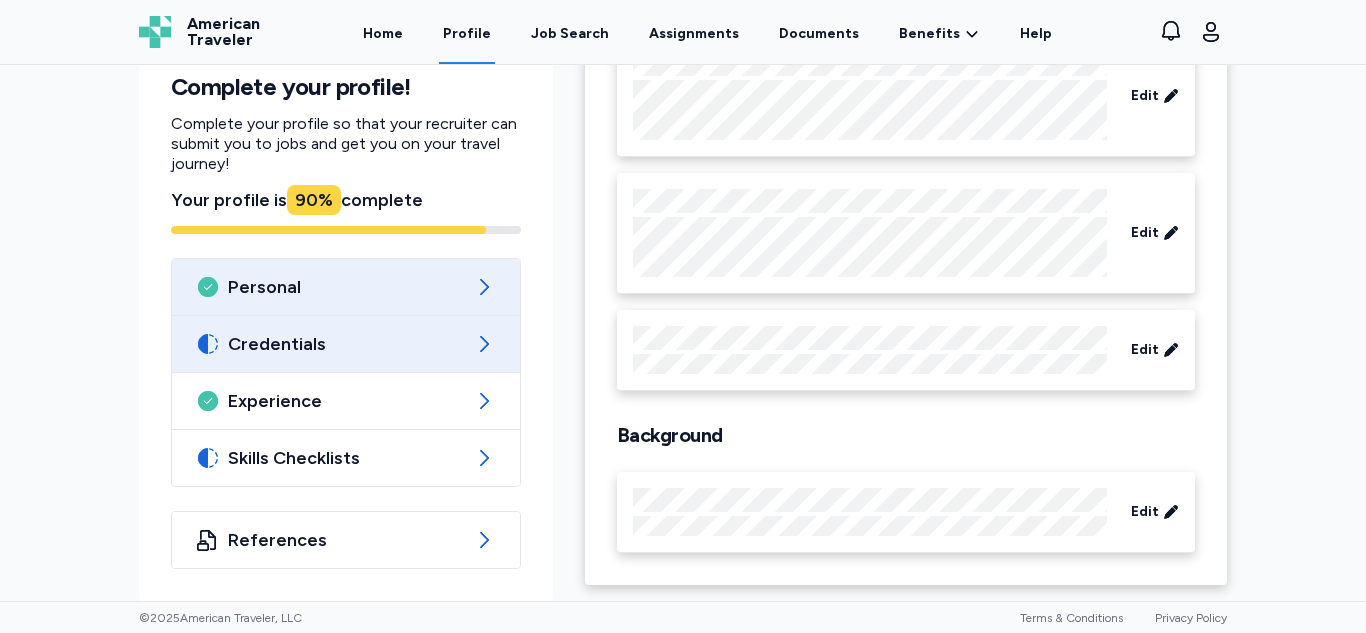 click on "Credentials" at bounding box center [346, 344] 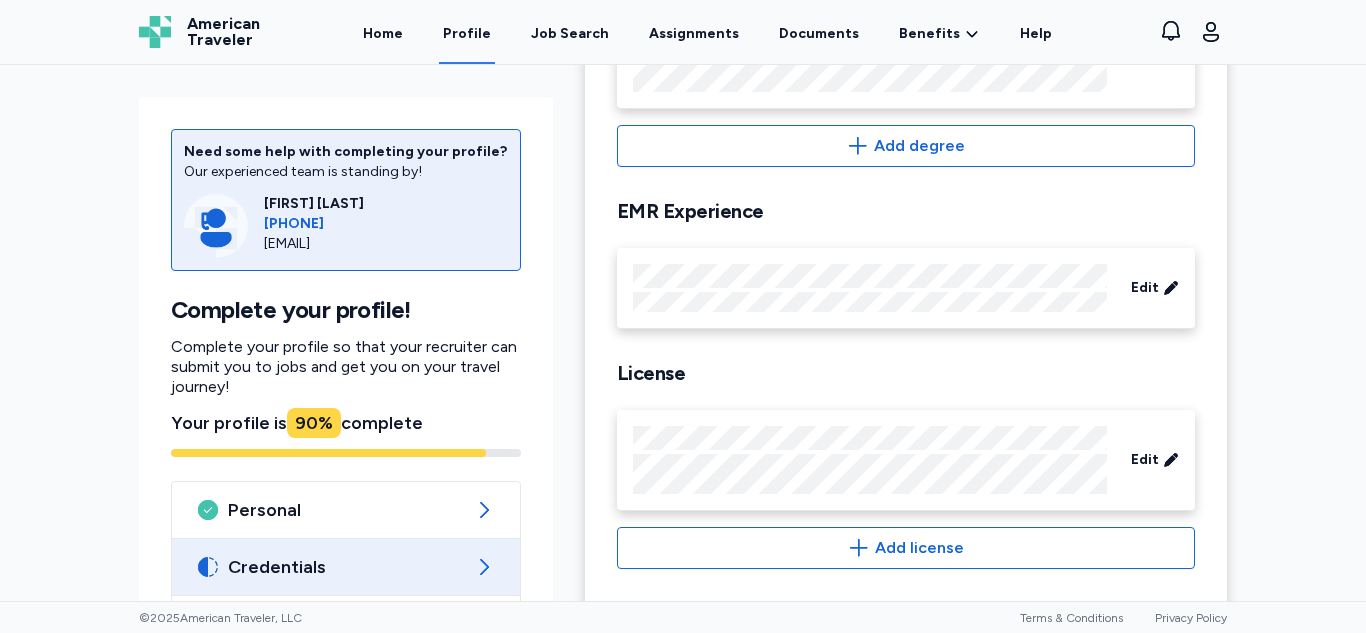 scroll, scrollTop: 470, scrollLeft: 0, axis: vertical 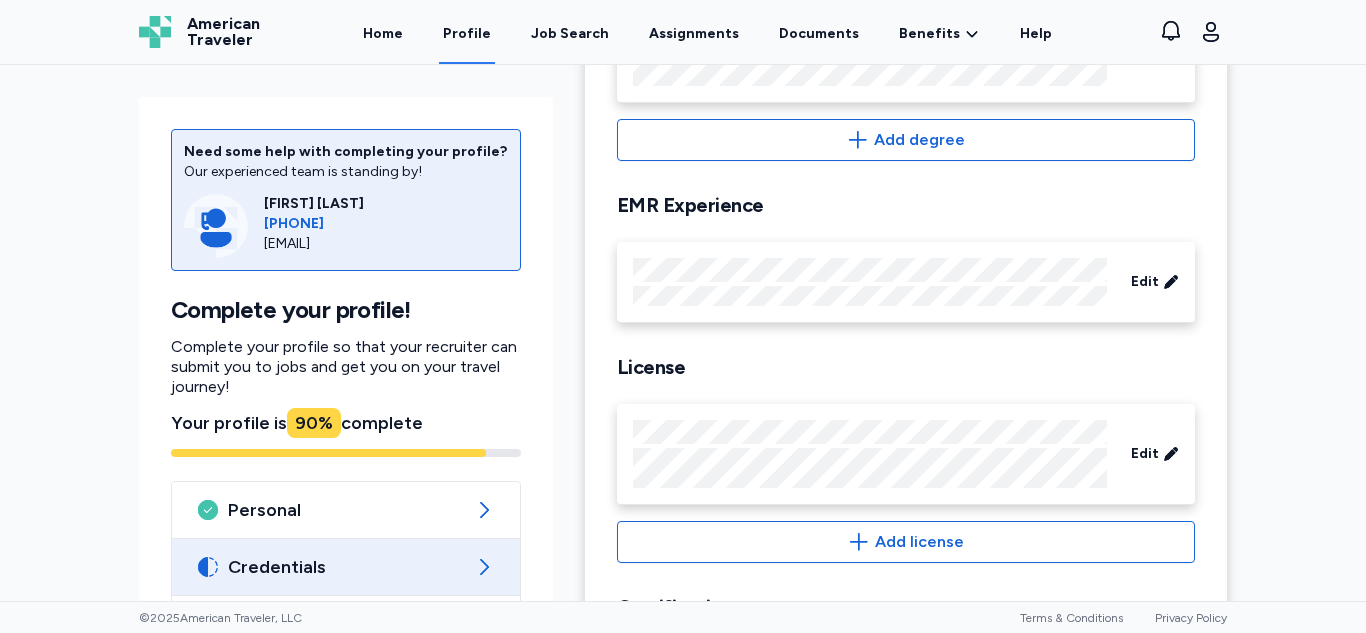 click on "Edit" at bounding box center [910, 282] 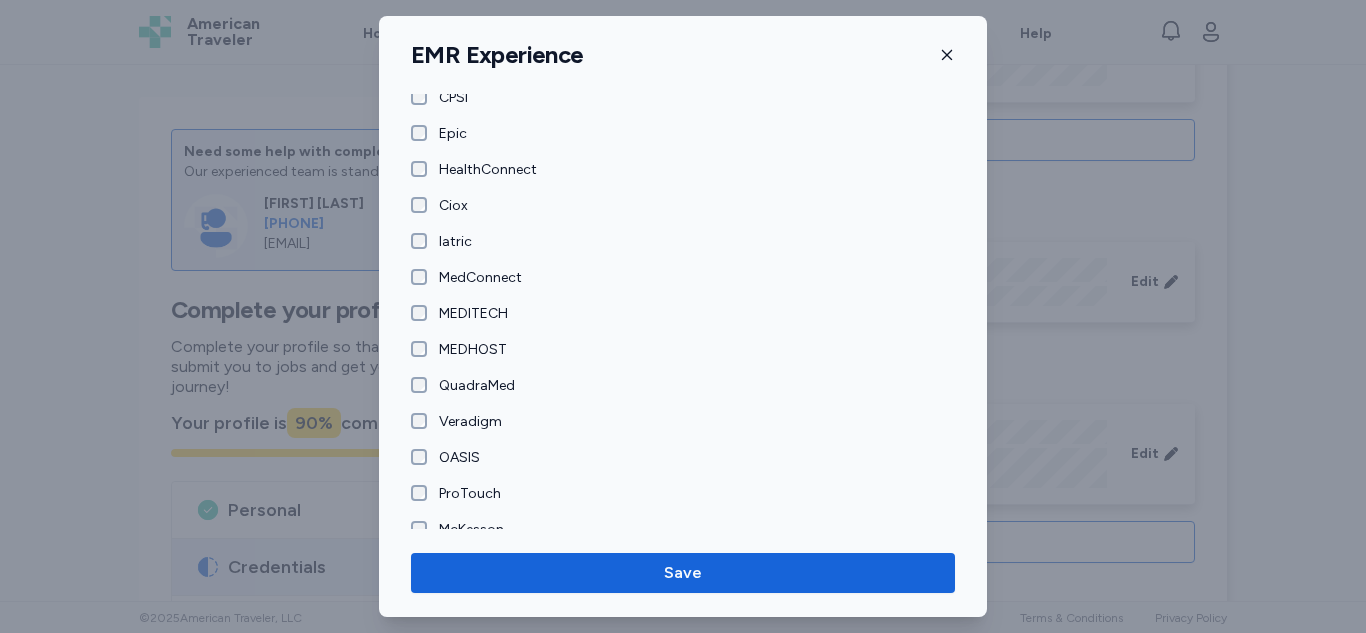 scroll, scrollTop: 169, scrollLeft: 0, axis: vertical 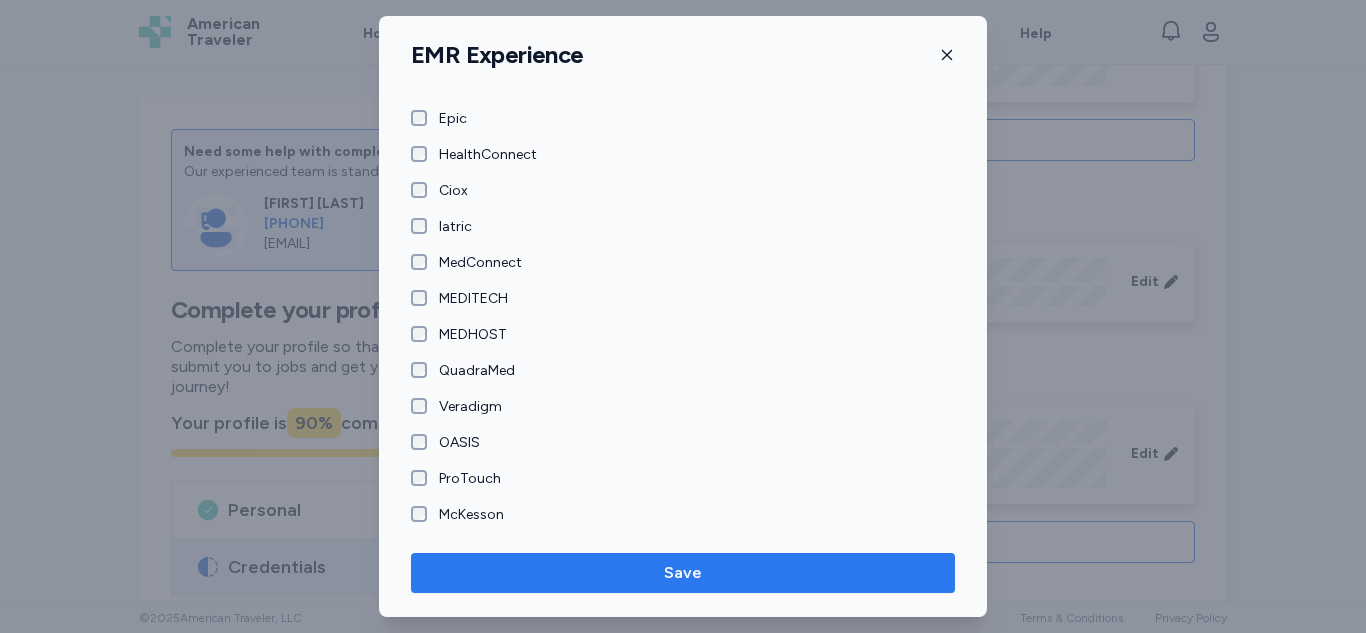 click on "Save" at bounding box center (683, 573) 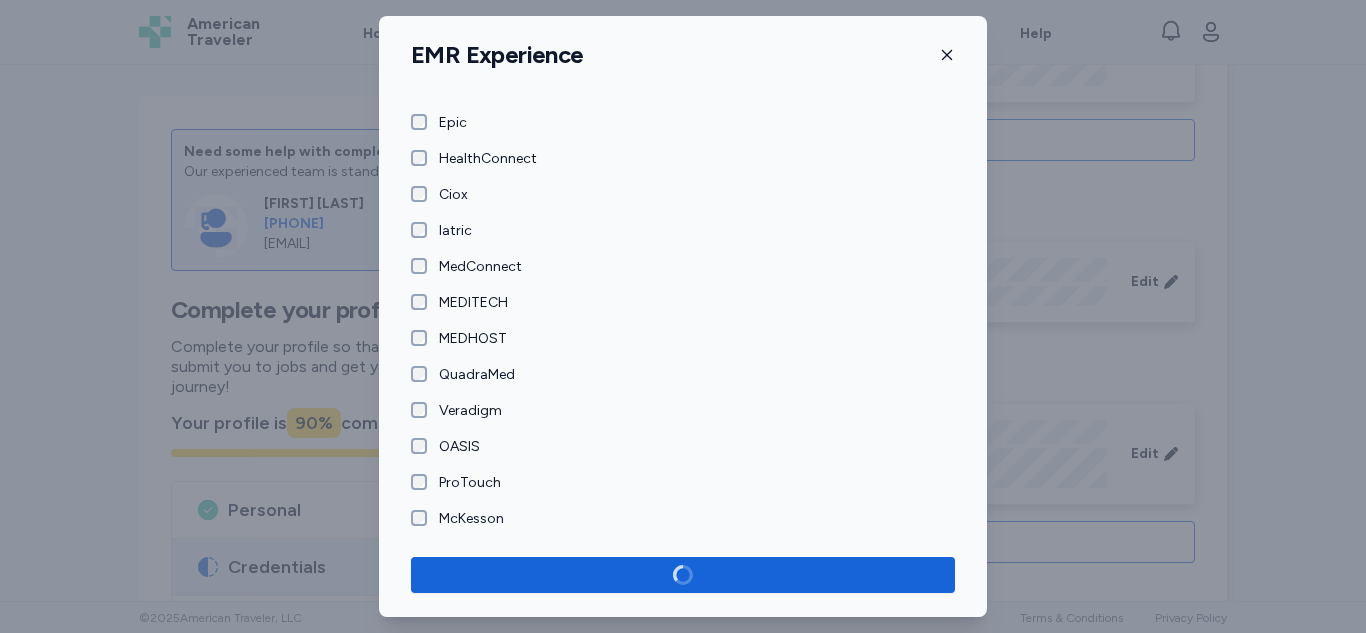 scroll, scrollTop: 169, scrollLeft: 0, axis: vertical 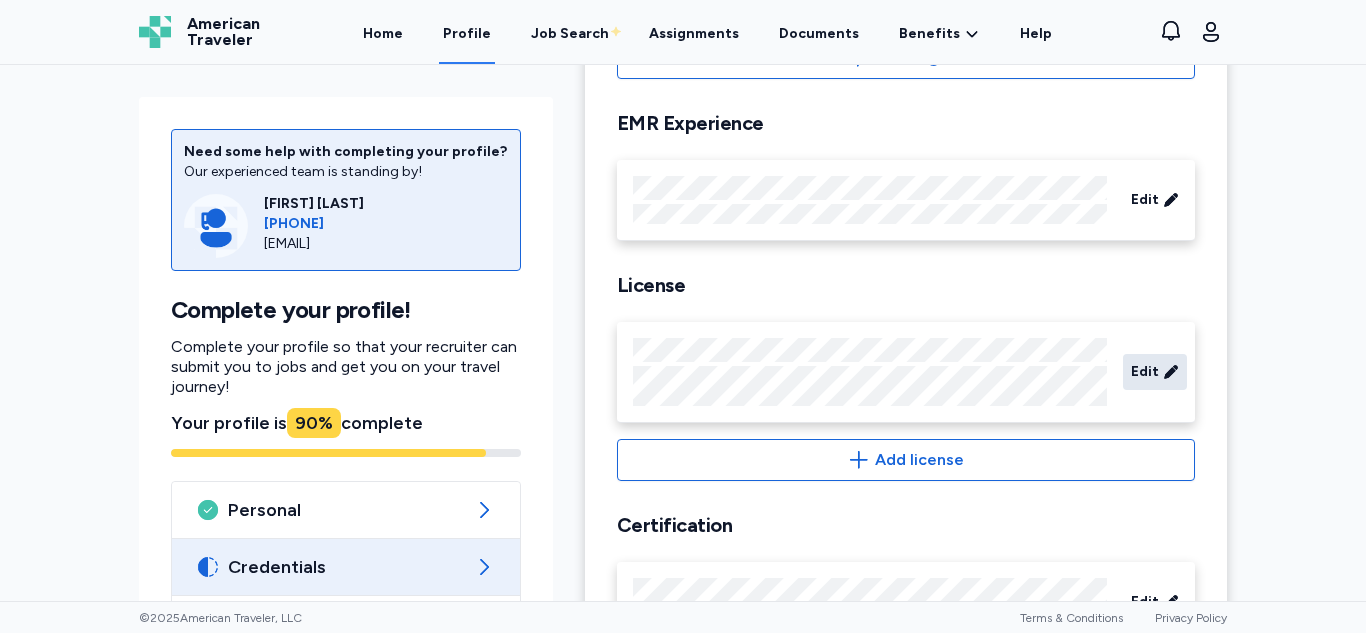 click 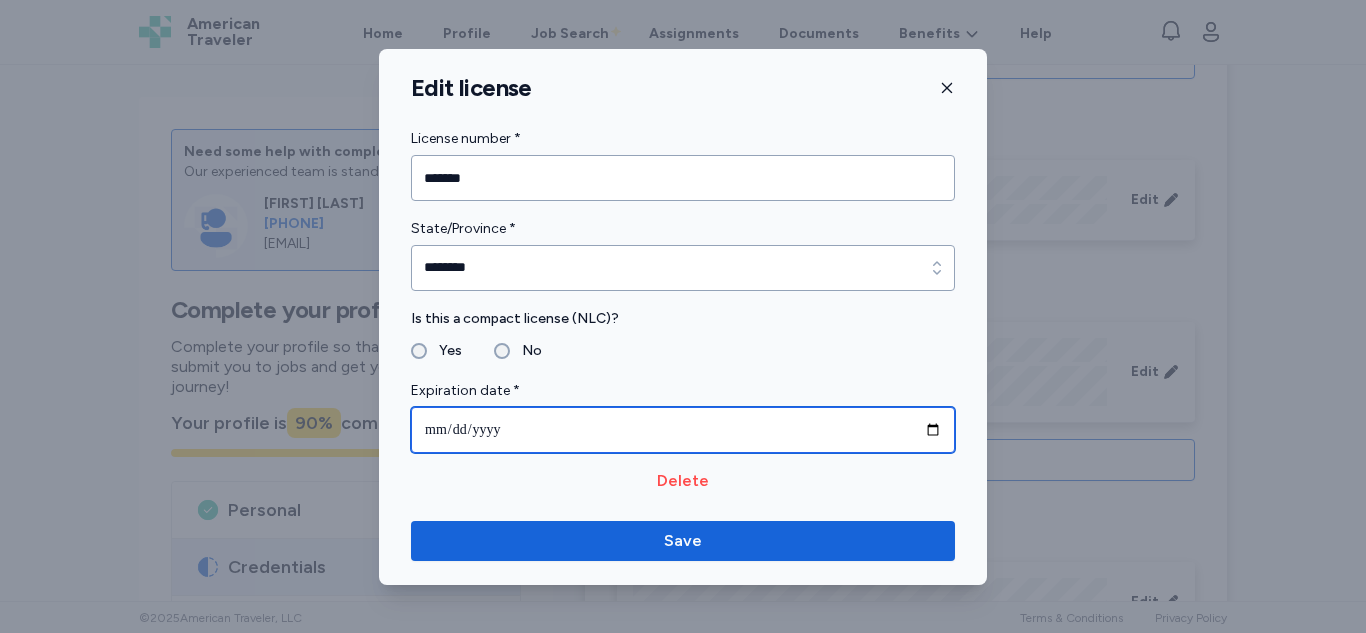 click on "**********" at bounding box center (683, 430) 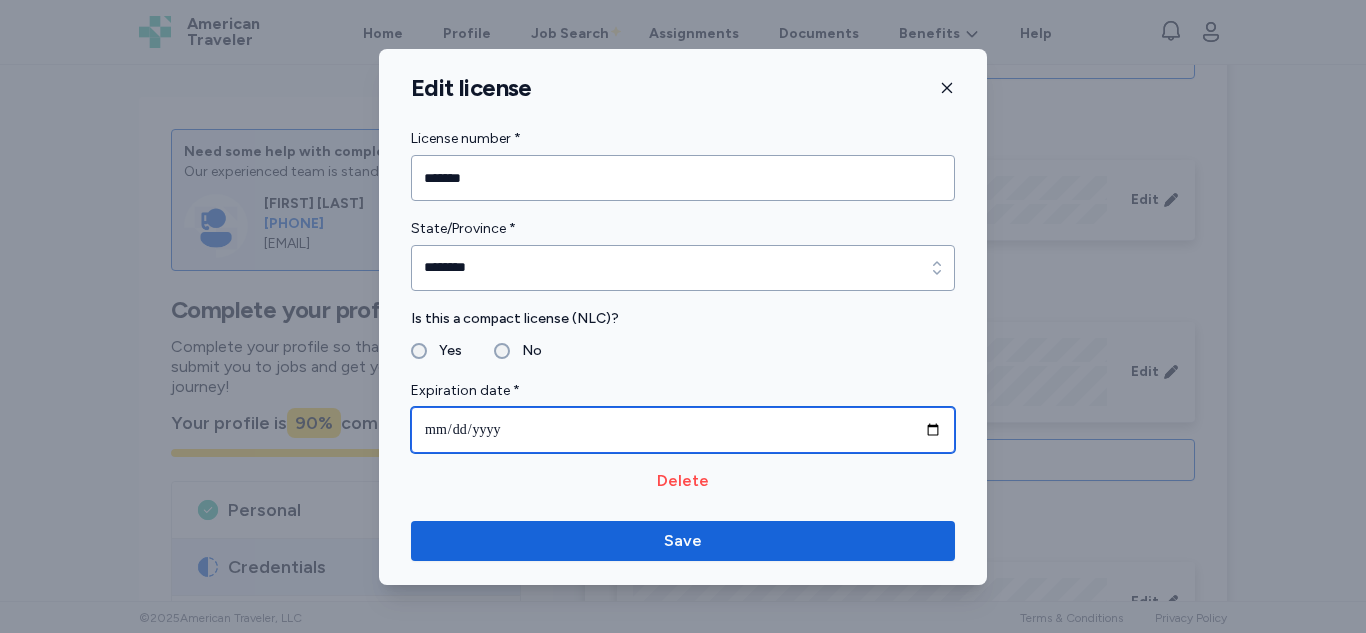 type on "**********" 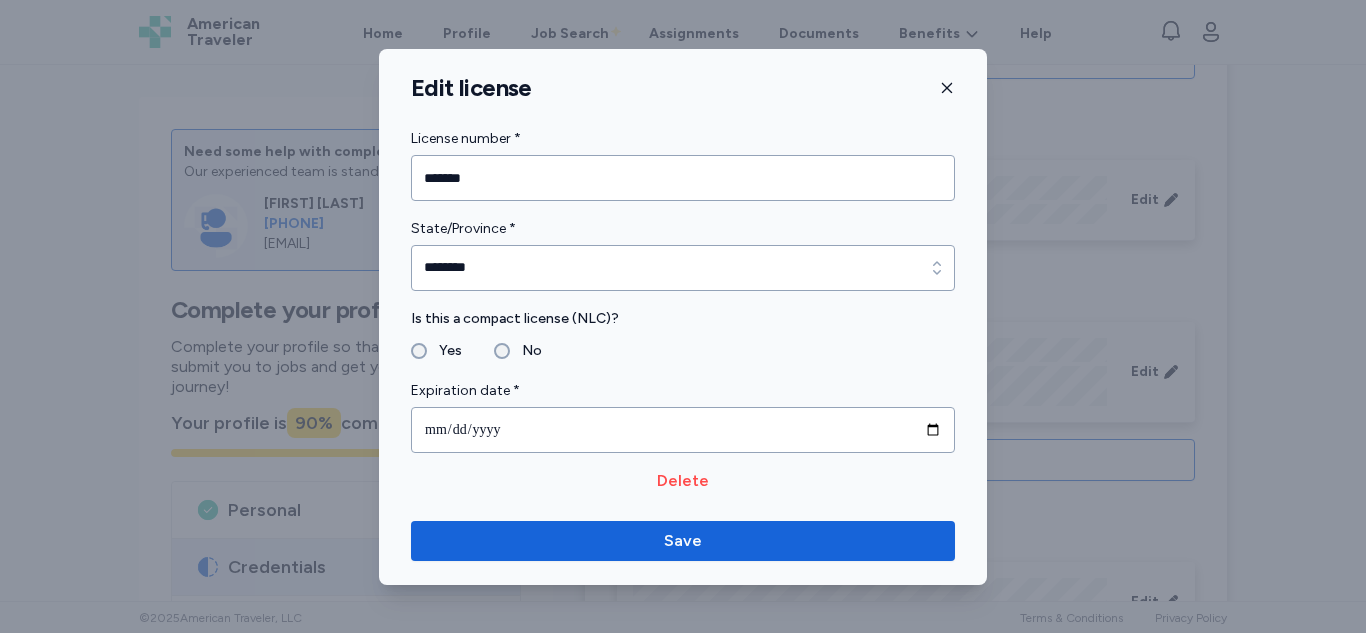 drag, startPoint x: 581, startPoint y: 548, endPoint x: 457, endPoint y: 359, distance: 226.04646 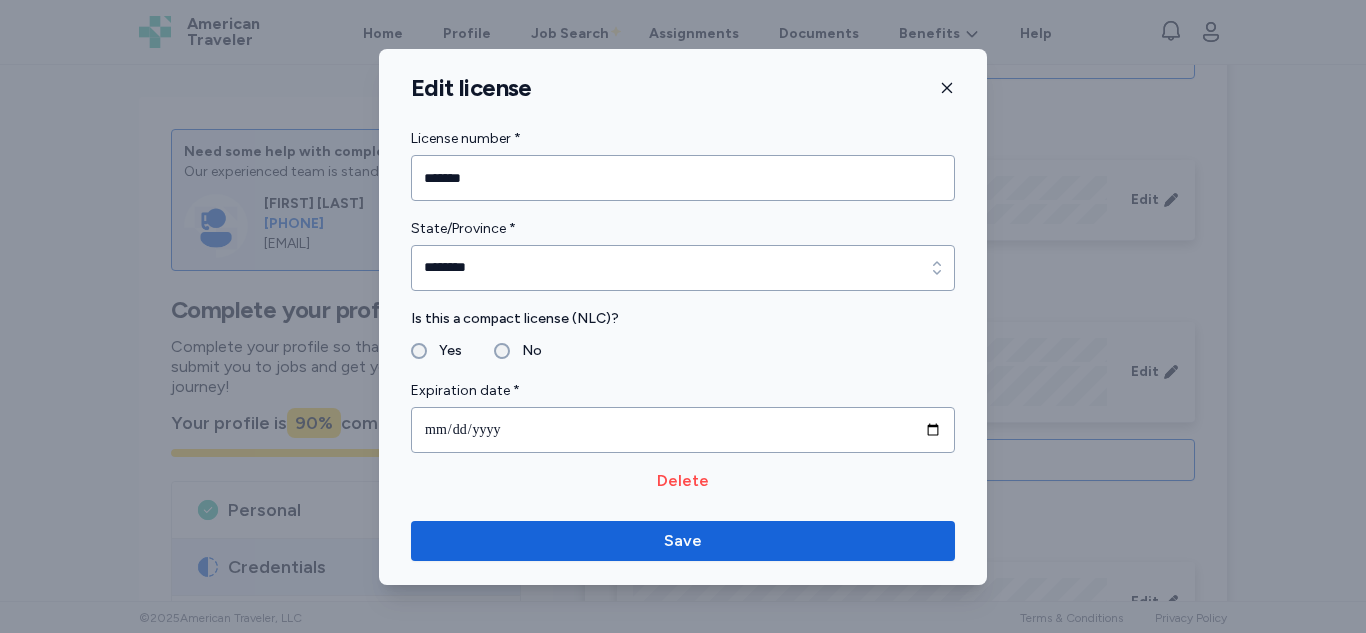 click on "**********" at bounding box center (683, 317) 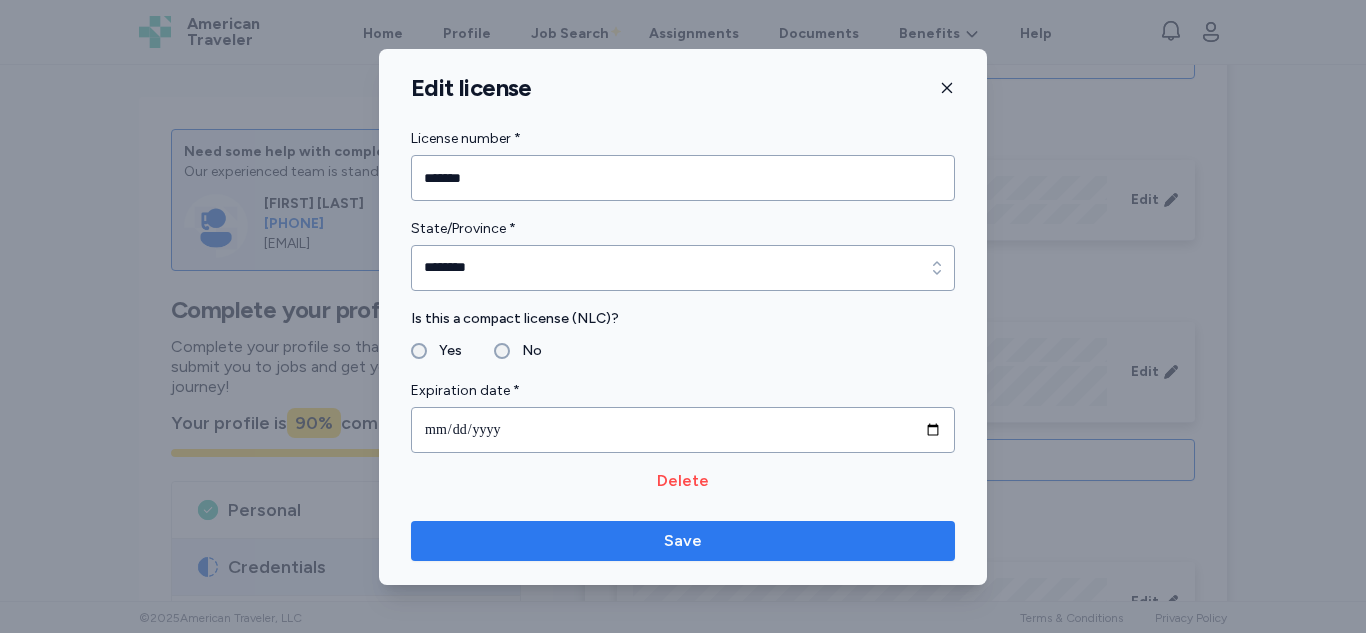 click on "Save" at bounding box center (683, 541) 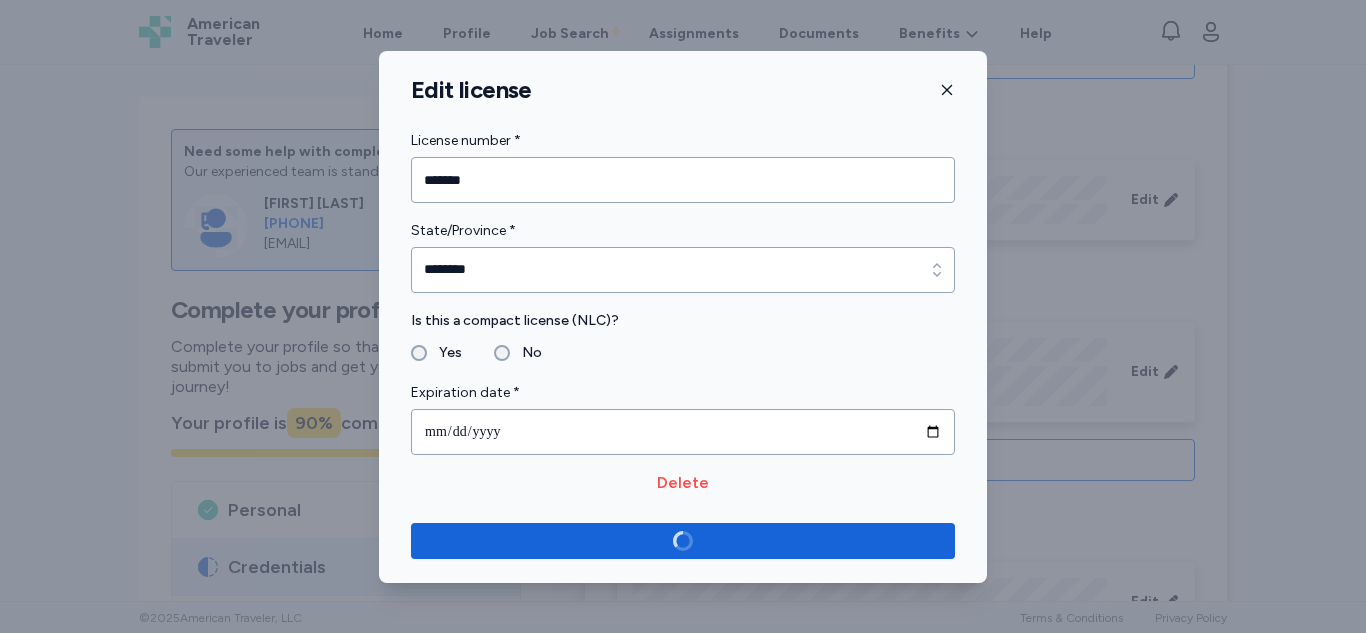 scroll, scrollTop: 556, scrollLeft: 0, axis: vertical 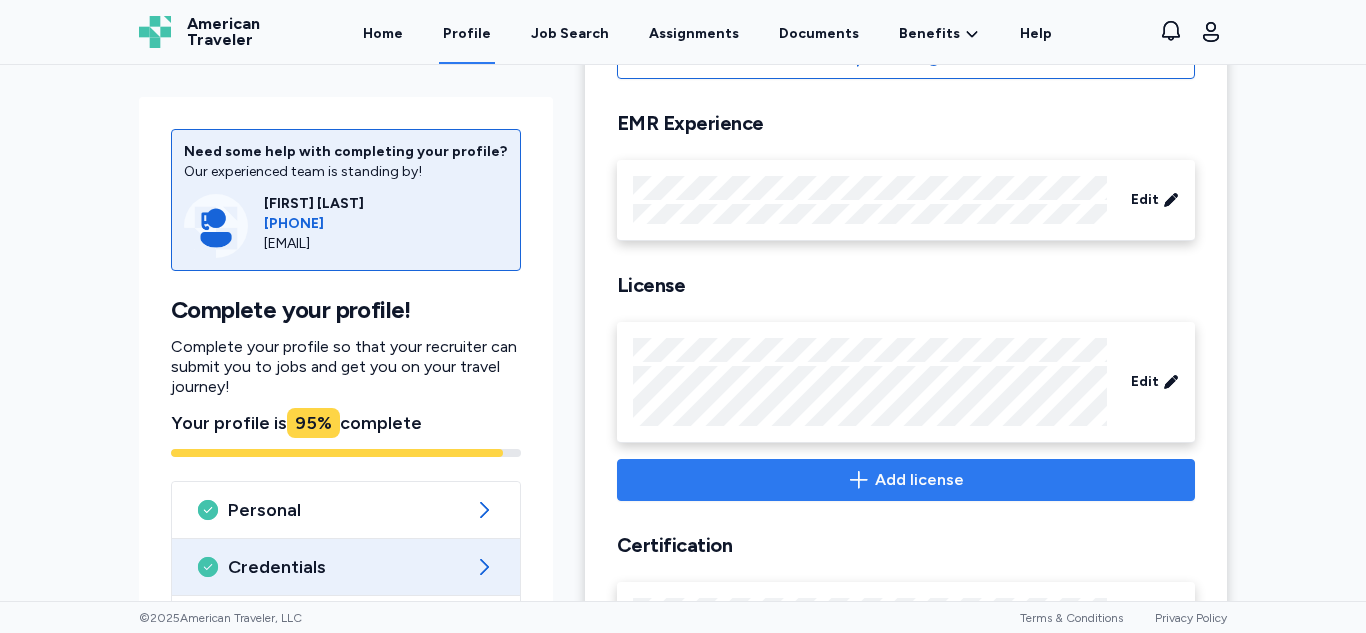 click on "Add license" at bounding box center (906, 480) 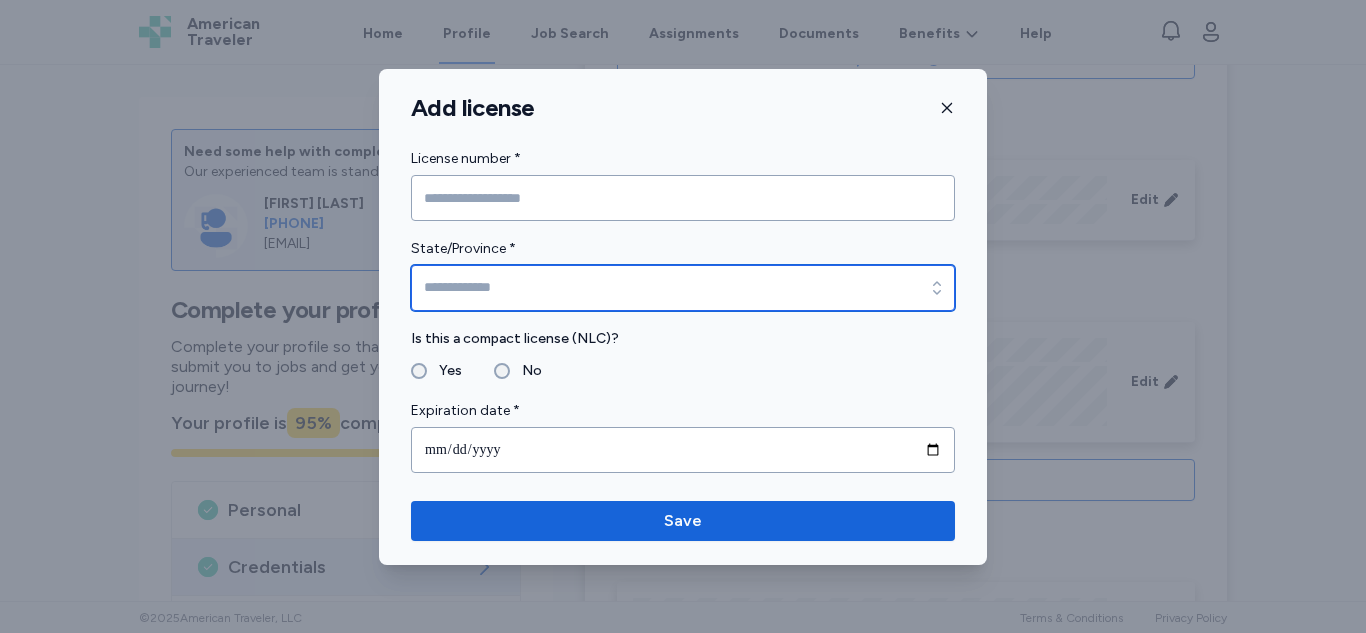 click on "State/Province *" at bounding box center (683, 288) 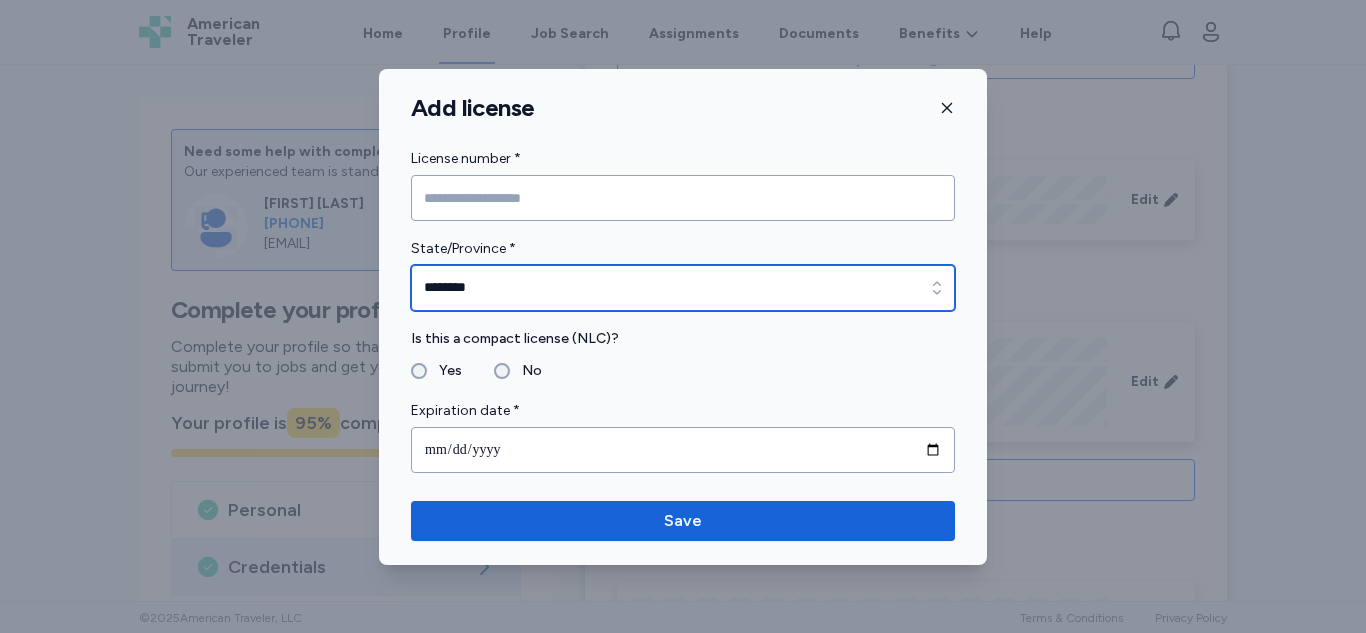 type on "********" 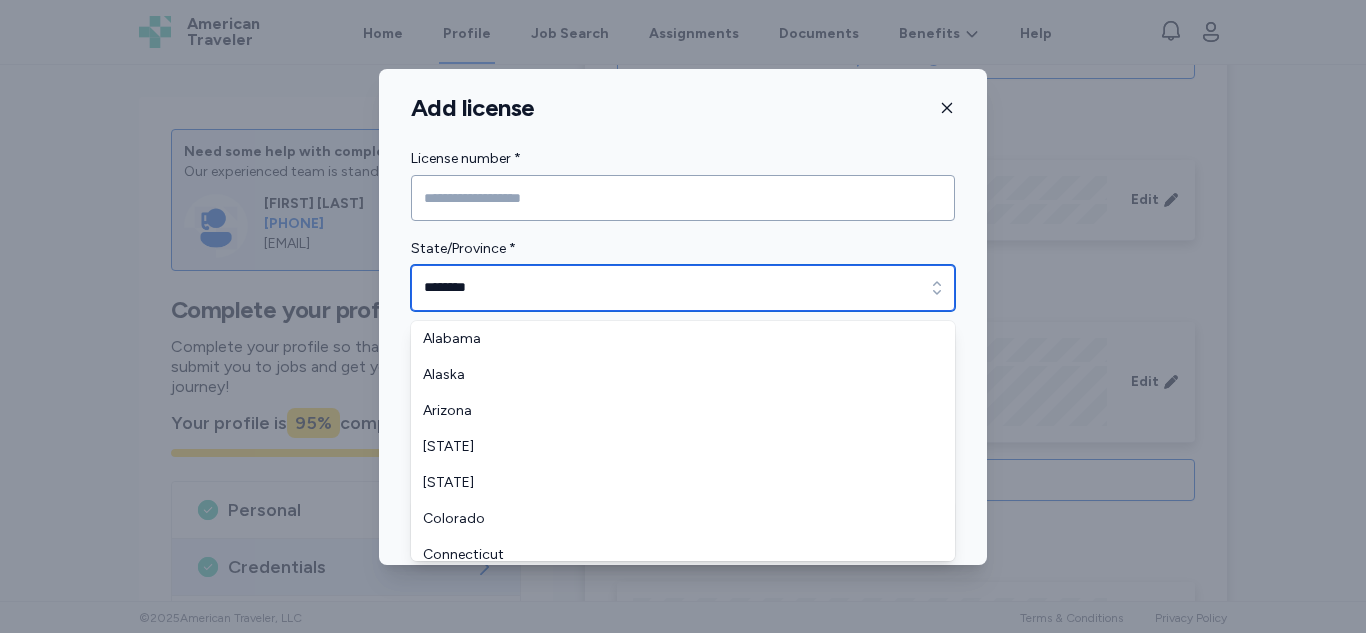 scroll, scrollTop: 264, scrollLeft: 0, axis: vertical 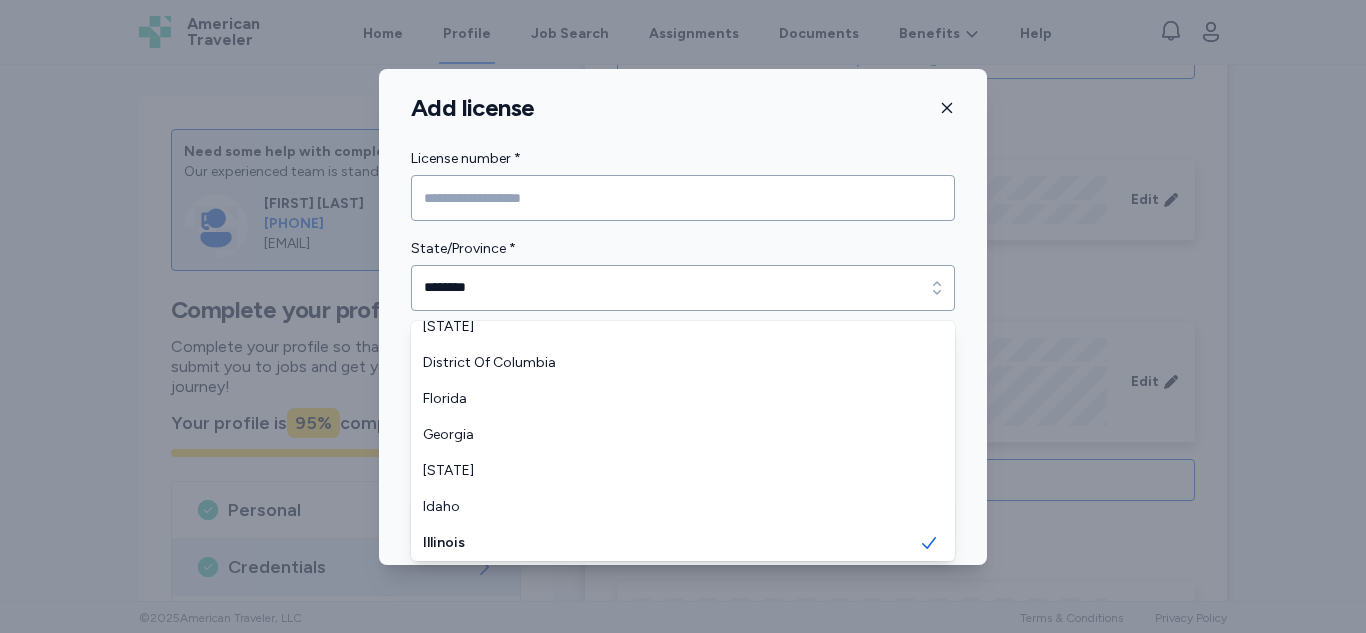 click on "Add license License number * State/Province * ******** State/Province * ******** Is this a compact license (NLC)? Yes No Expiration date *" at bounding box center [683, 310] 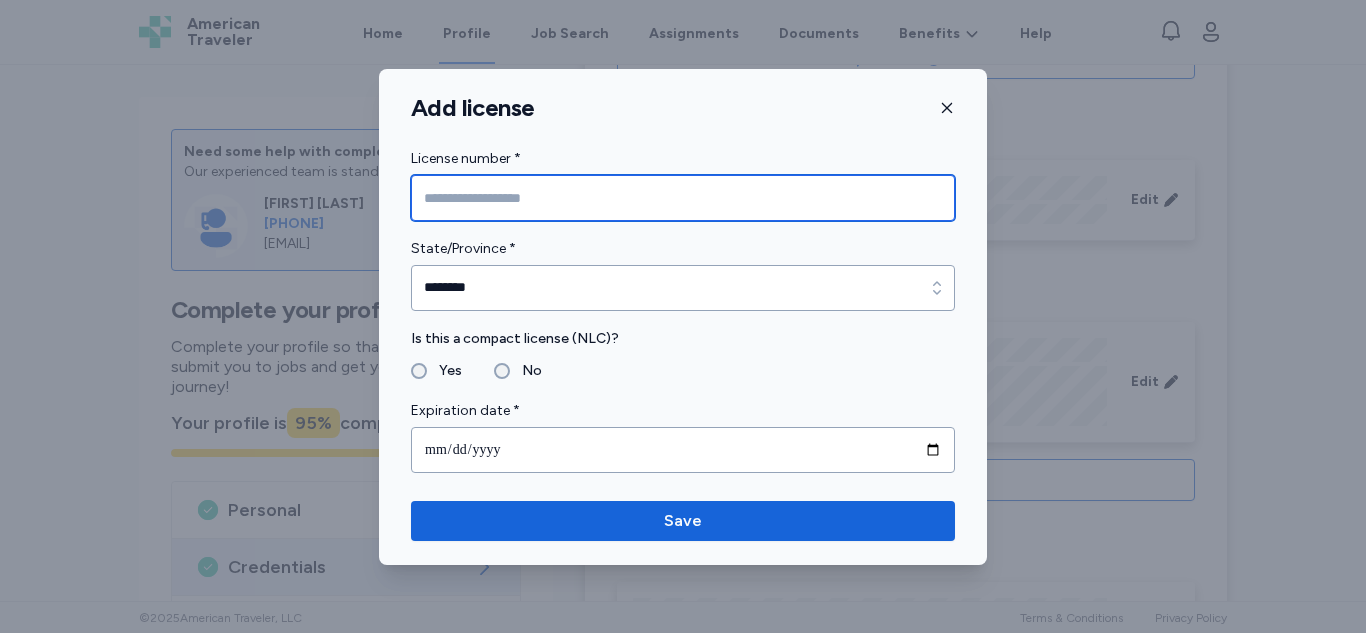 click at bounding box center [683, 198] 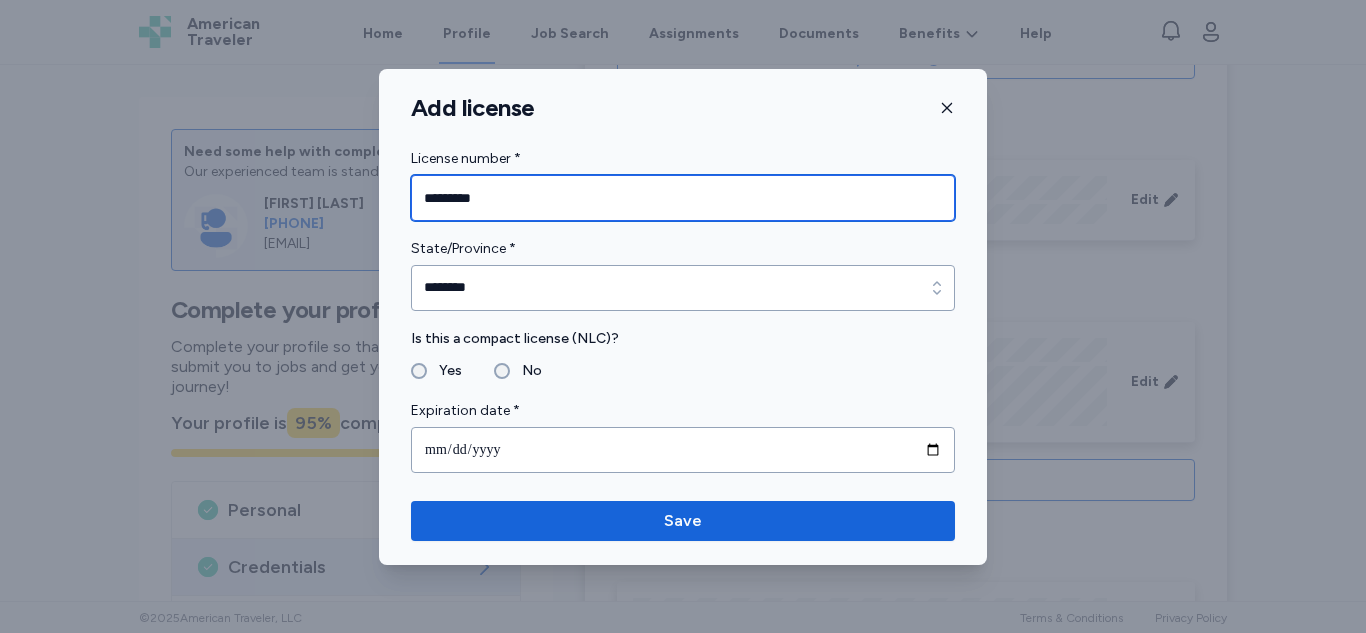 type on "*********" 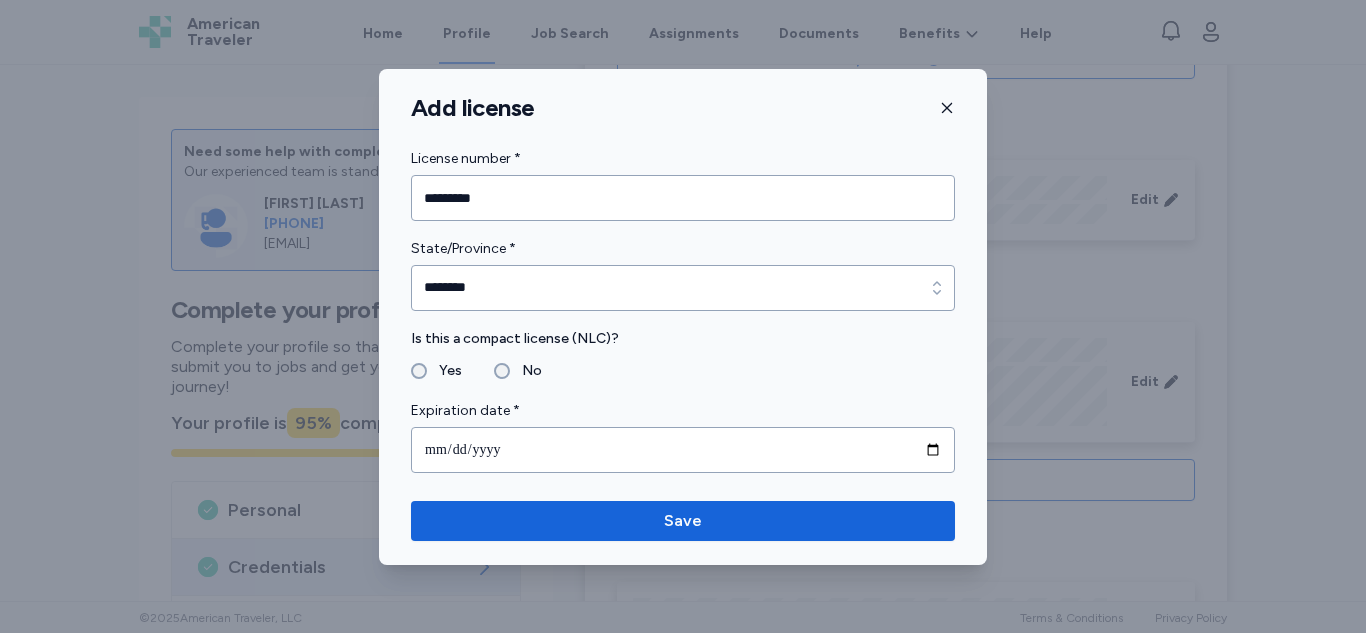 click on "No" at bounding box center (526, 371) 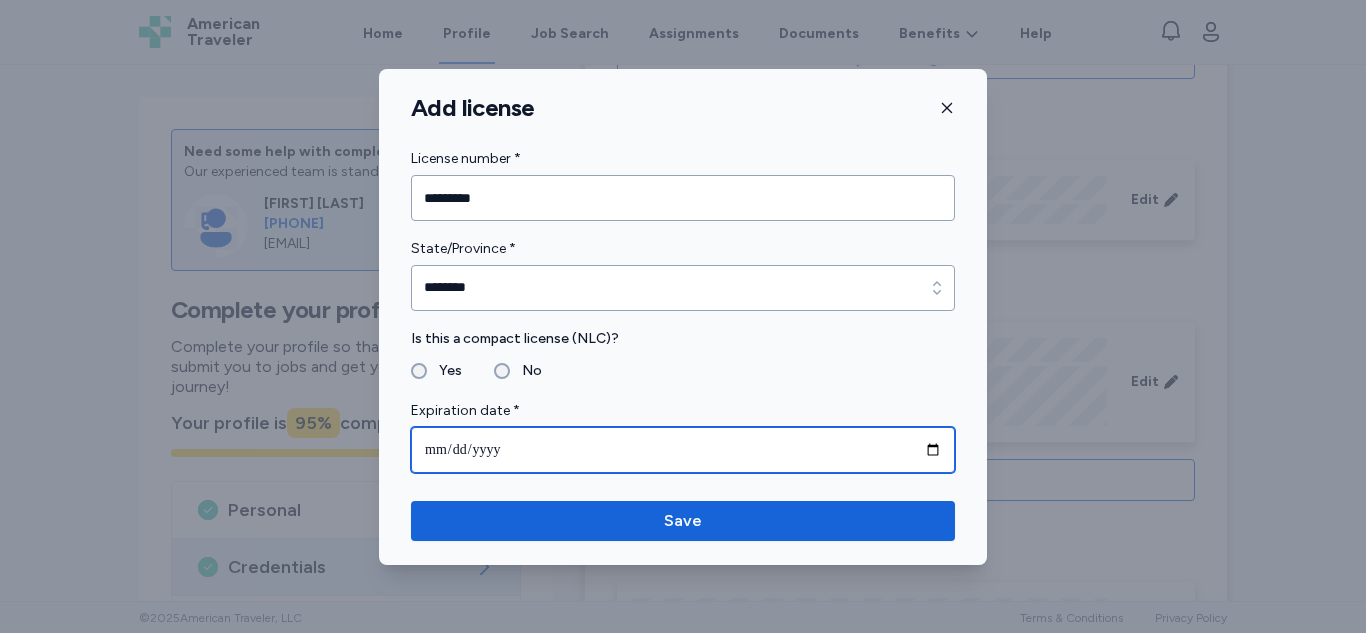 click at bounding box center [683, 450] 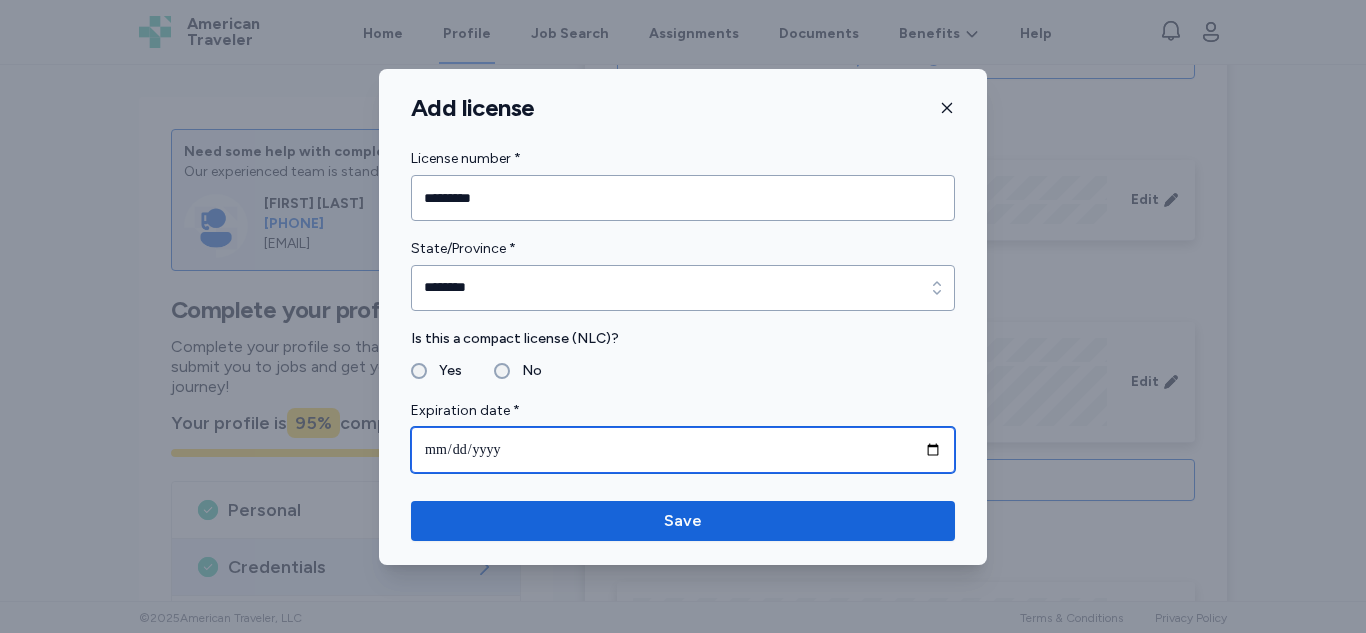 type on "**********" 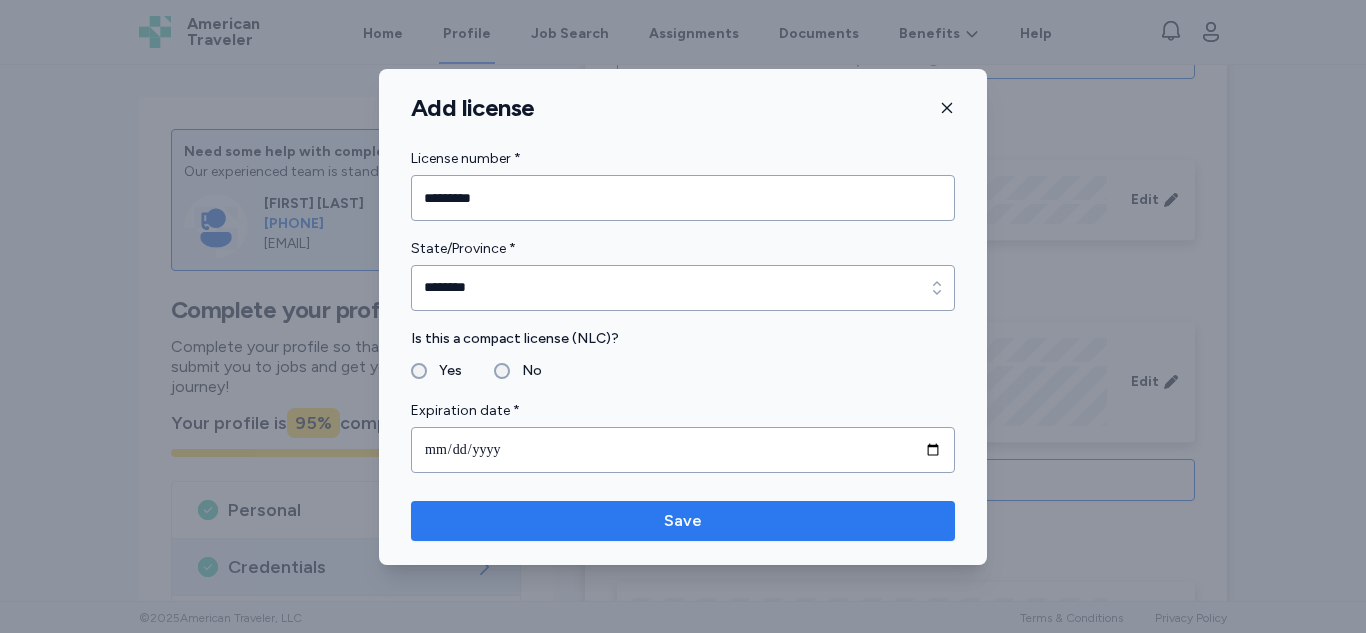 click on "Save" at bounding box center (683, 521) 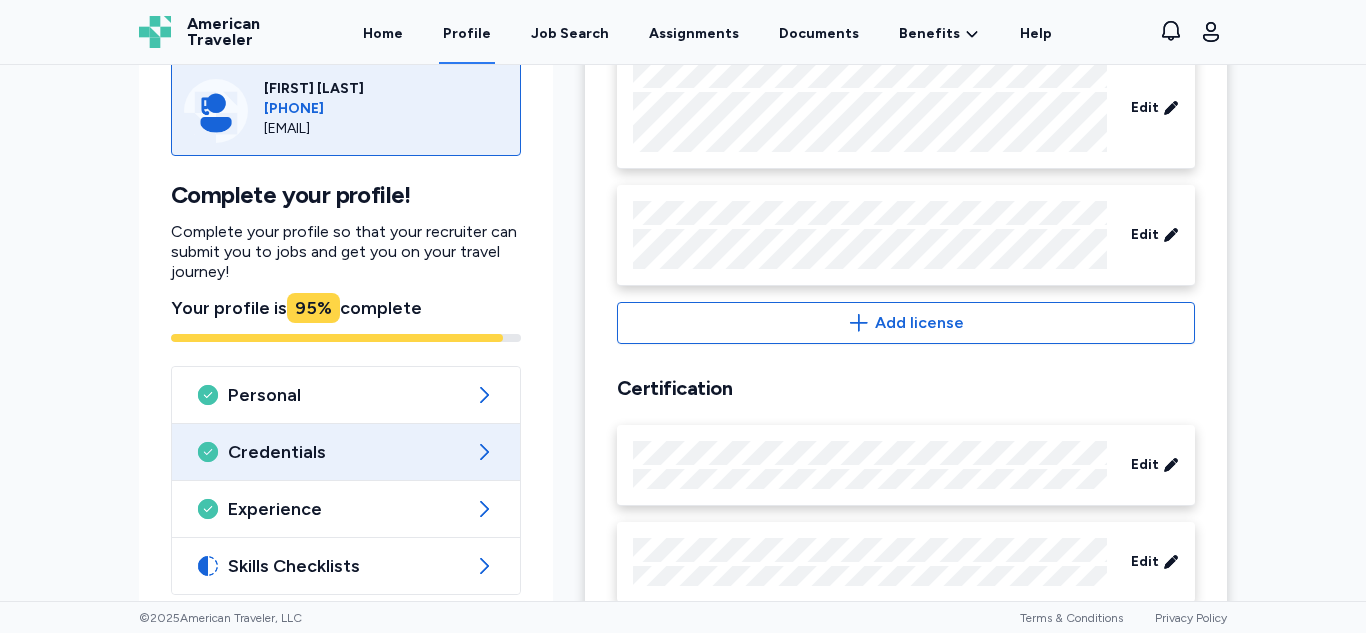 scroll, scrollTop: 938, scrollLeft: 0, axis: vertical 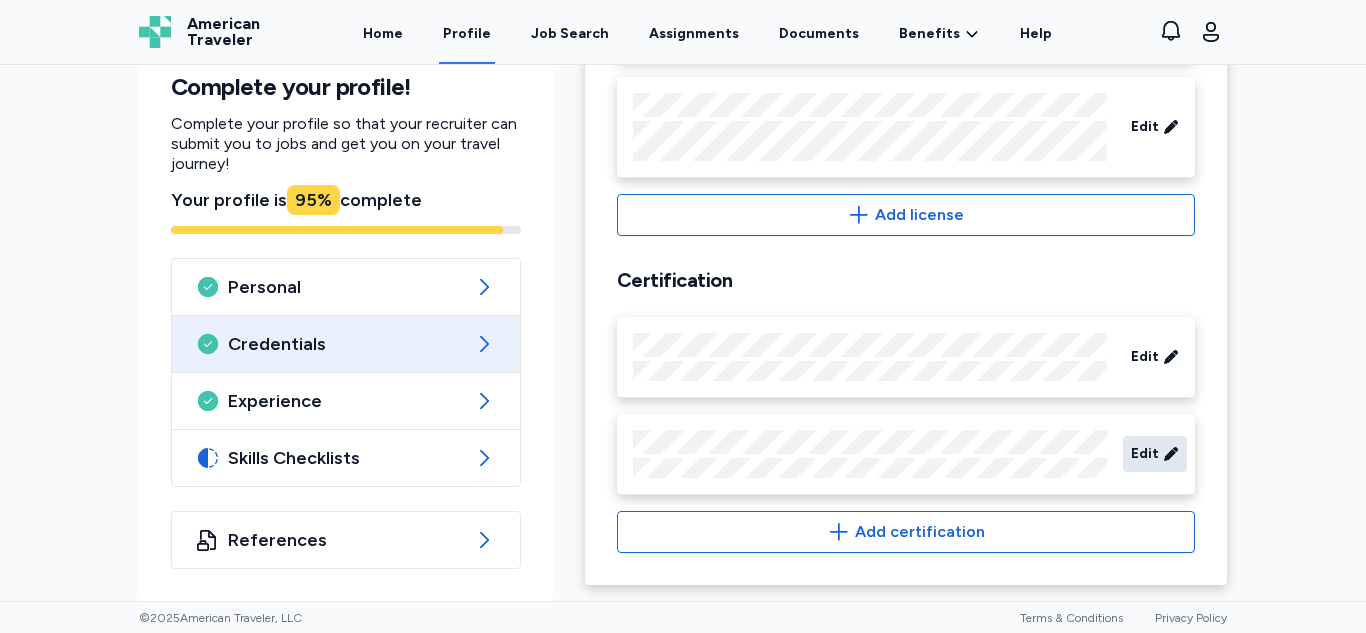 click 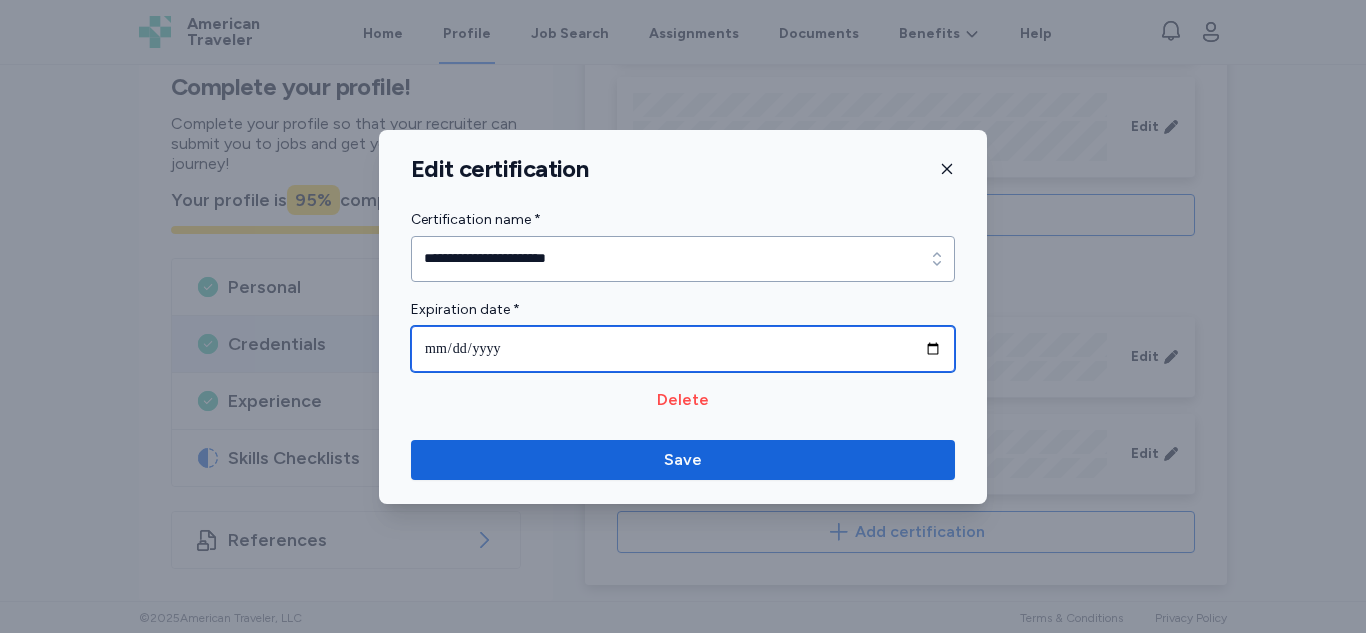 click on "**********" at bounding box center [683, 349] 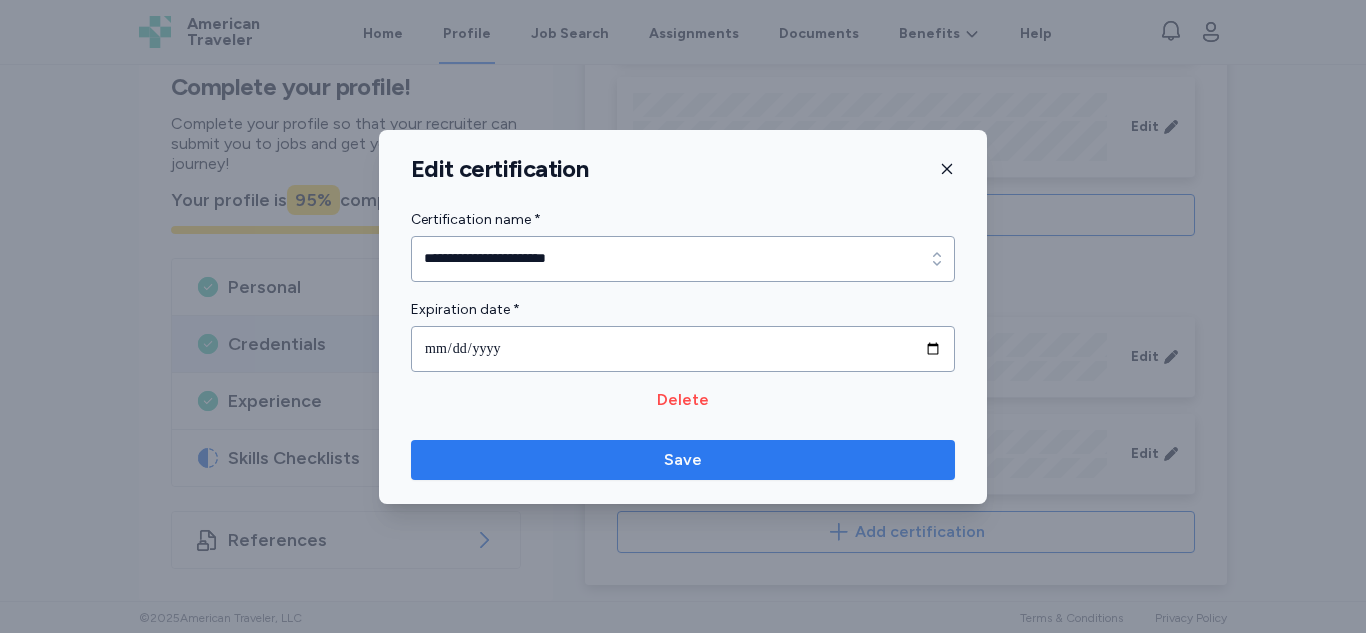 click on "Save" at bounding box center [683, 460] 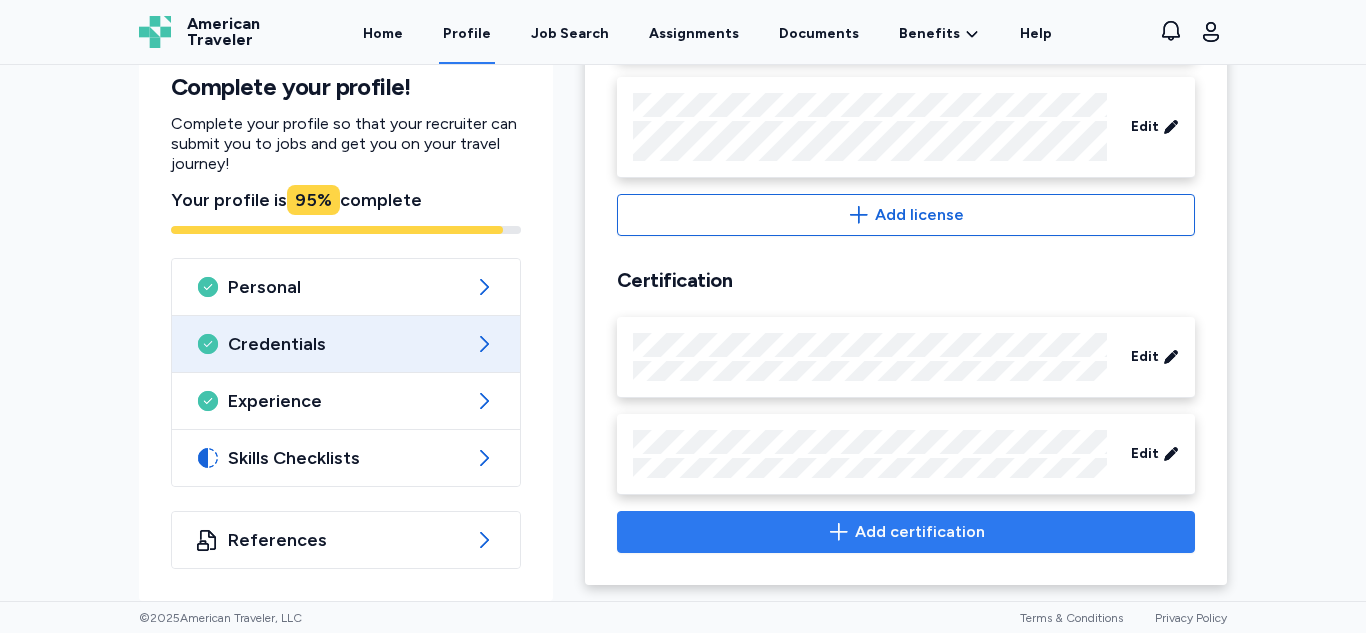 click on "Add certification" at bounding box center (906, 532) 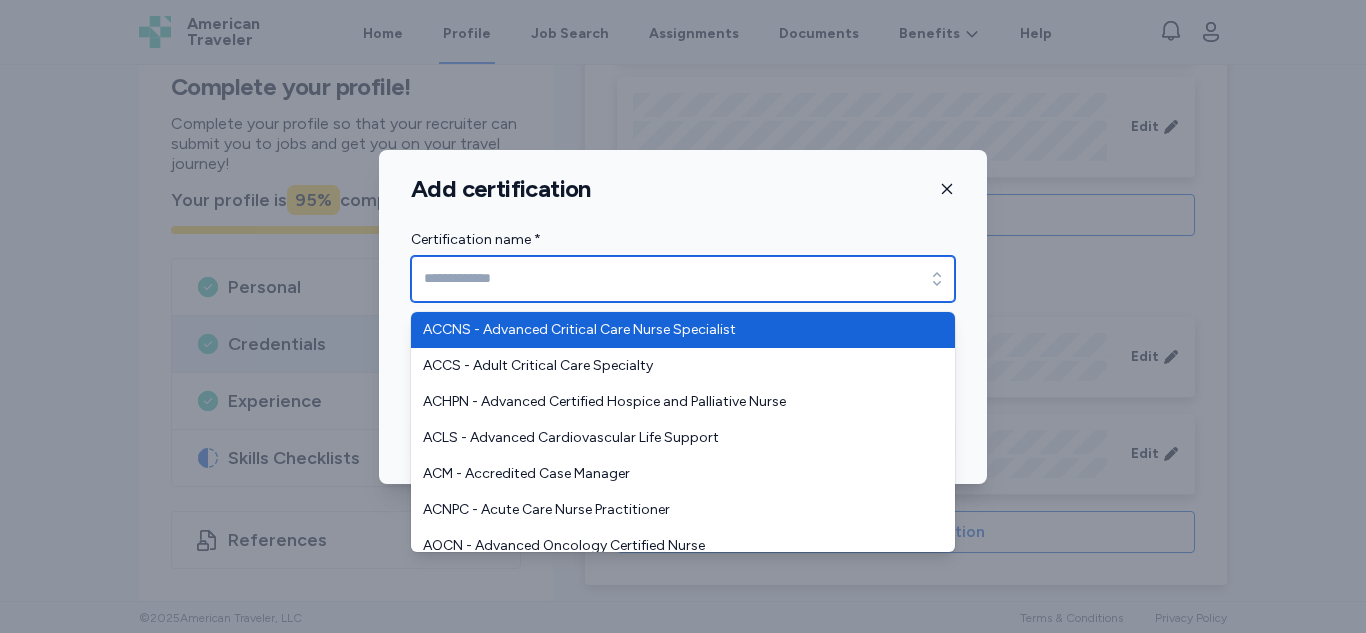 click on "Certification name *" at bounding box center (683, 279) 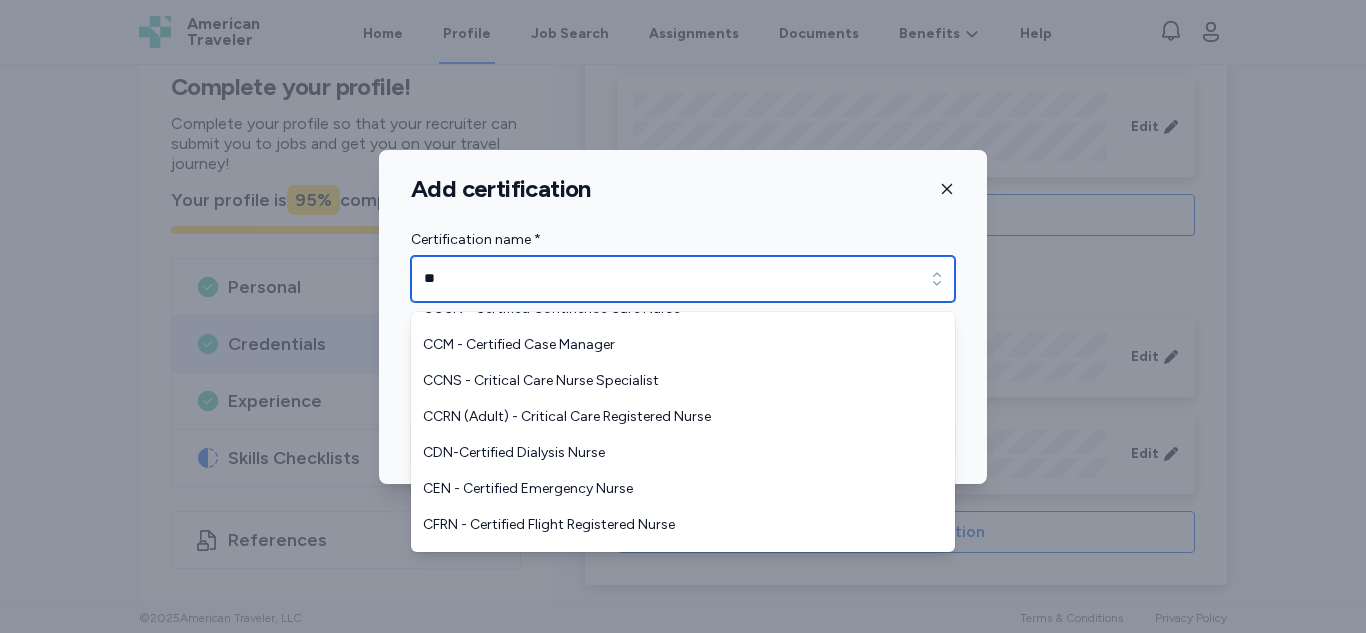 scroll, scrollTop: 0, scrollLeft: 0, axis: both 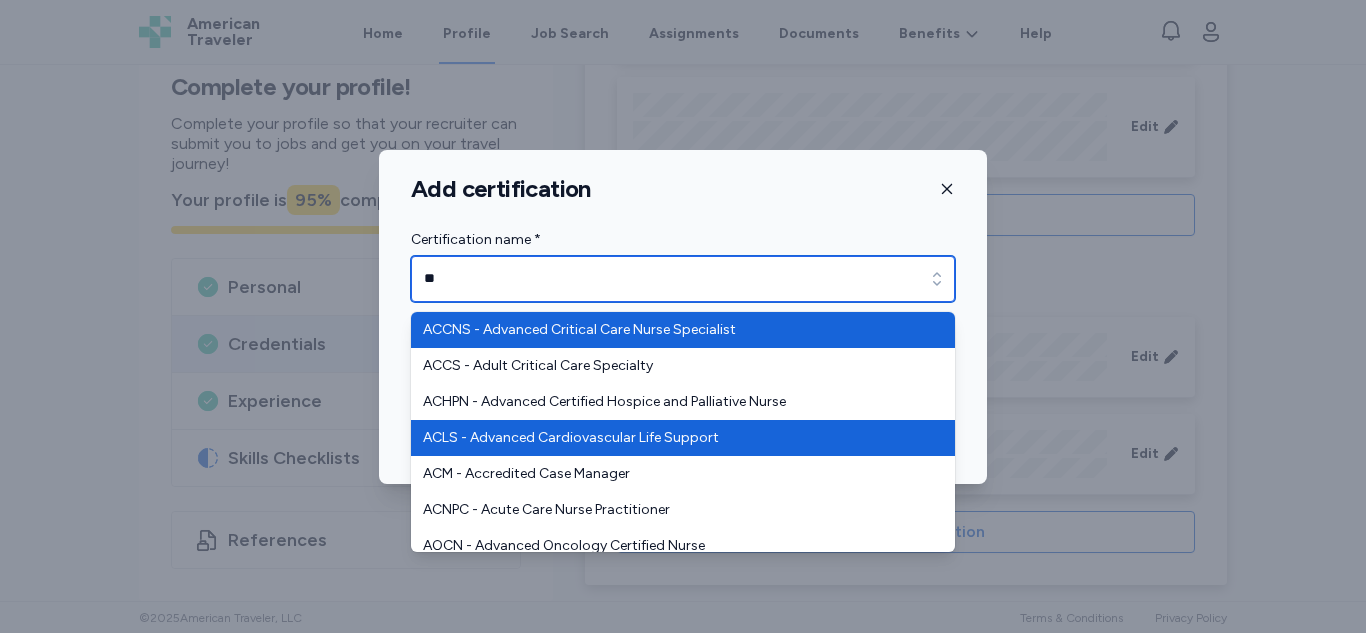 type on "*" 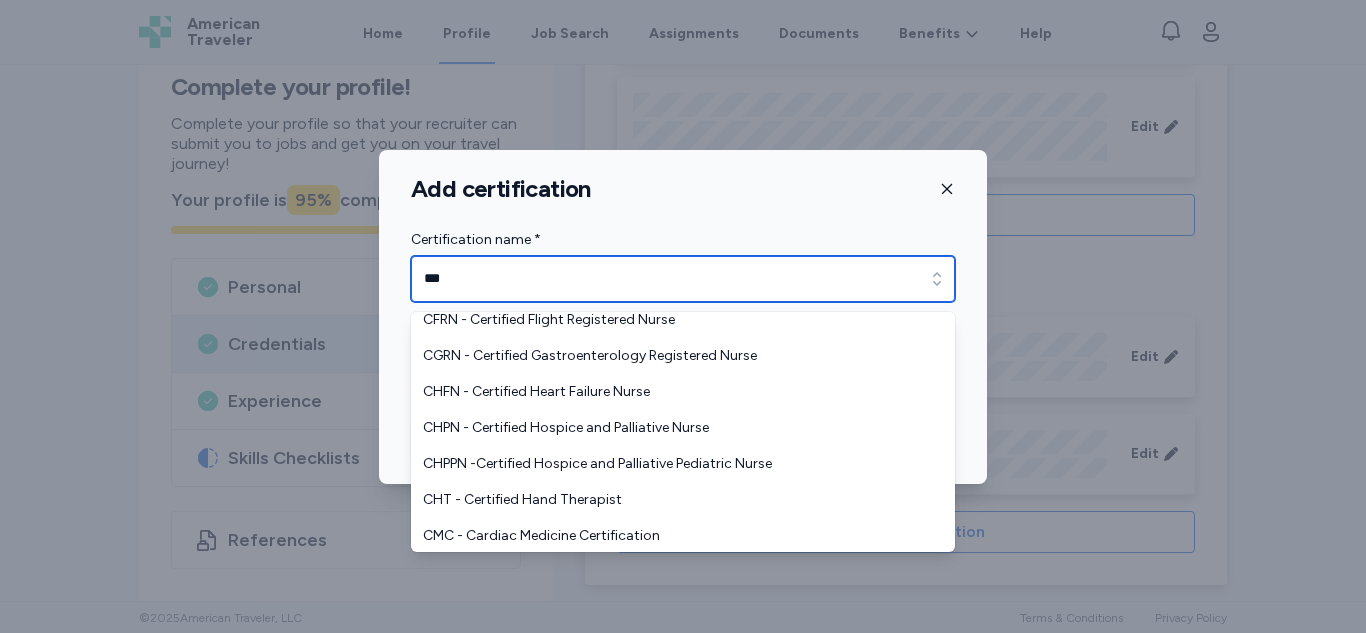 scroll, scrollTop: 1698, scrollLeft: 0, axis: vertical 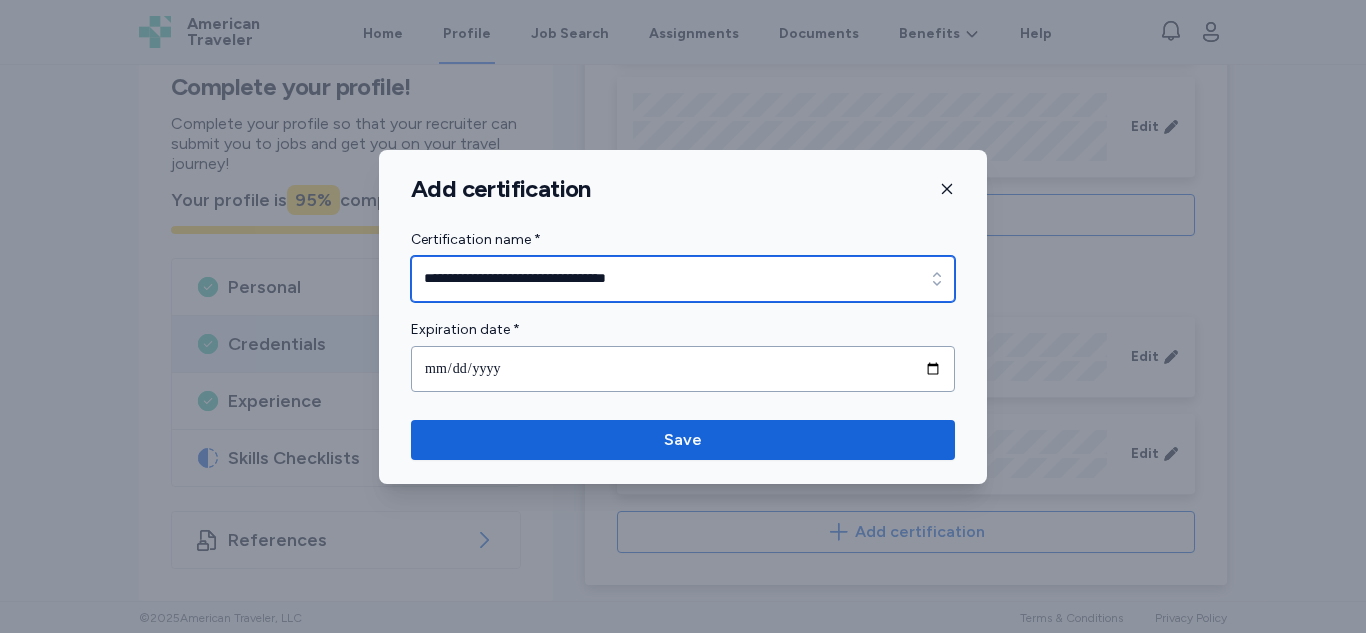 click on "**********" at bounding box center (683, 279) 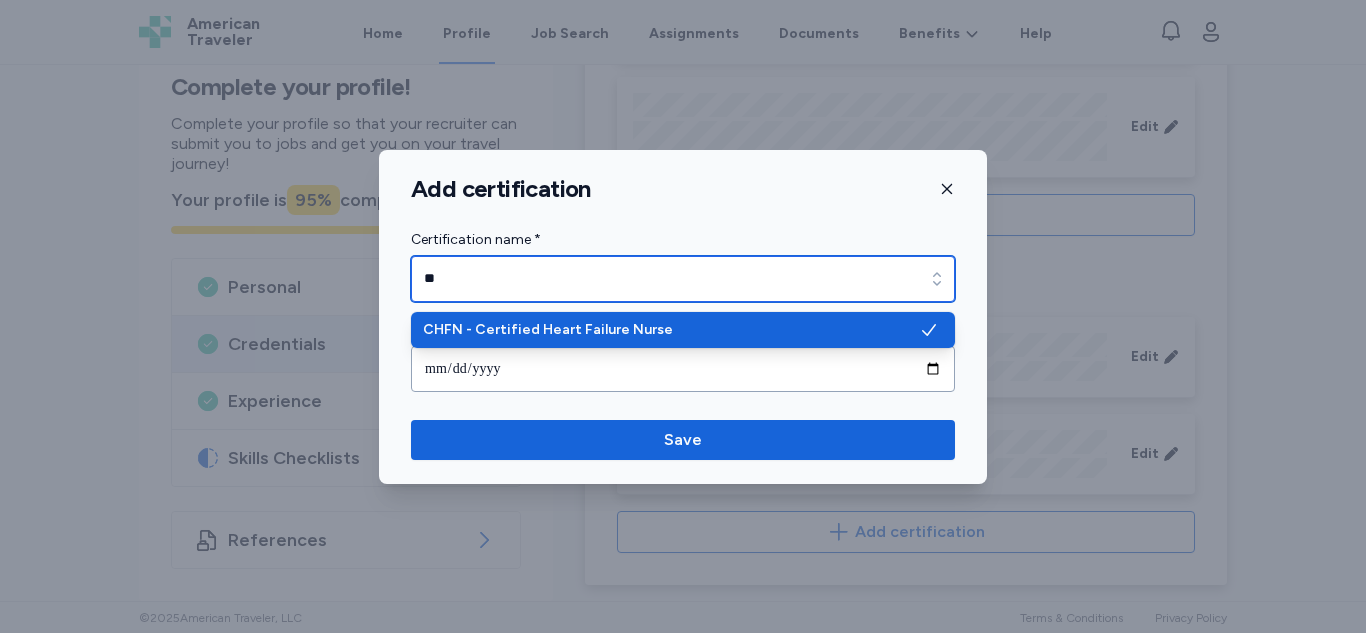 type on "*" 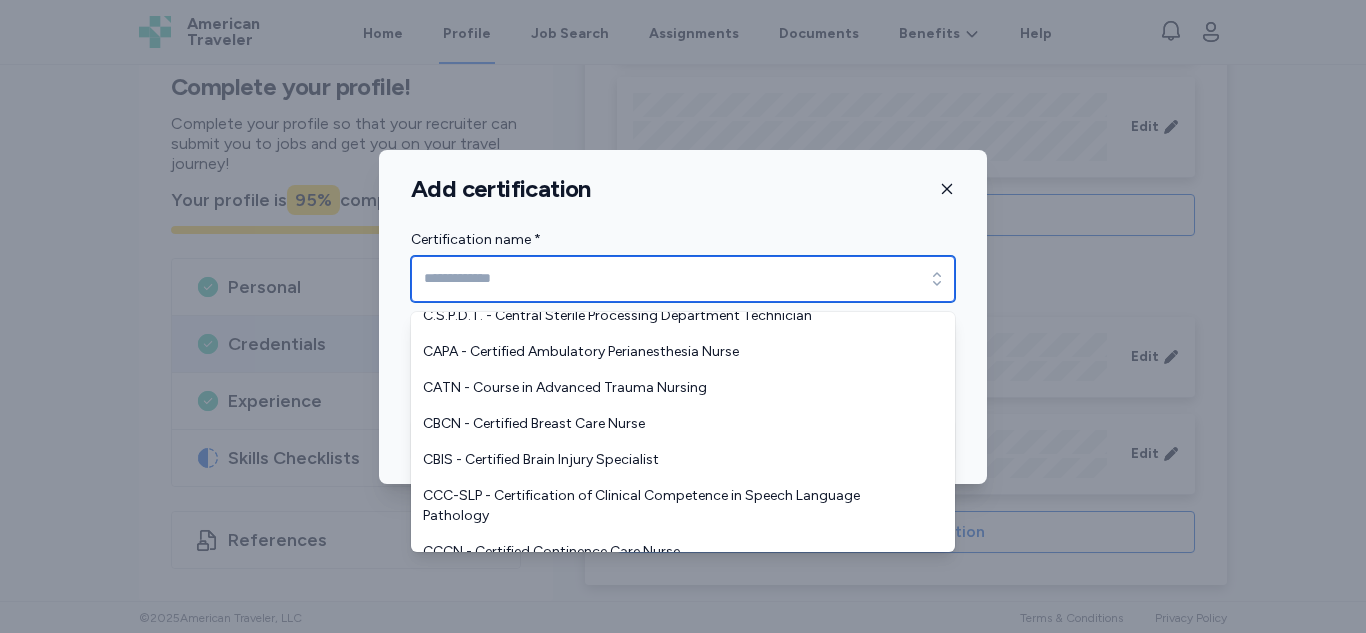 scroll, scrollTop: 1262, scrollLeft: 0, axis: vertical 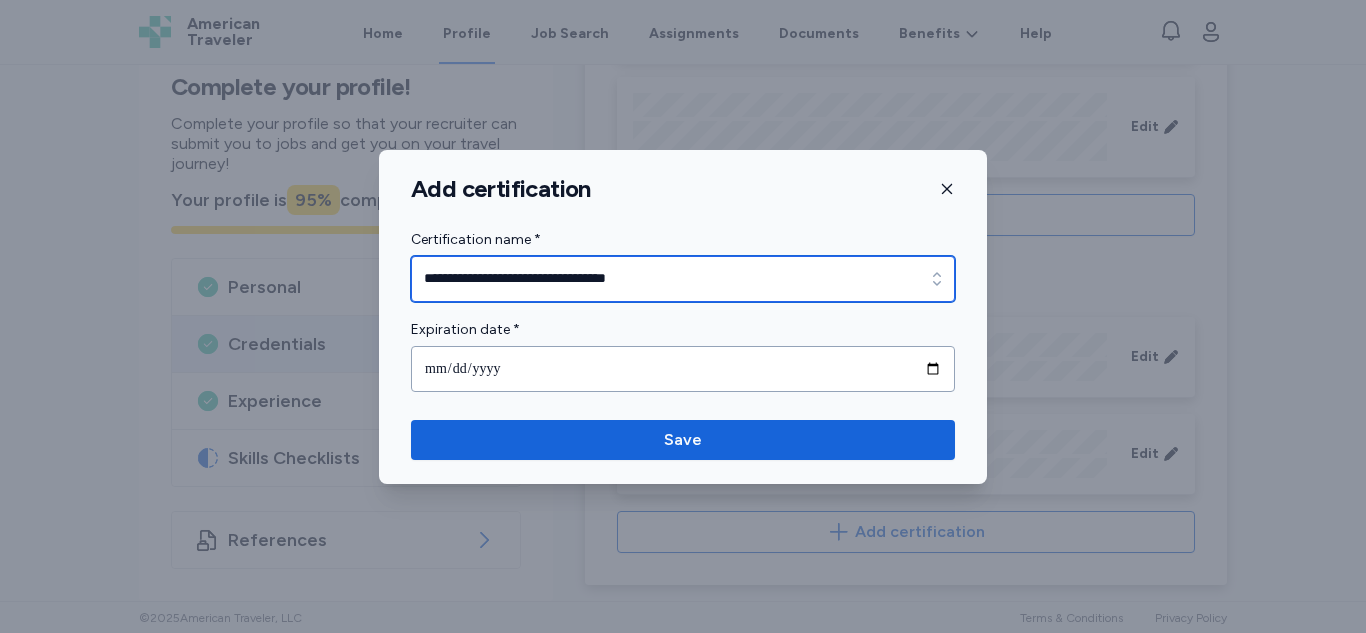 type on "**********" 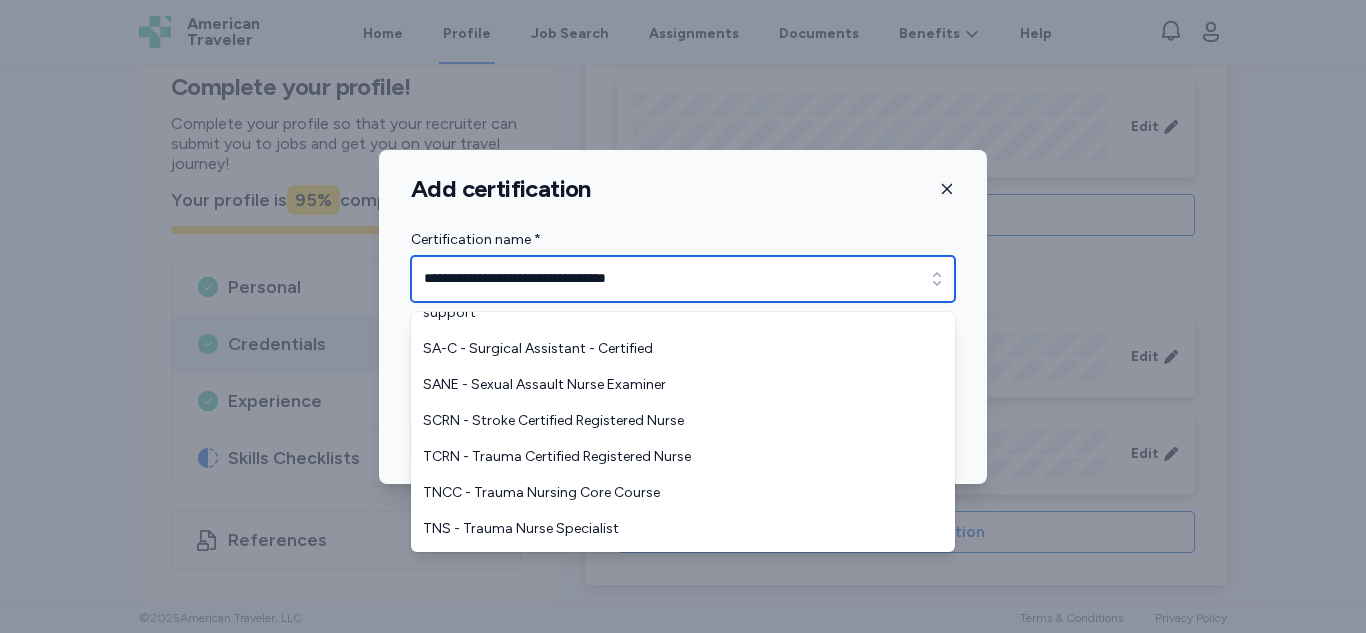 scroll, scrollTop: 4640, scrollLeft: 0, axis: vertical 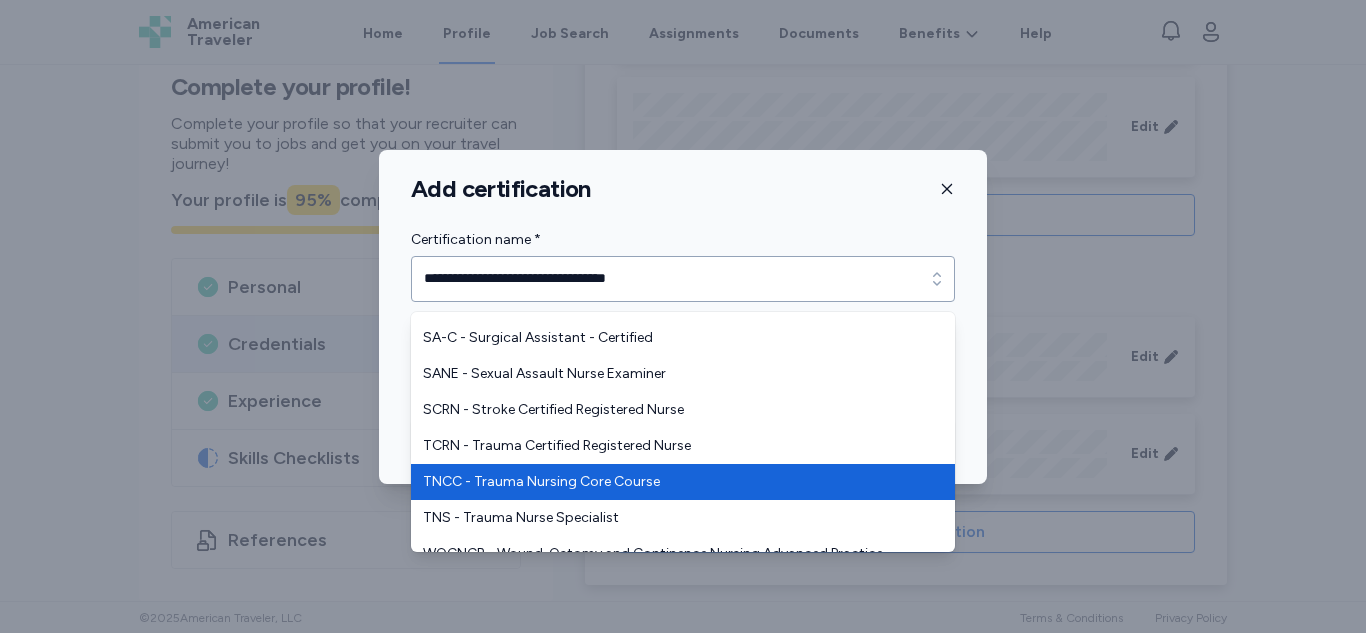 click on "**********" at bounding box center [683, 317] 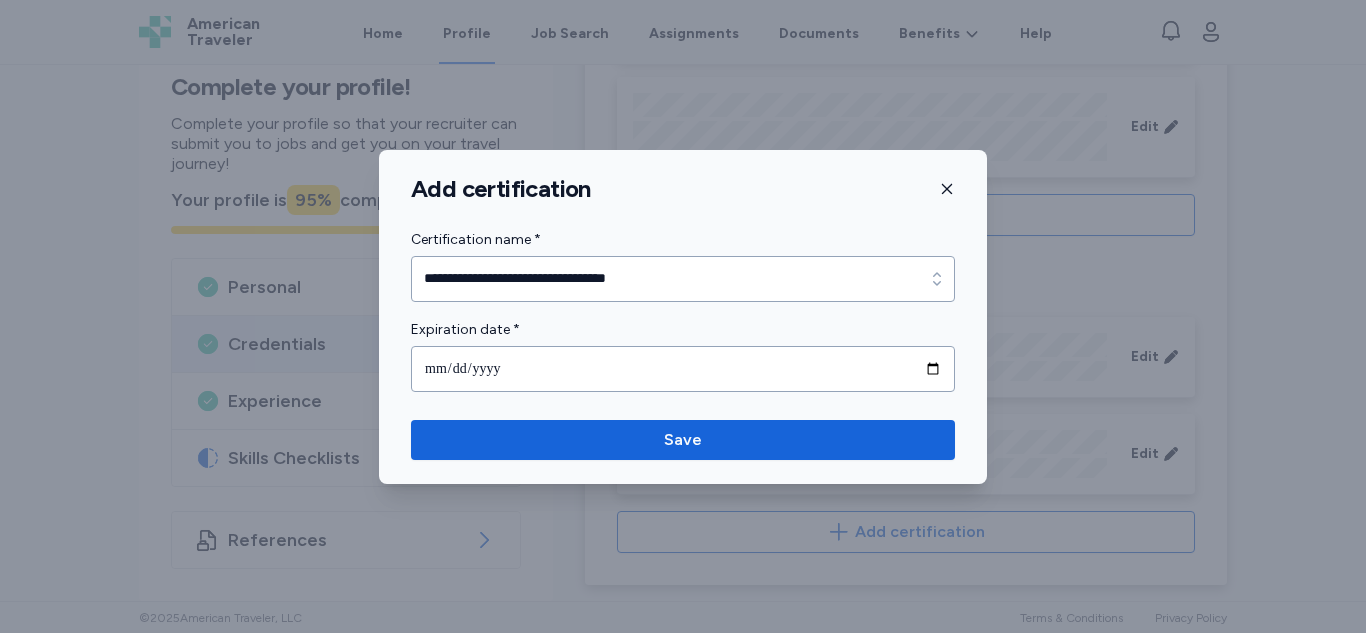 click 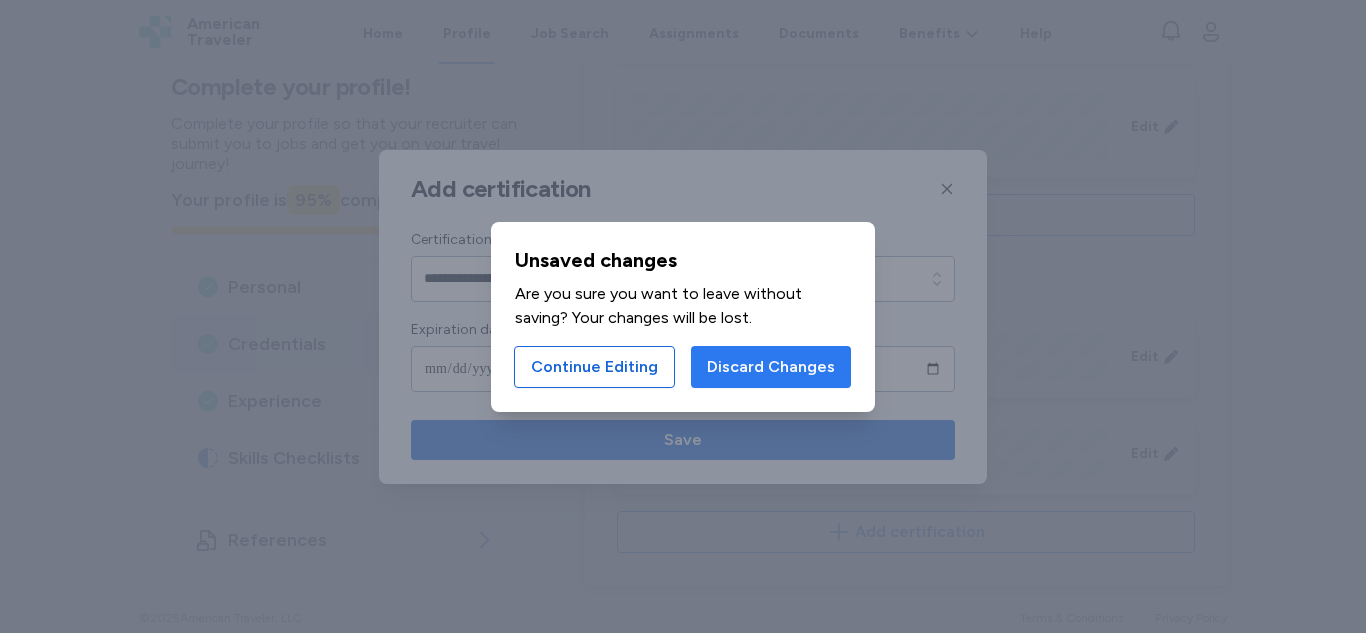 click on "Discard Changes" at bounding box center (771, 367) 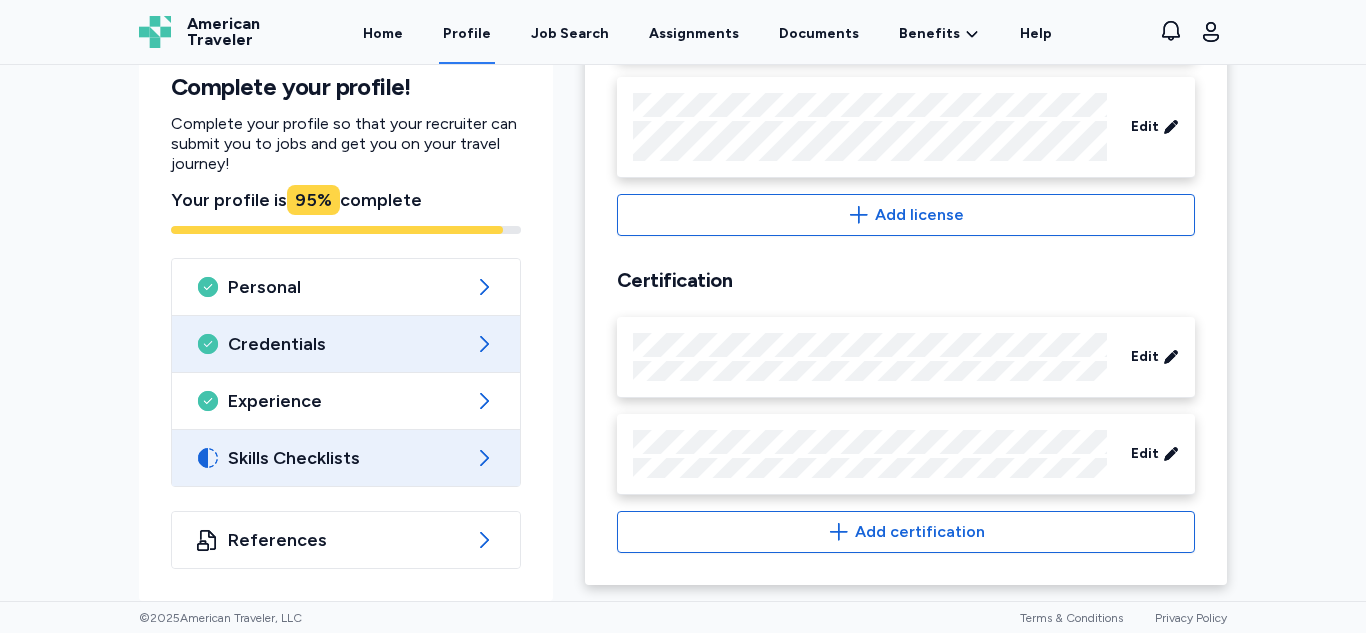 click on "Skills Checklists" at bounding box center [346, 458] 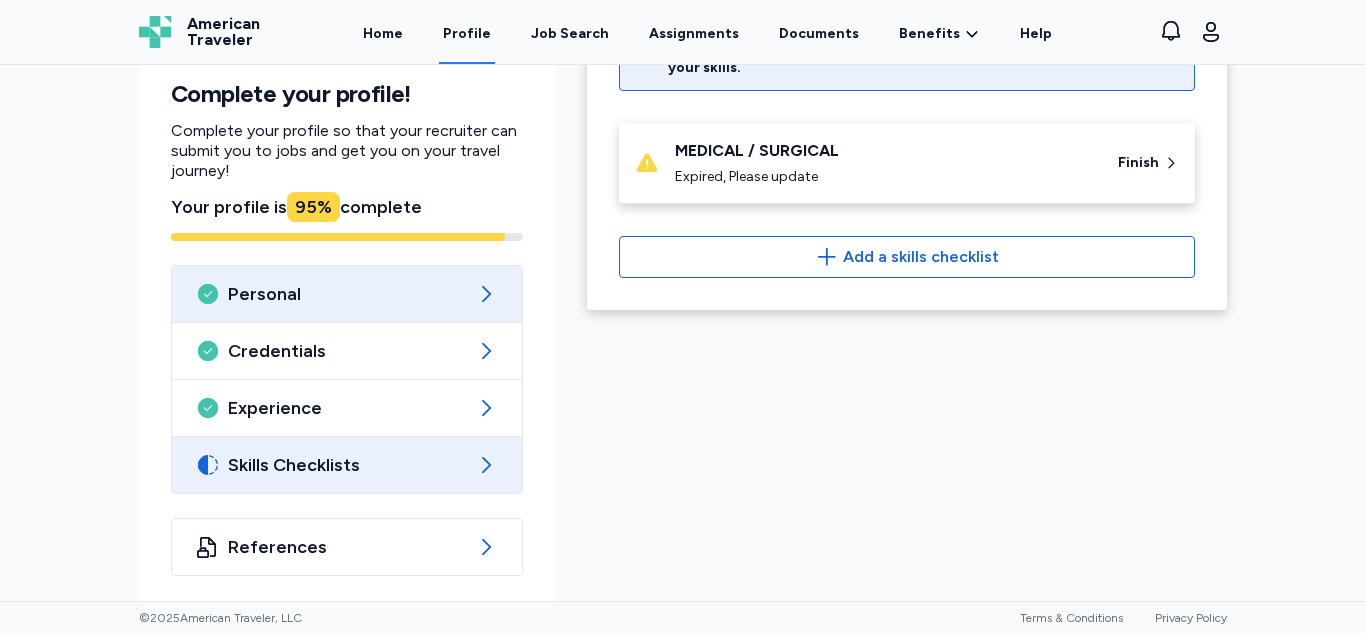scroll, scrollTop: 223, scrollLeft: 0, axis: vertical 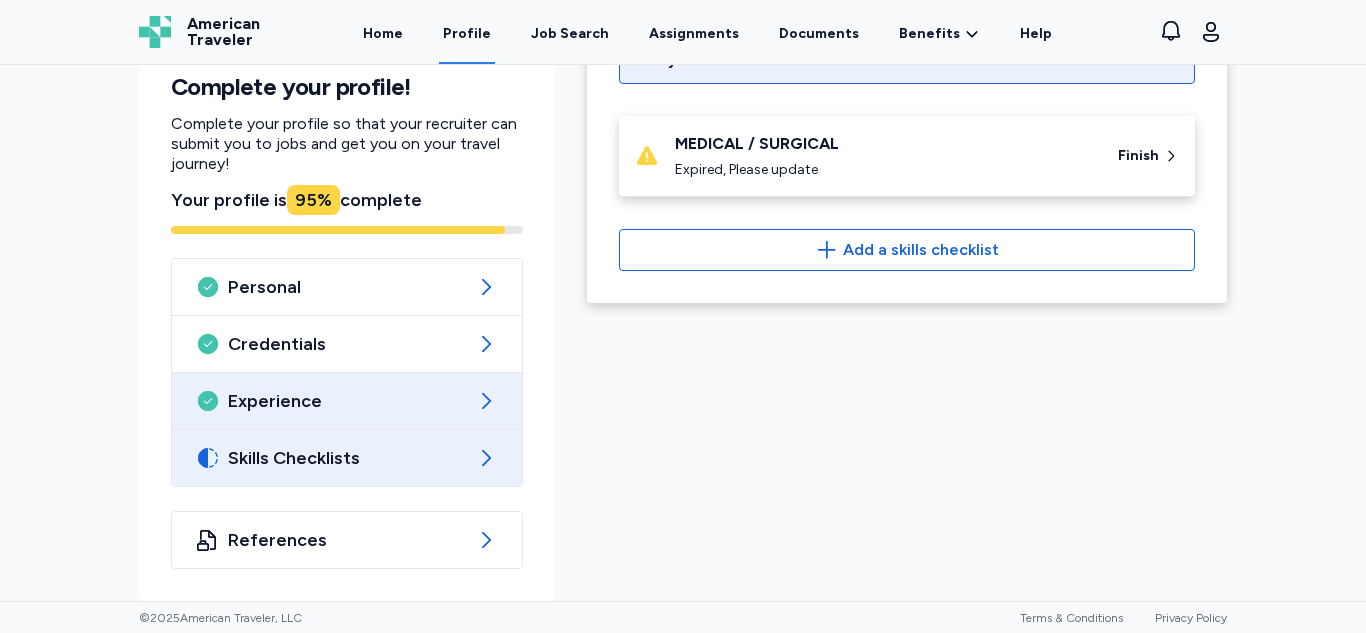 click on "Experience" at bounding box center [347, 401] 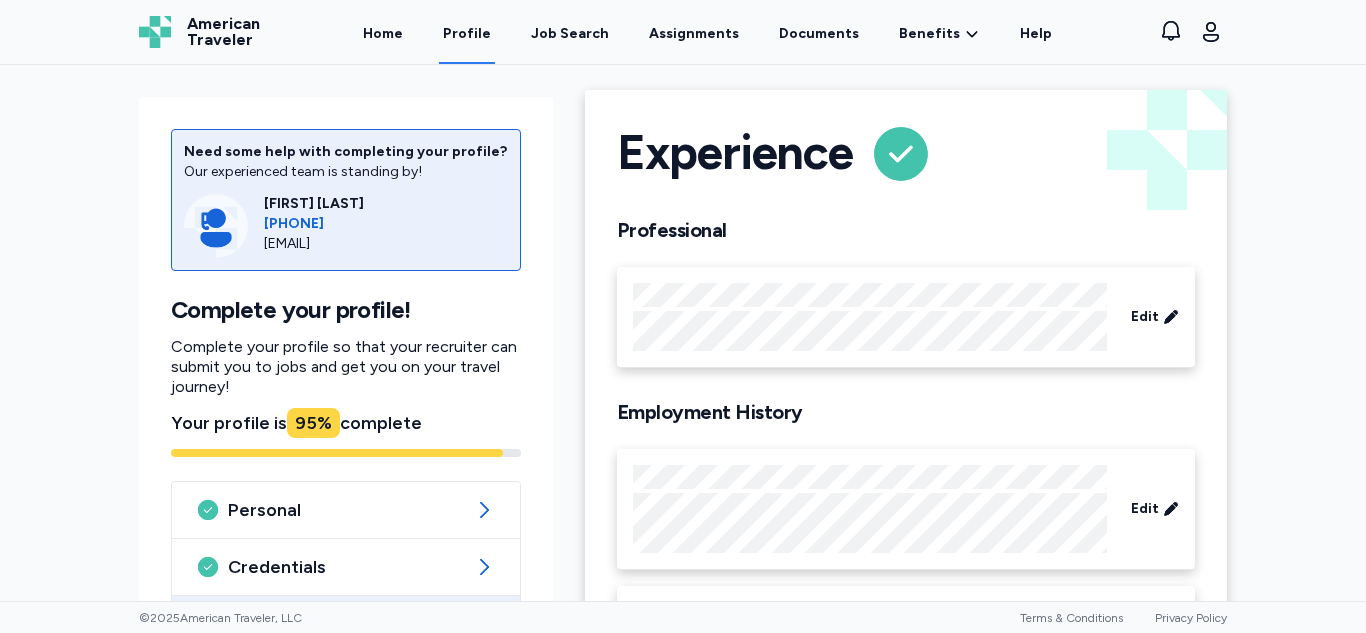 scroll, scrollTop: 493, scrollLeft: 0, axis: vertical 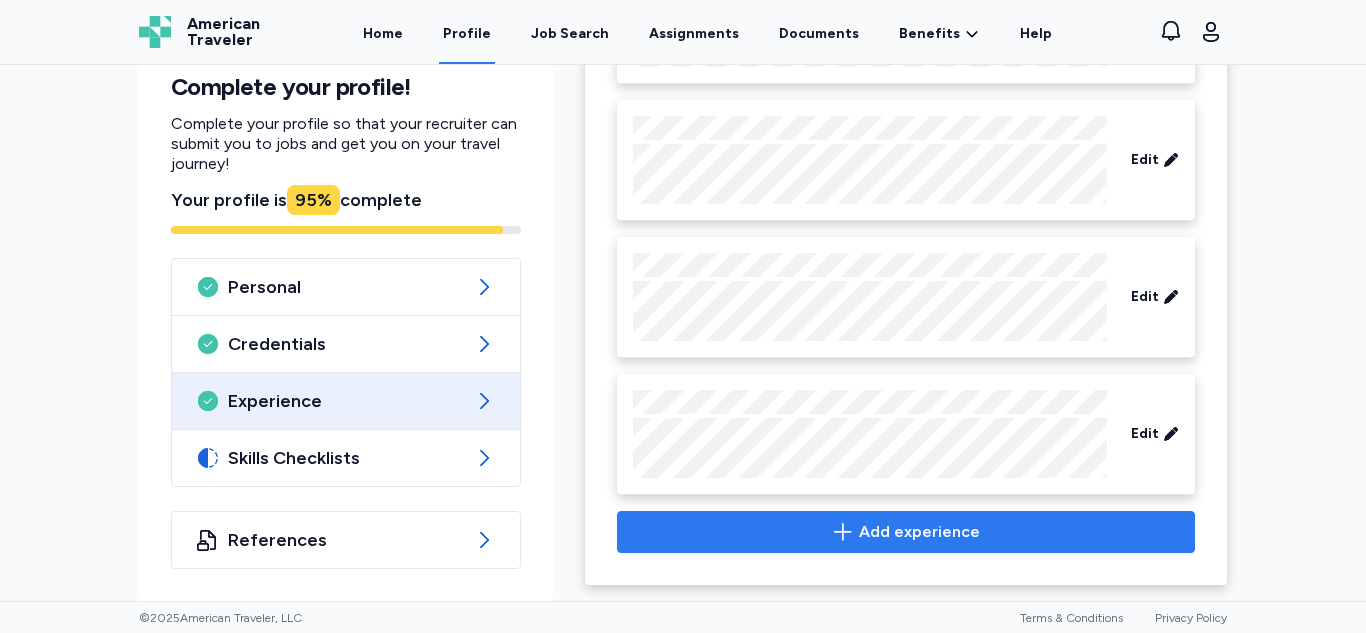 click on "Add experience" at bounding box center [906, 532] 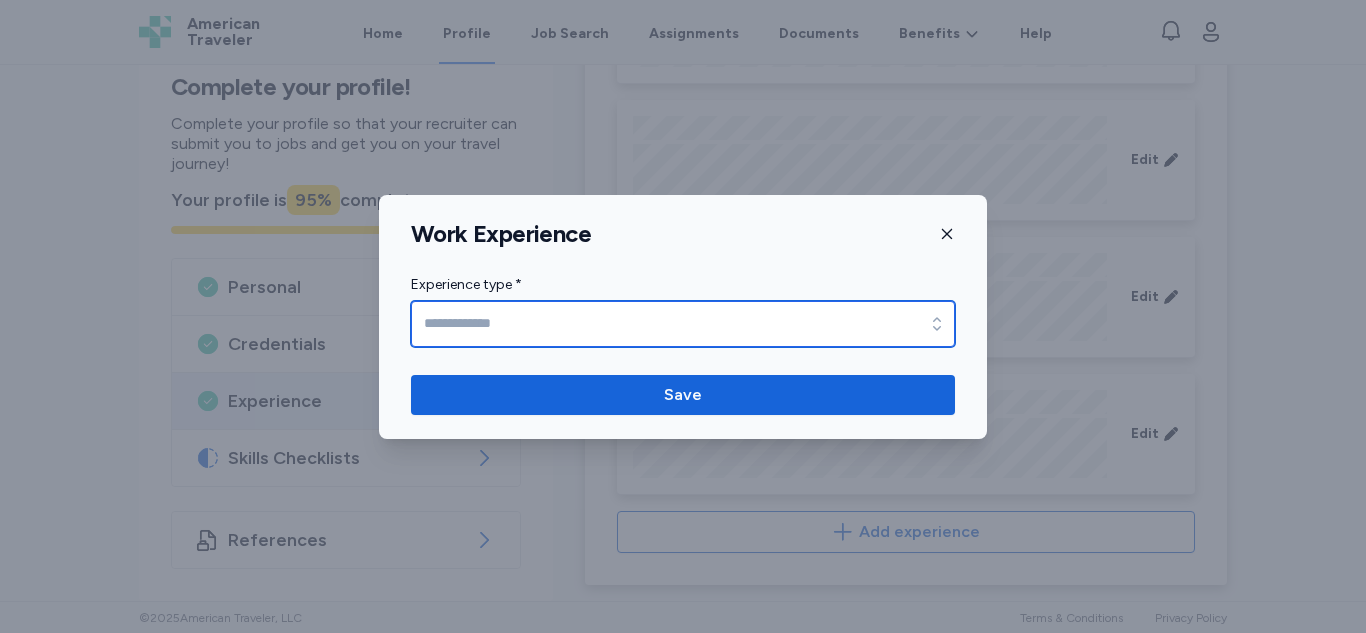 click on "Experience type *" at bounding box center [683, 324] 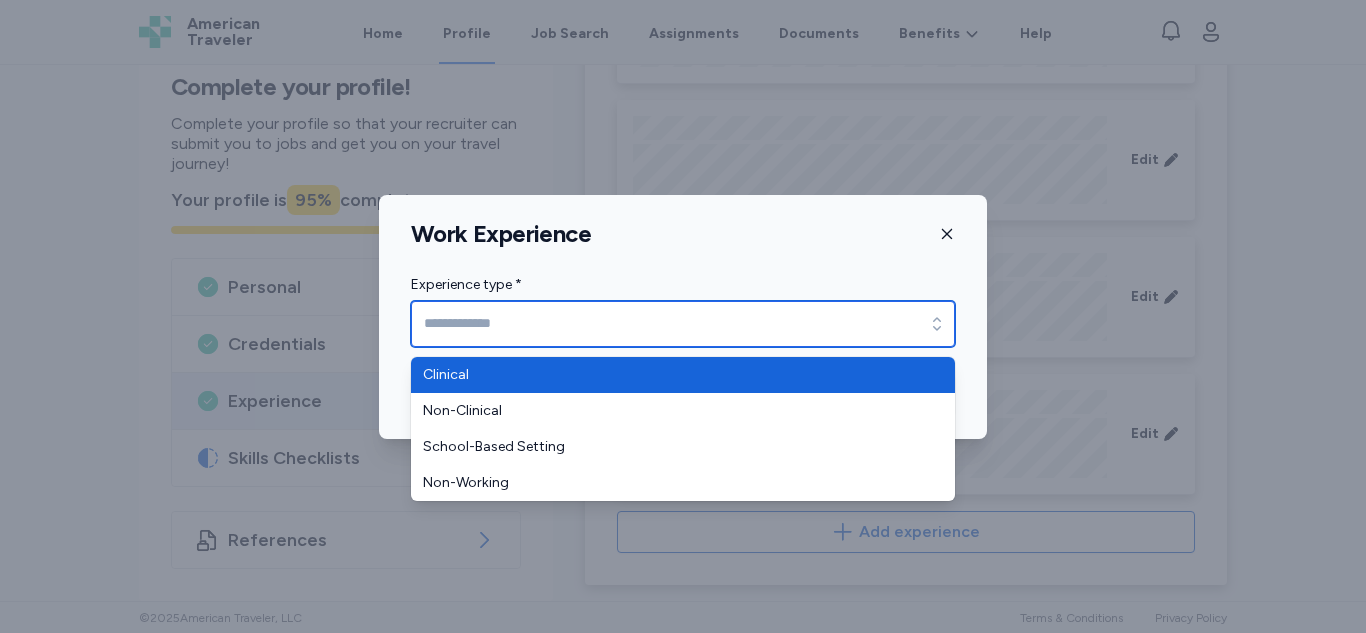 type on "********" 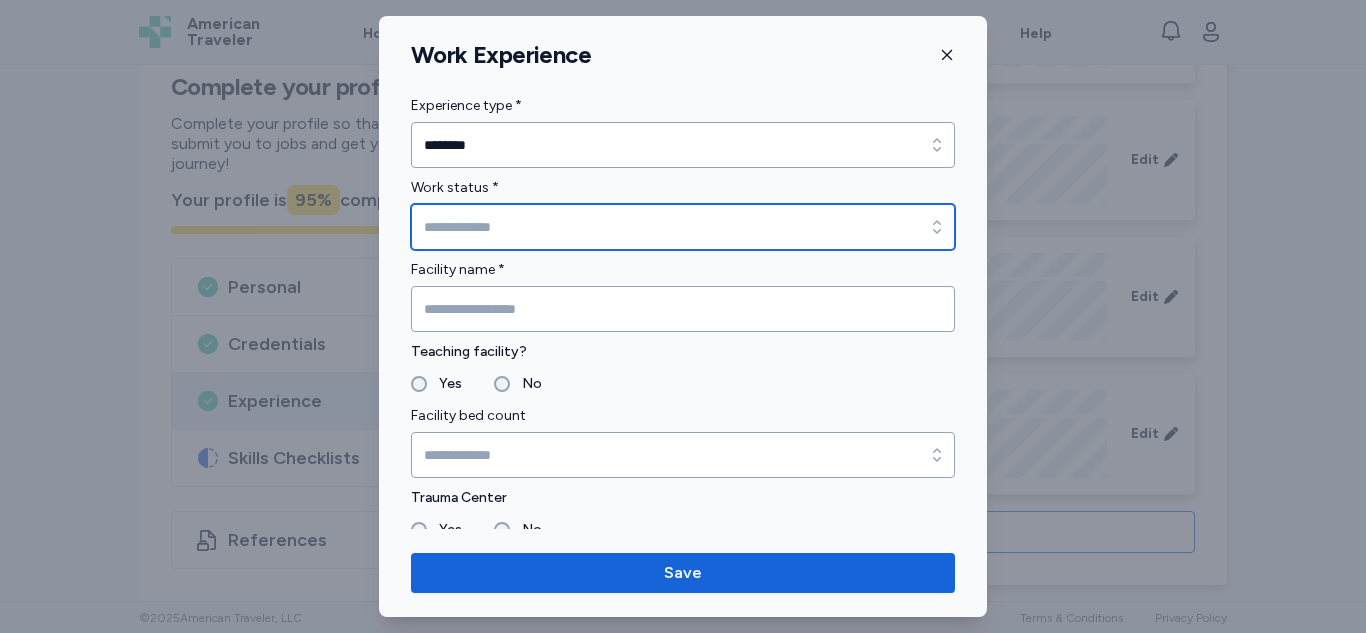 click on "Work status *" at bounding box center [683, 227] 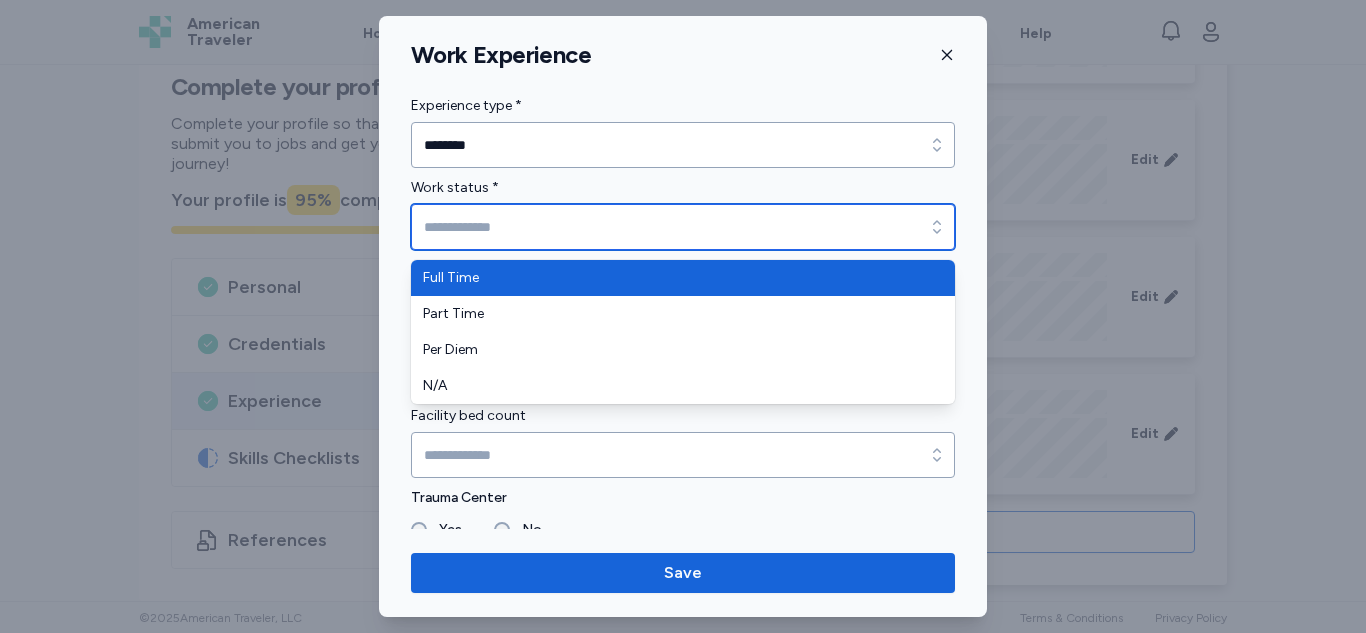 type on "*********" 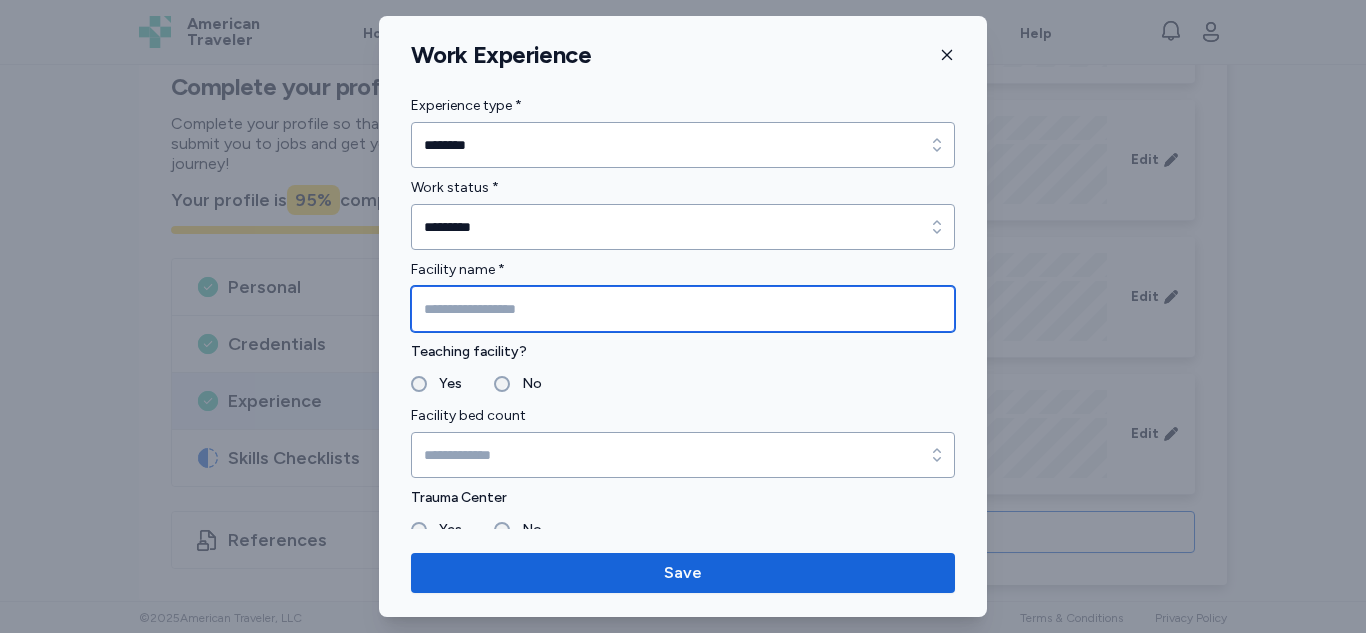 click at bounding box center [683, 309] 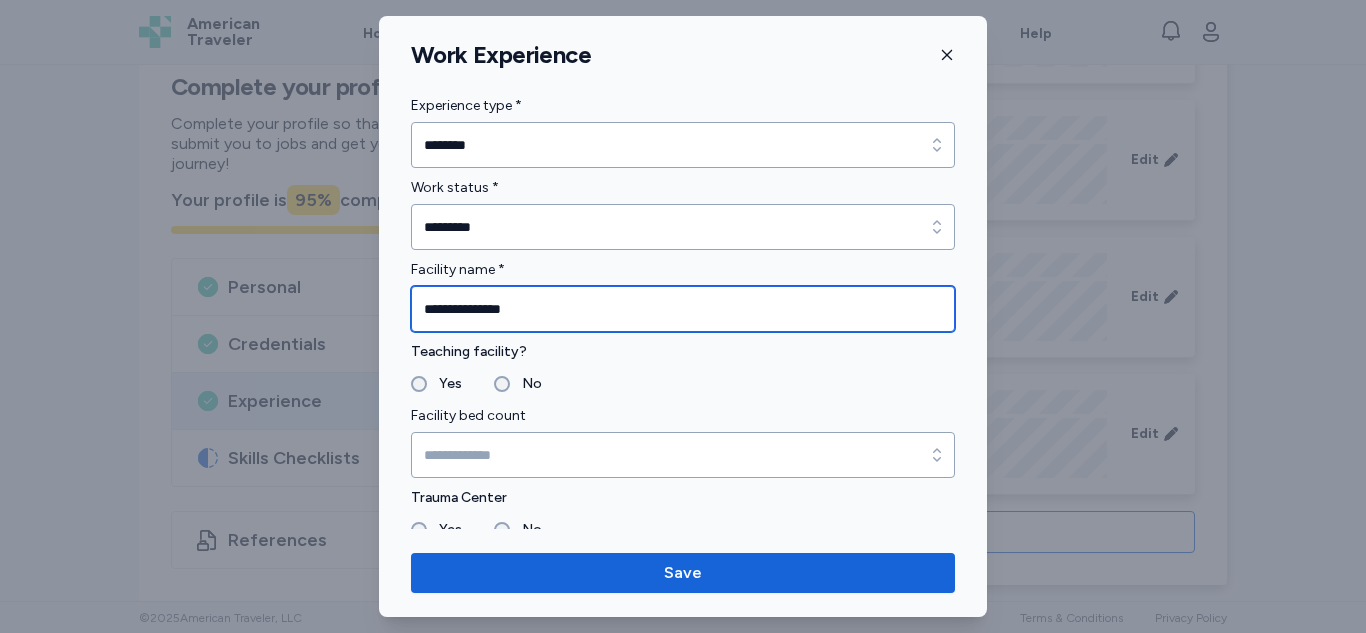 type on "**********" 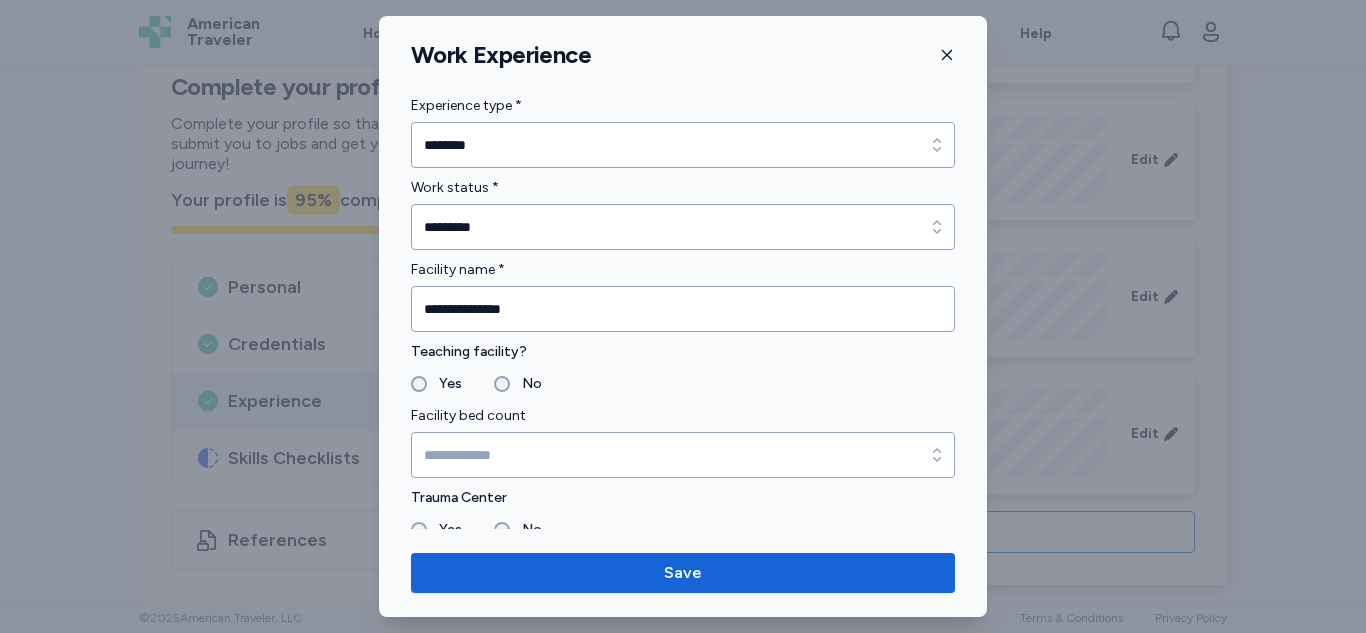 click on "No" at bounding box center [526, 384] 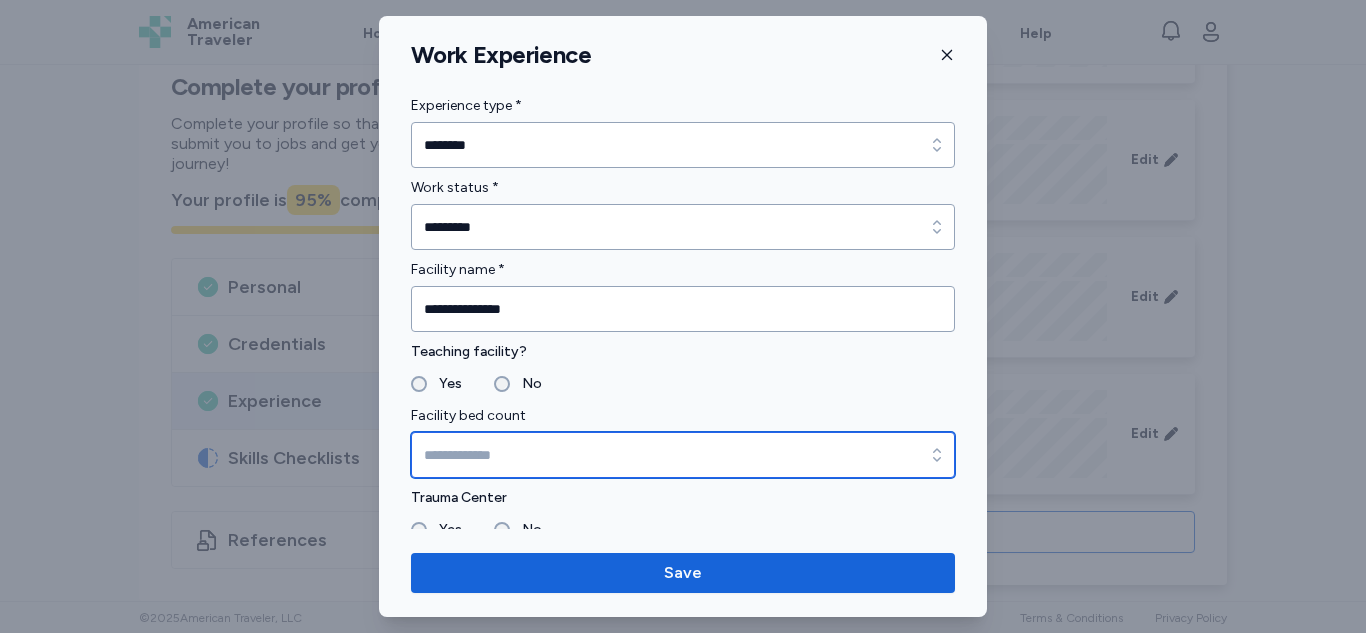 click on "Facility bed count" at bounding box center (683, 455) 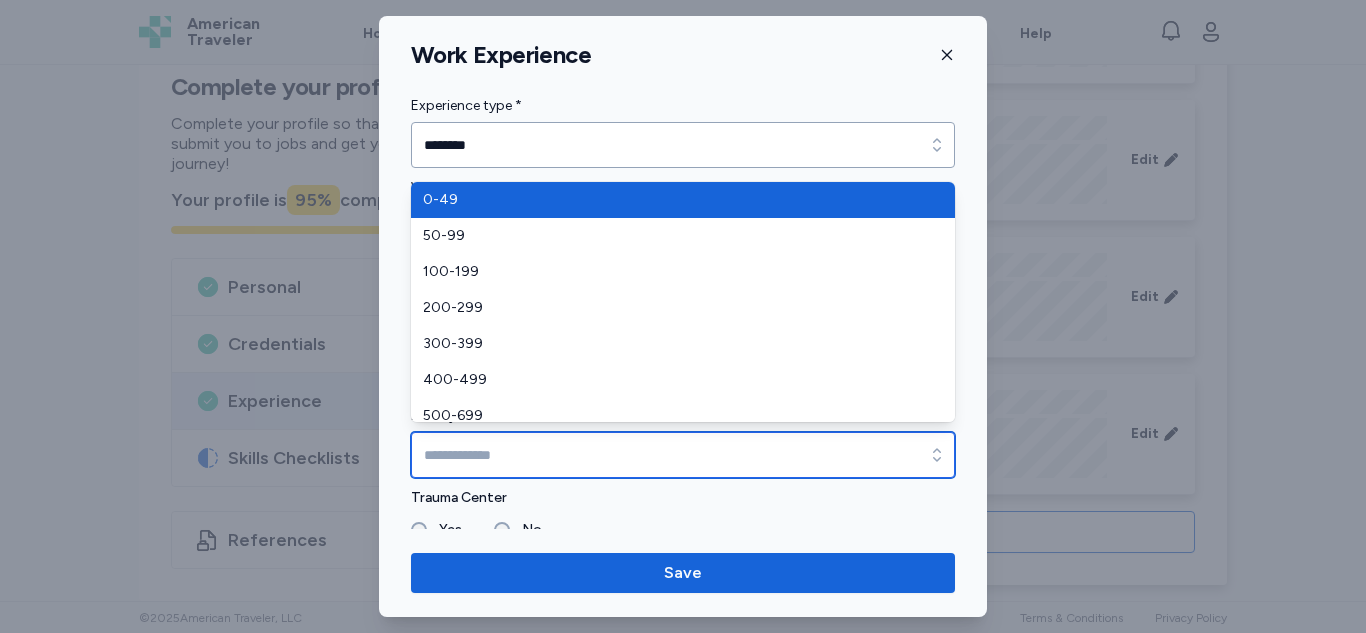 type on "****" 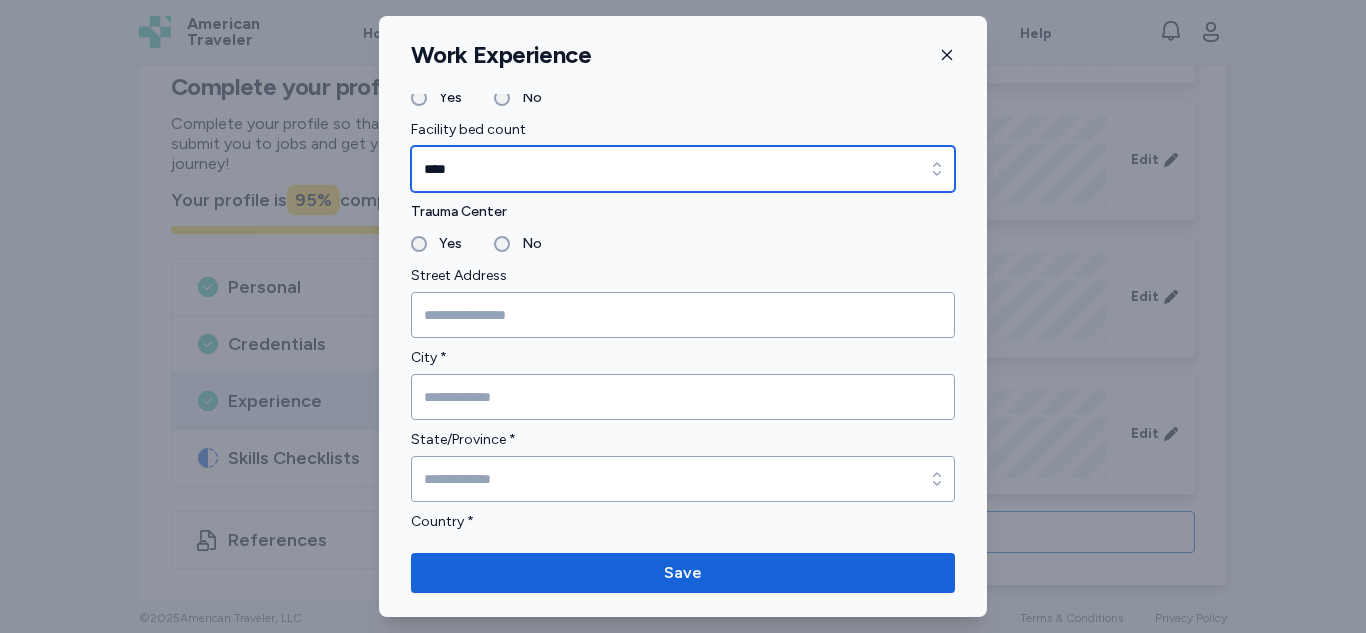 scroll, scrollTop: 293, scrollLeft: 0, axis: vertical 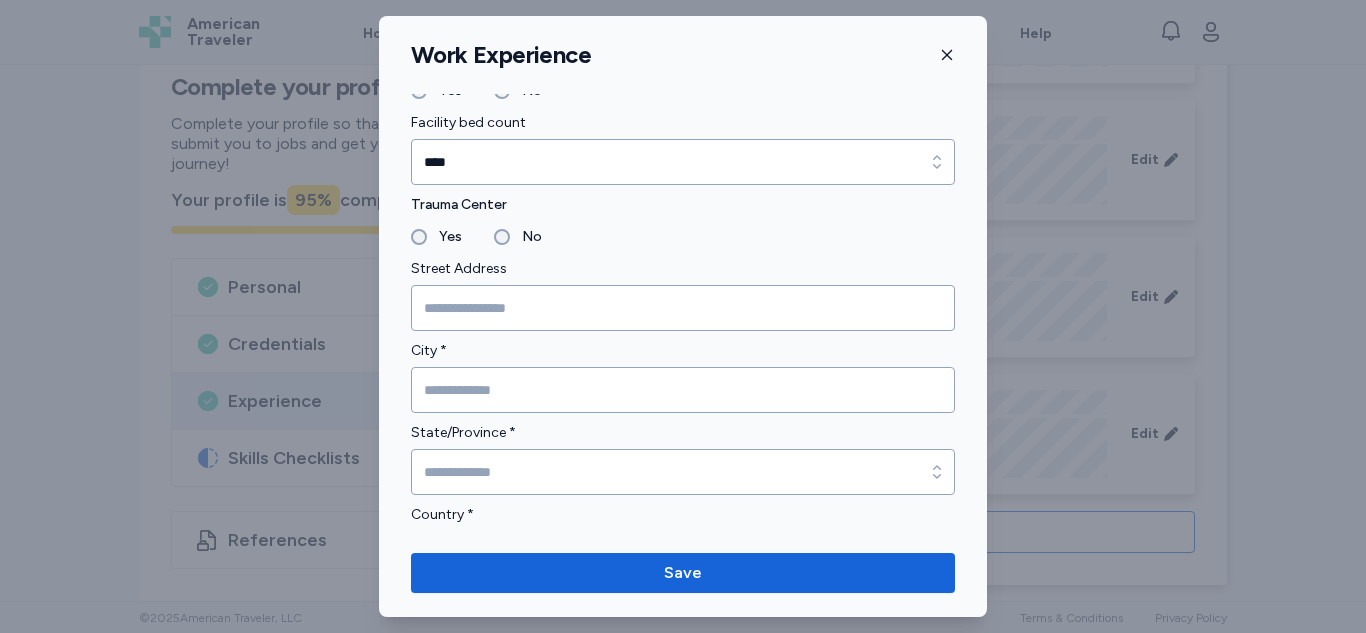 click on "Trauma Center Yes No" at bounding box center [683, 221] 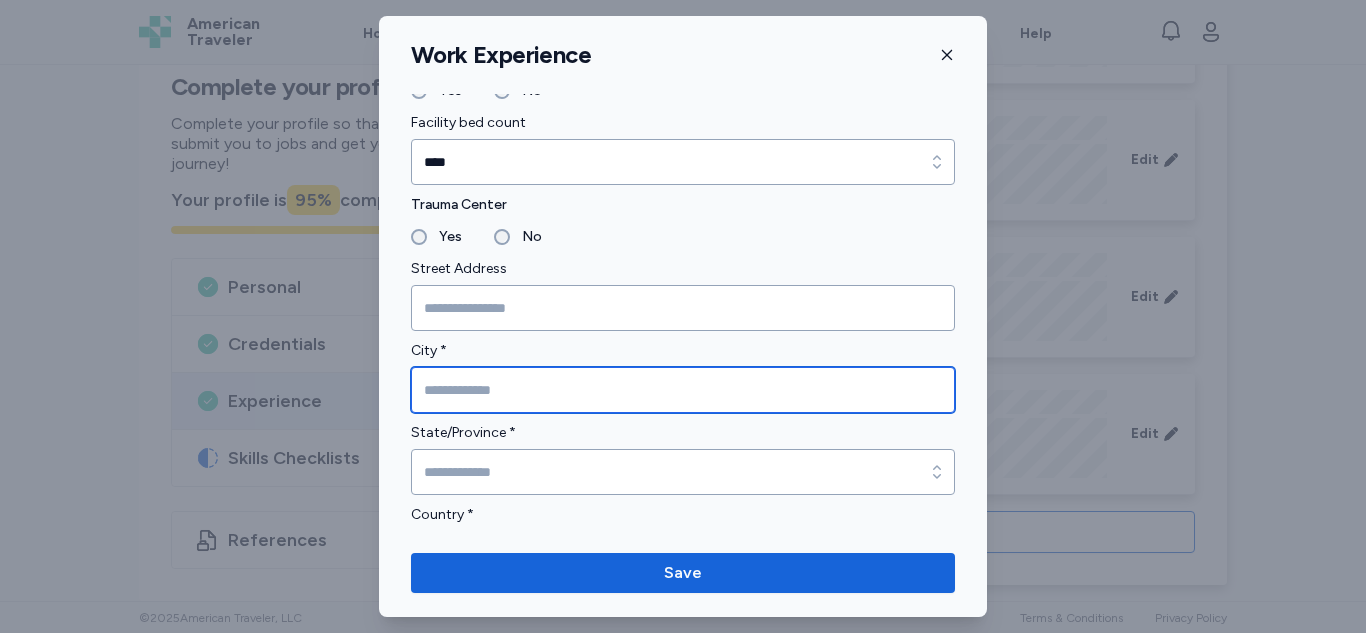 click at bounding box center [683, 390] 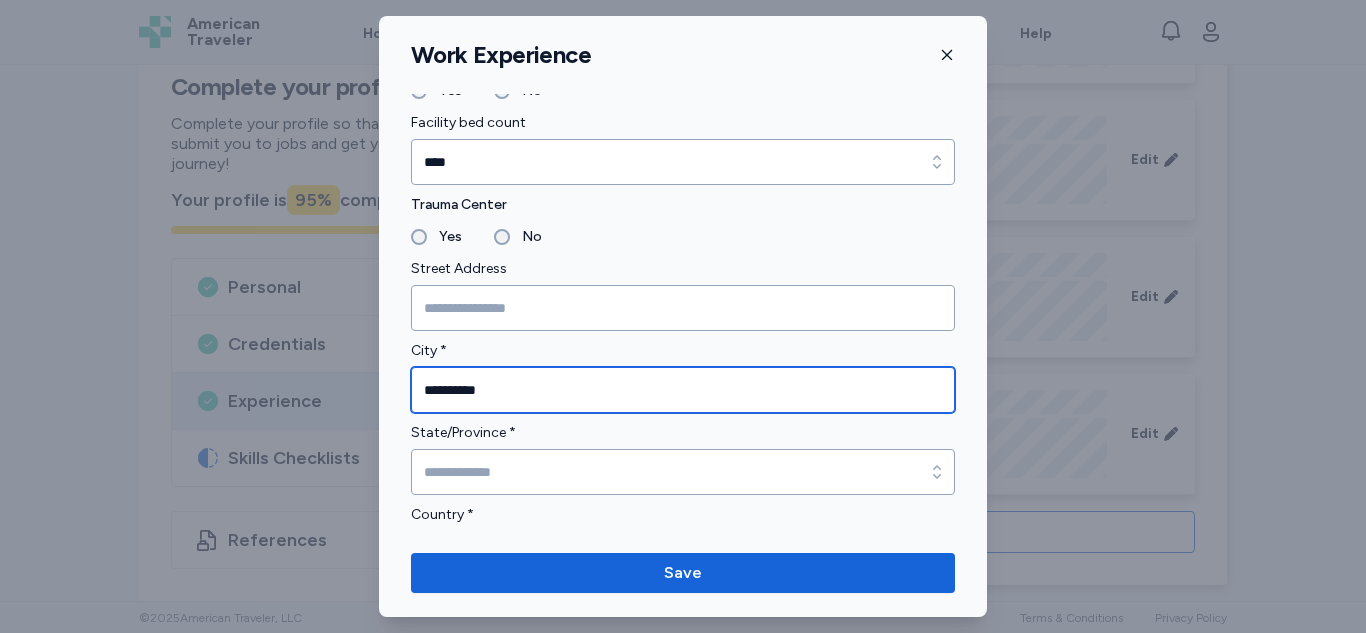 type on "**********" 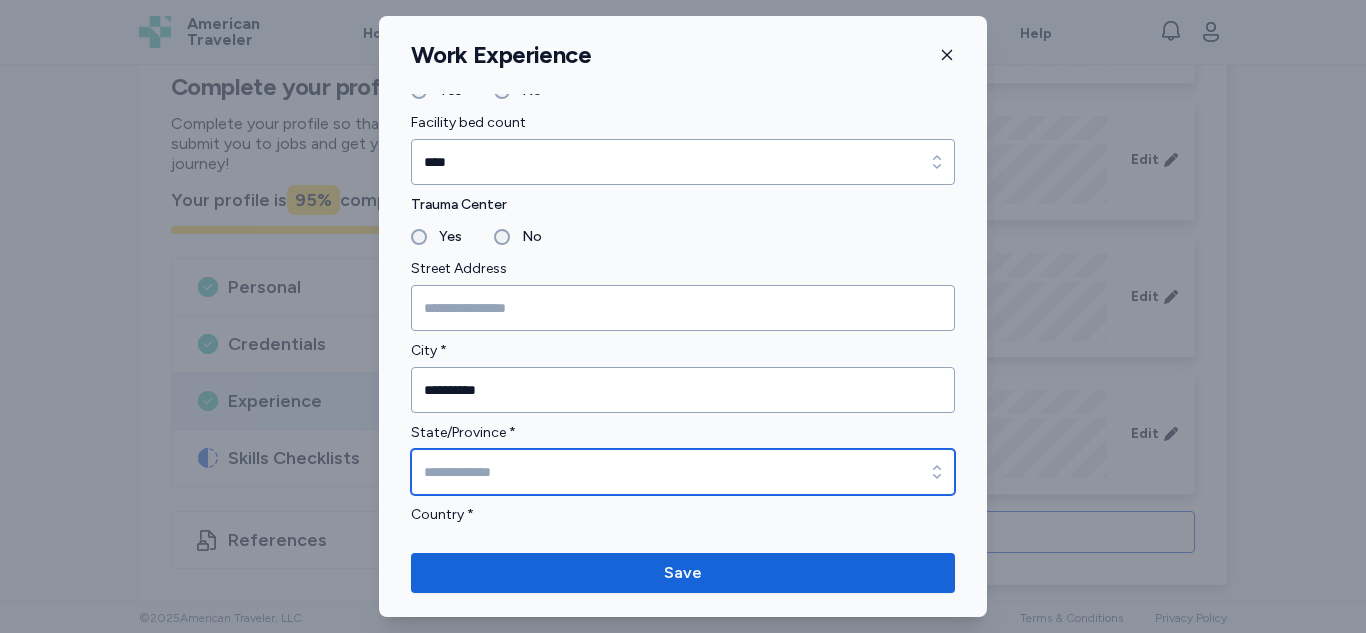 click on "State/Province *" at bounding box center [683, 472] 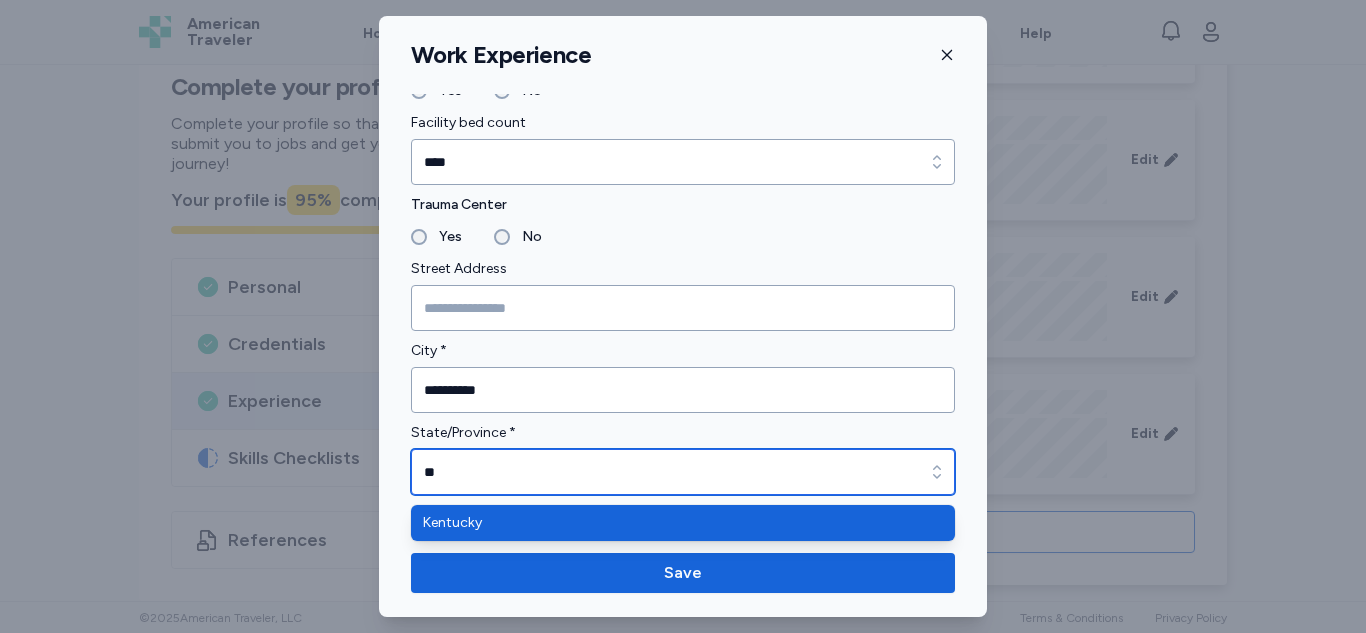 type on "**" 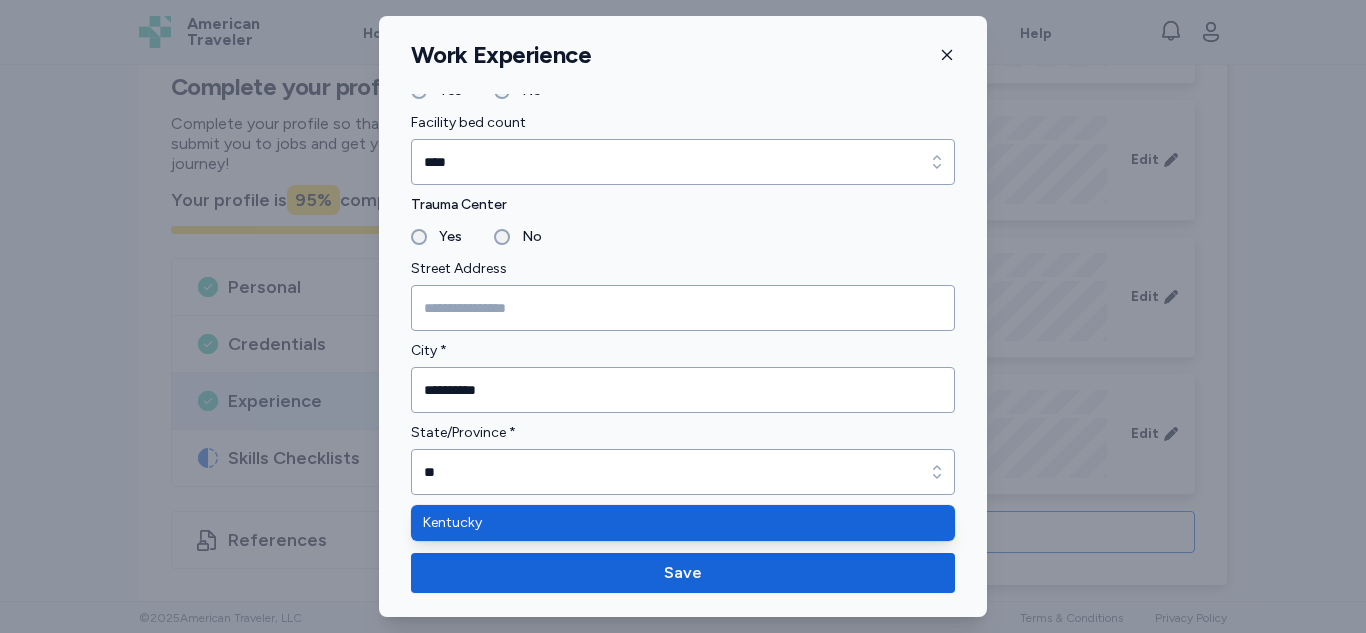 click on "**********" at bounding box center (683, 1036) 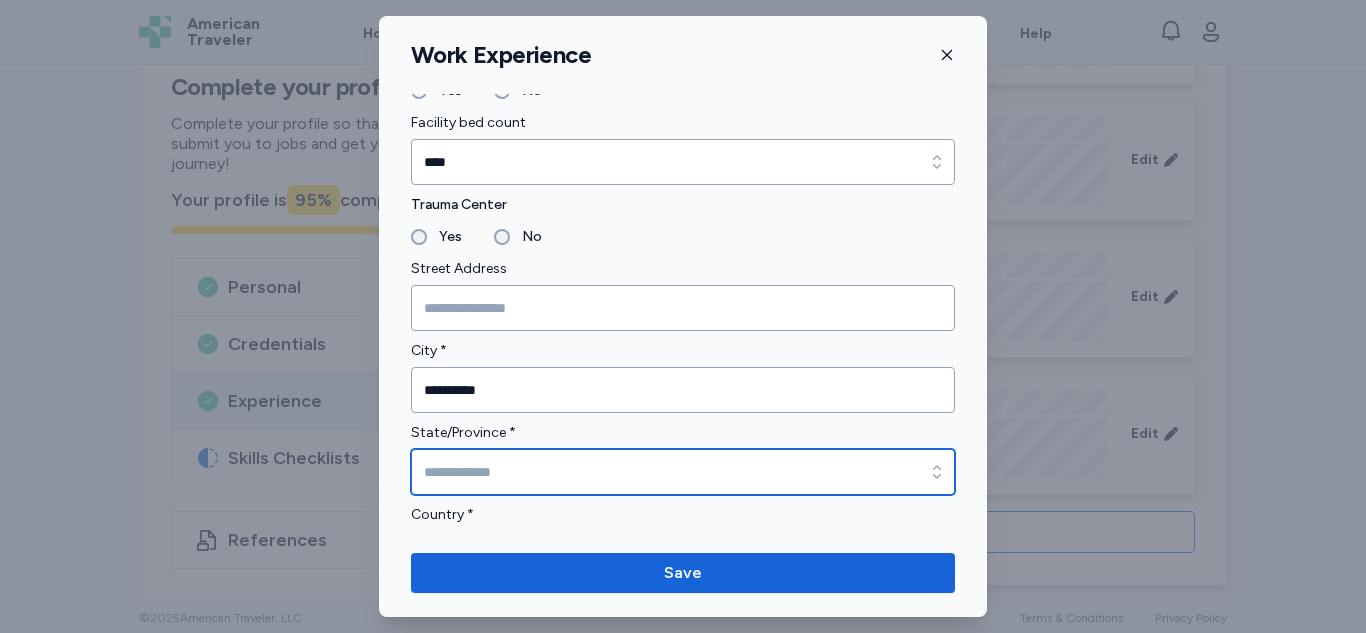 click on "State/Province *" at bounding box center [683, 472] 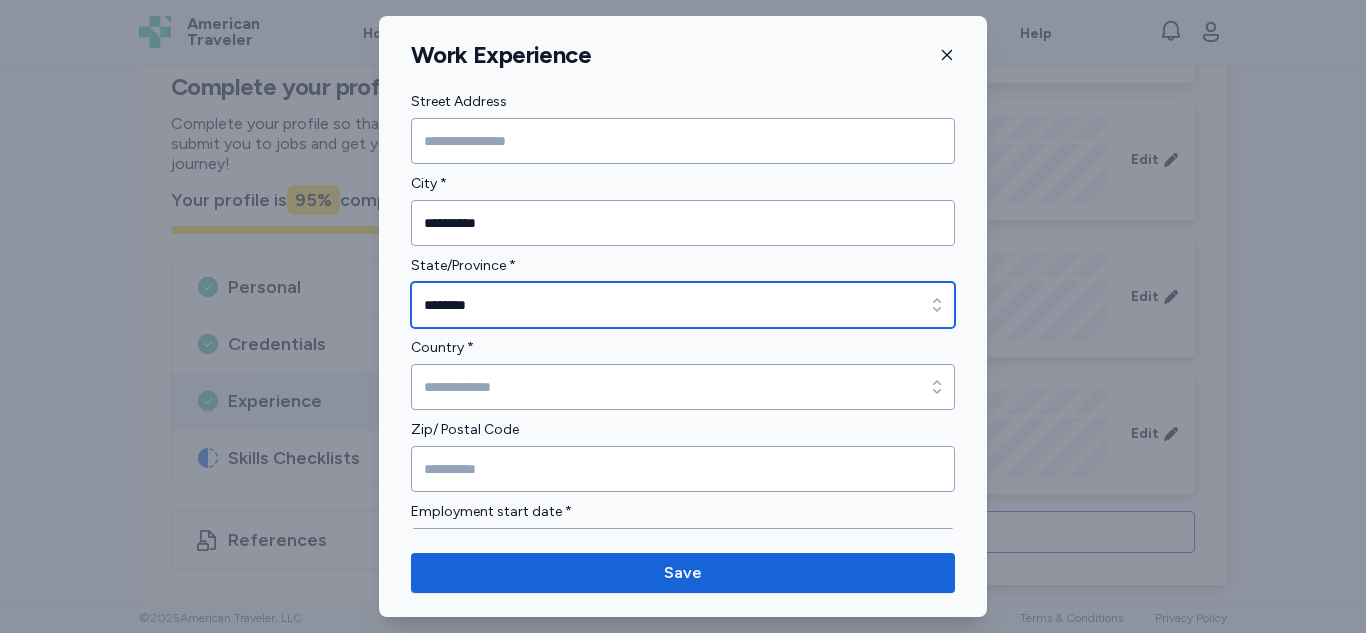 scroll, scrollTop: 459, scrollLeft: 0, axis: vertical 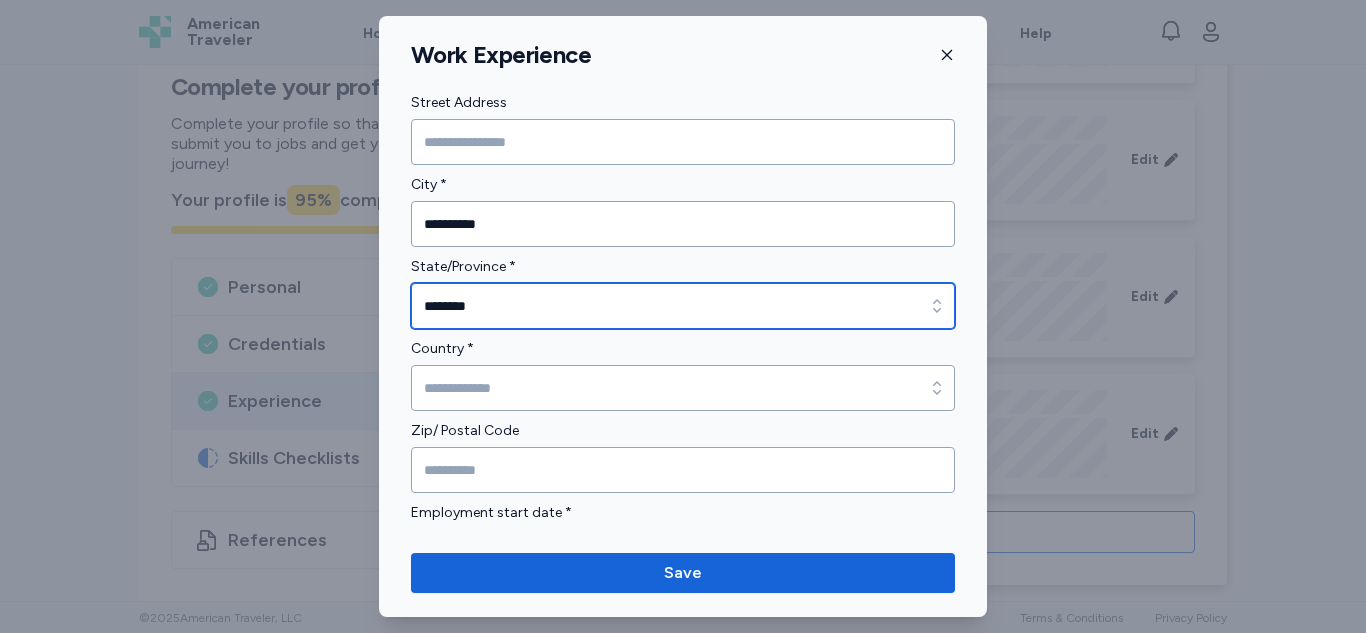 type on "********" 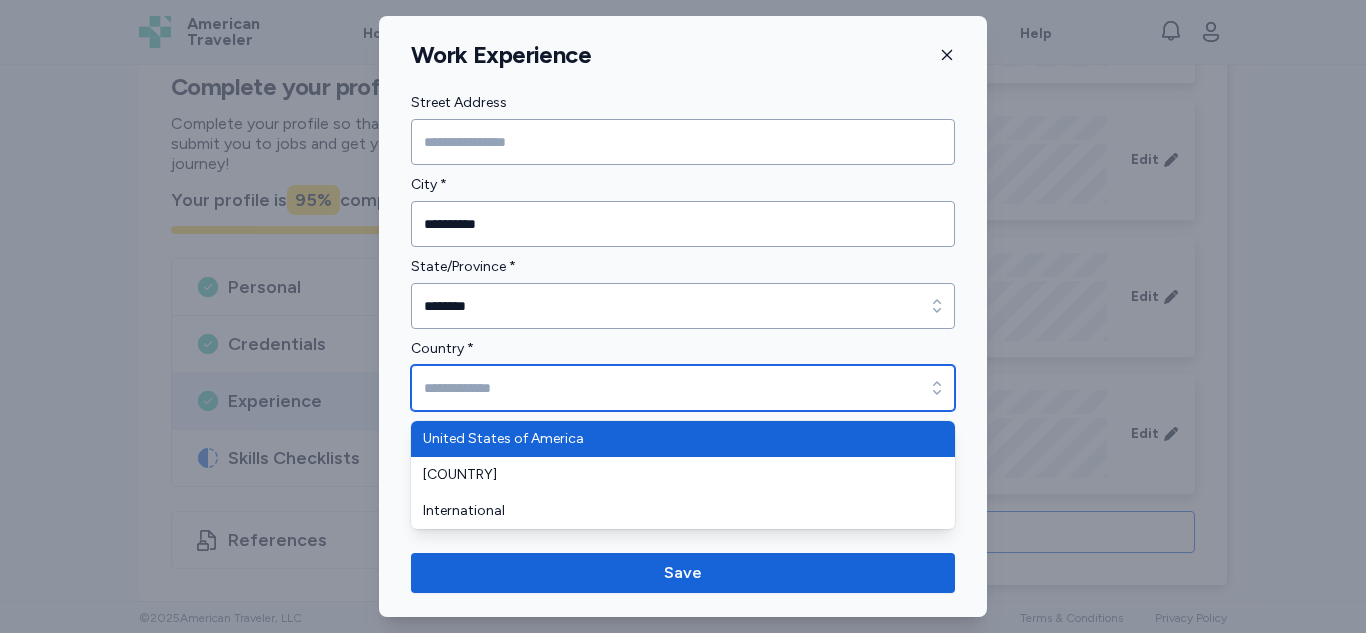 click on "Country *" at bounding box center [683, 388] 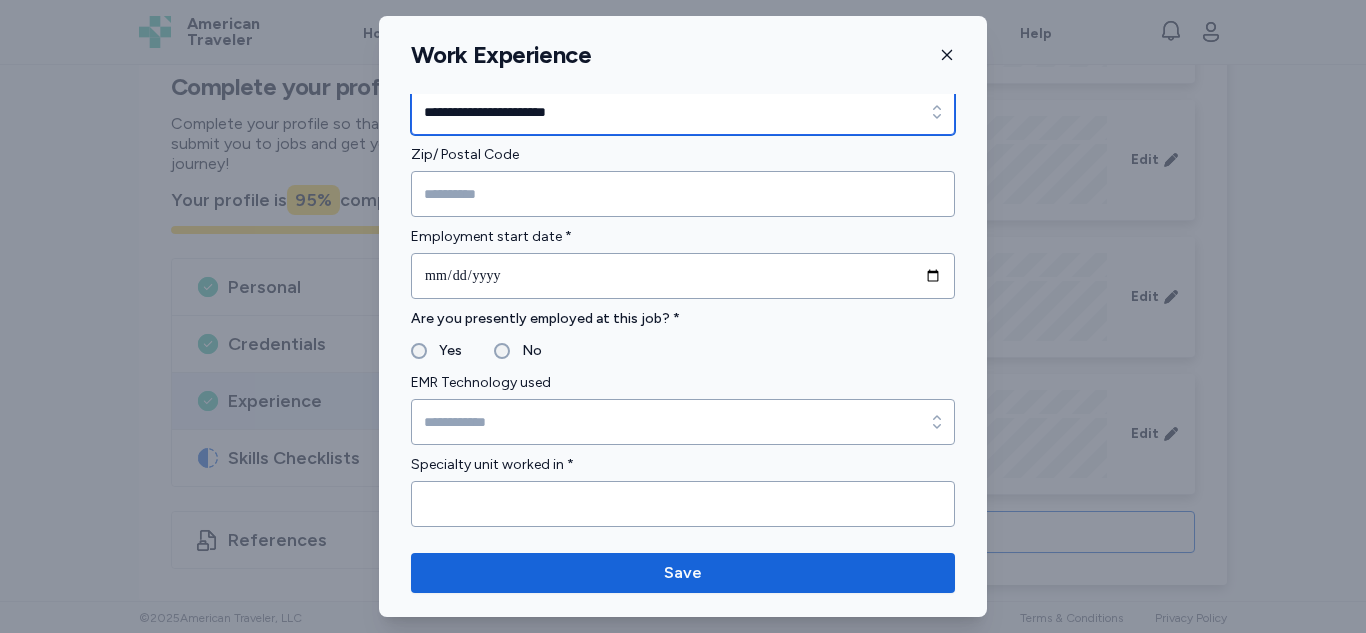 scroll, scrollTop: 753, scrollLeft: 0, axis: vertical 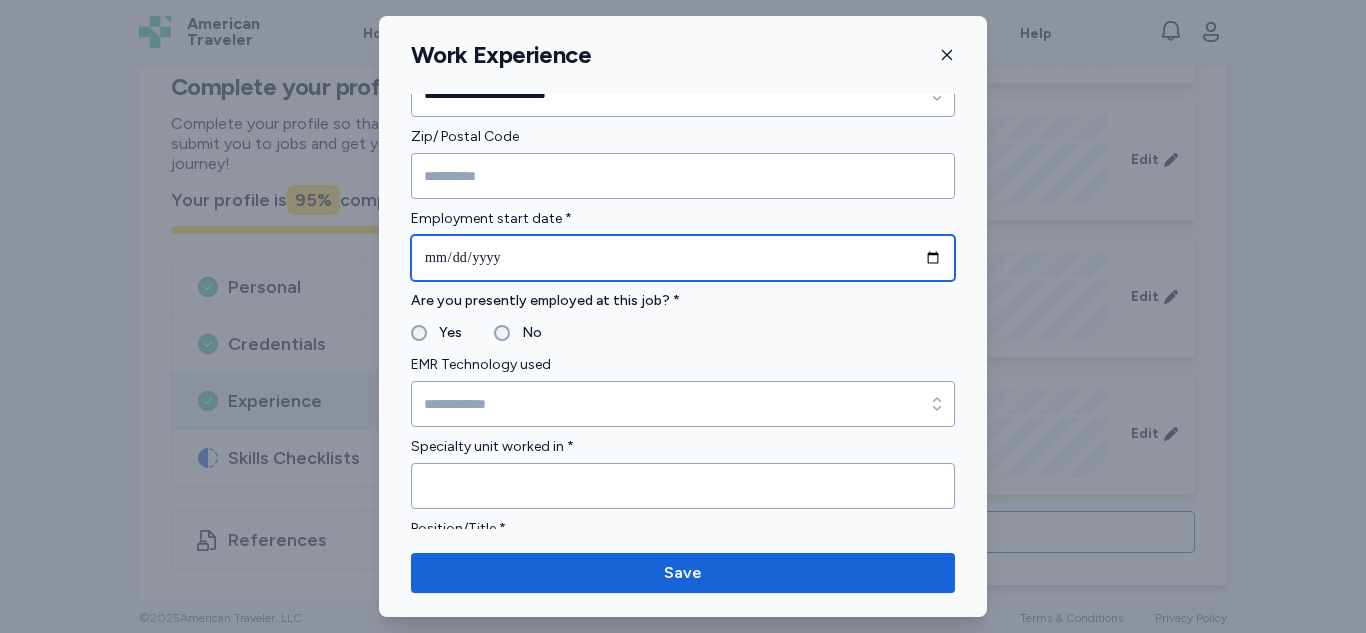 click at bounding box center [683, 258] 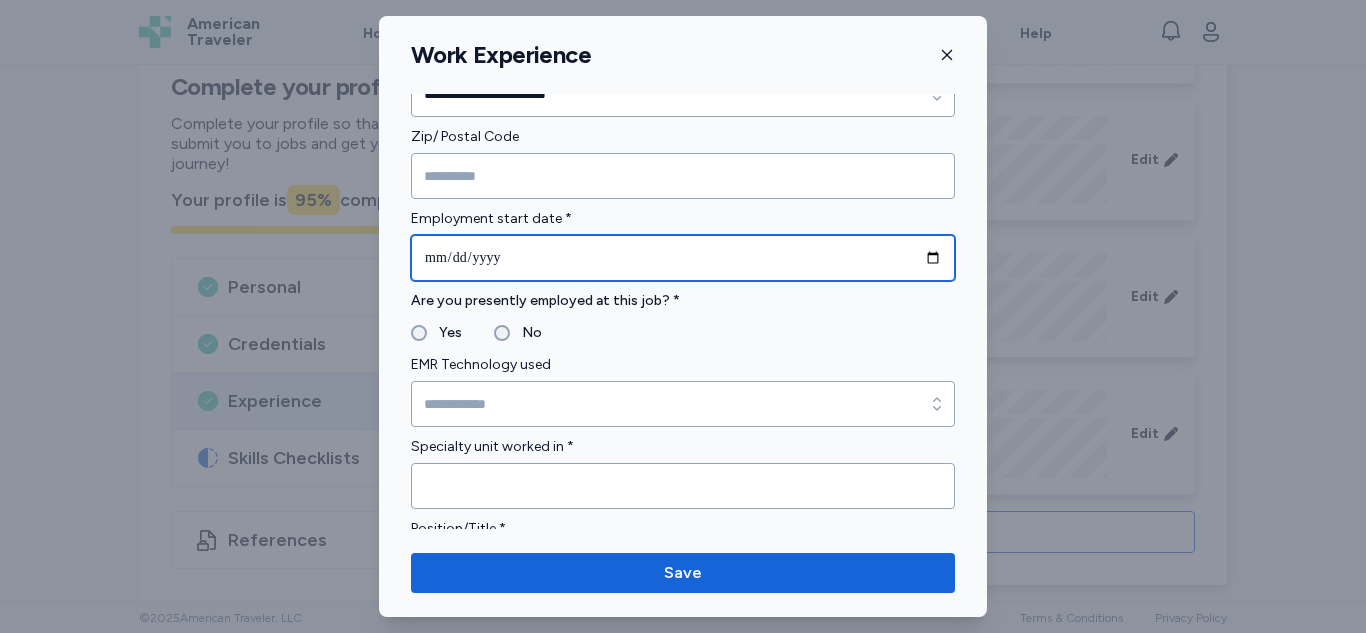 click on "**********" at bounding box center [683, 258] 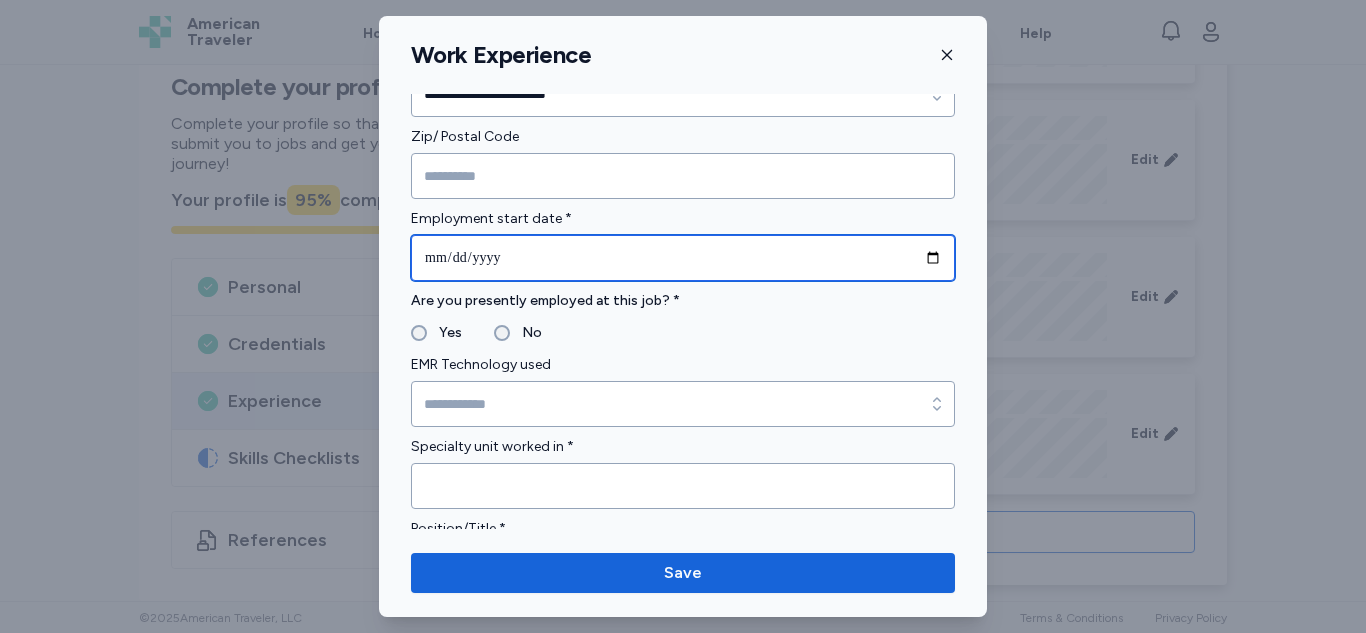 type on "**********" 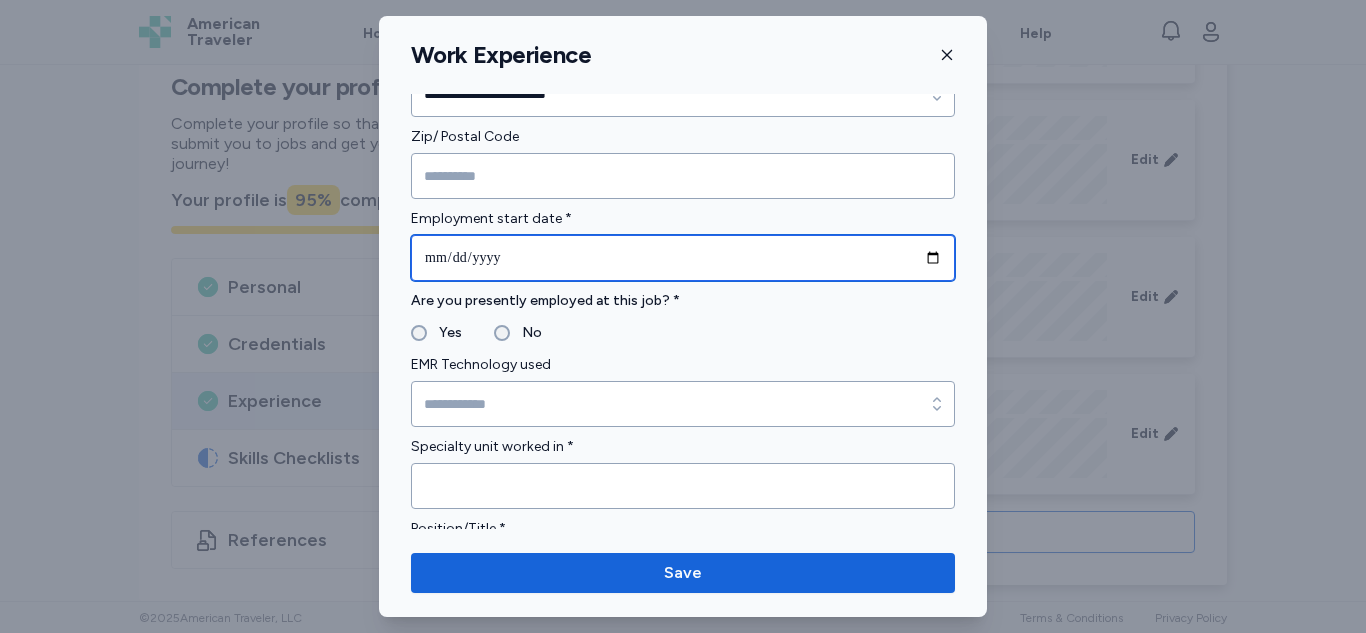 type on "**********" 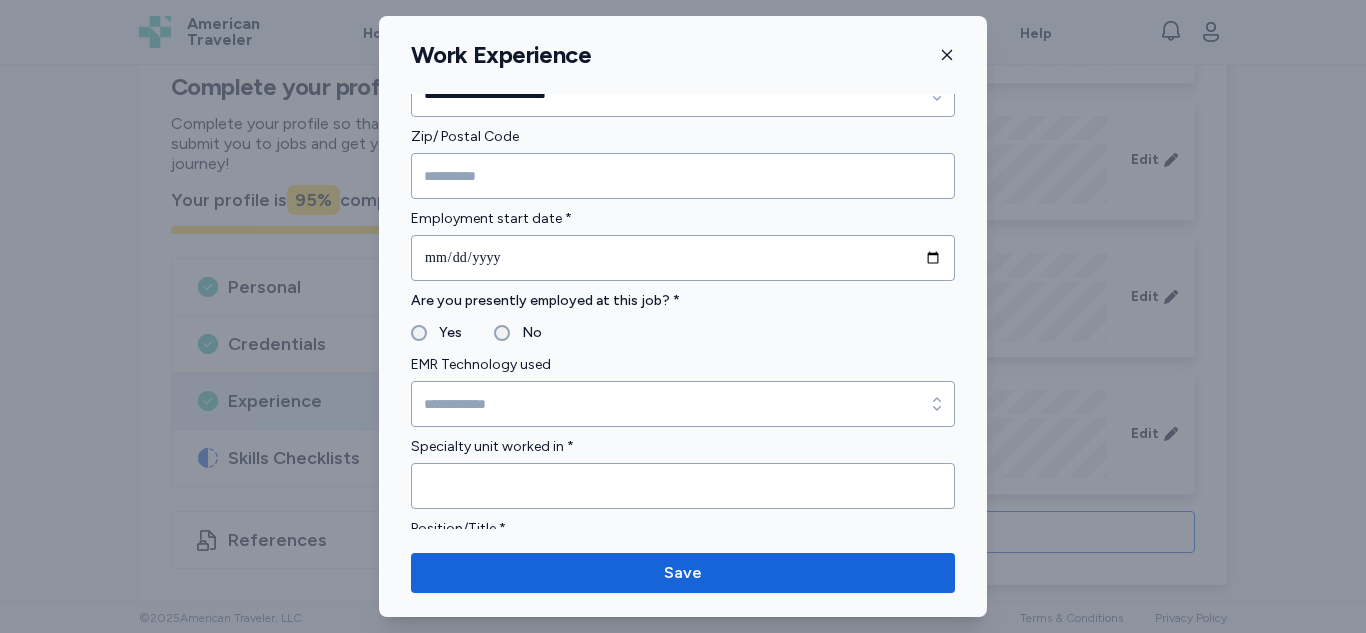 click on "Yes" at bounding box center (436, 333) 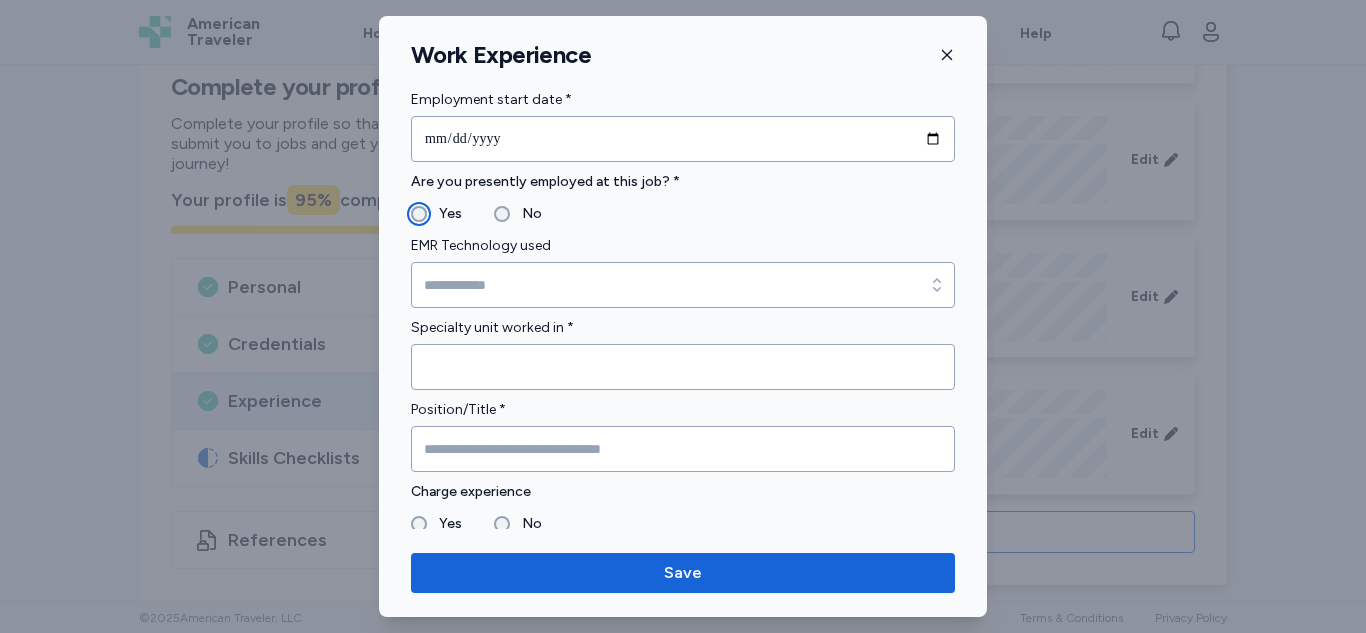 scroll, scrollTop: 888, scrollLeft: 0, axis: vertical 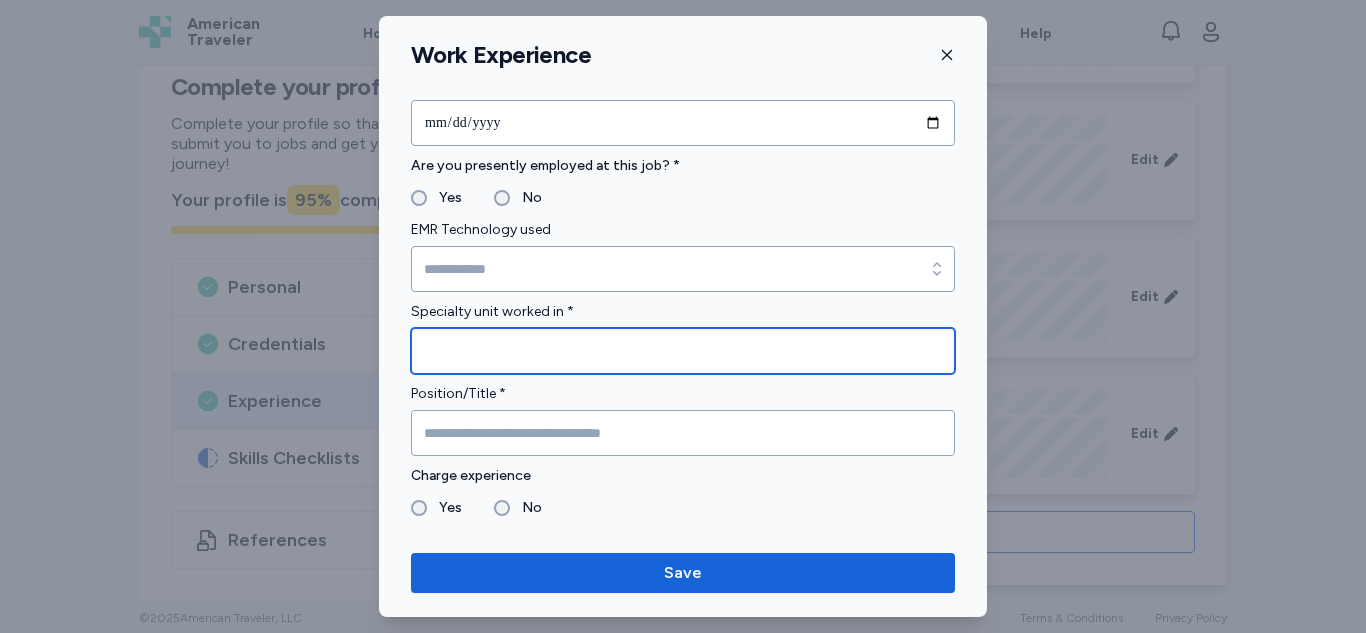 click at bounding box center (683, 351) 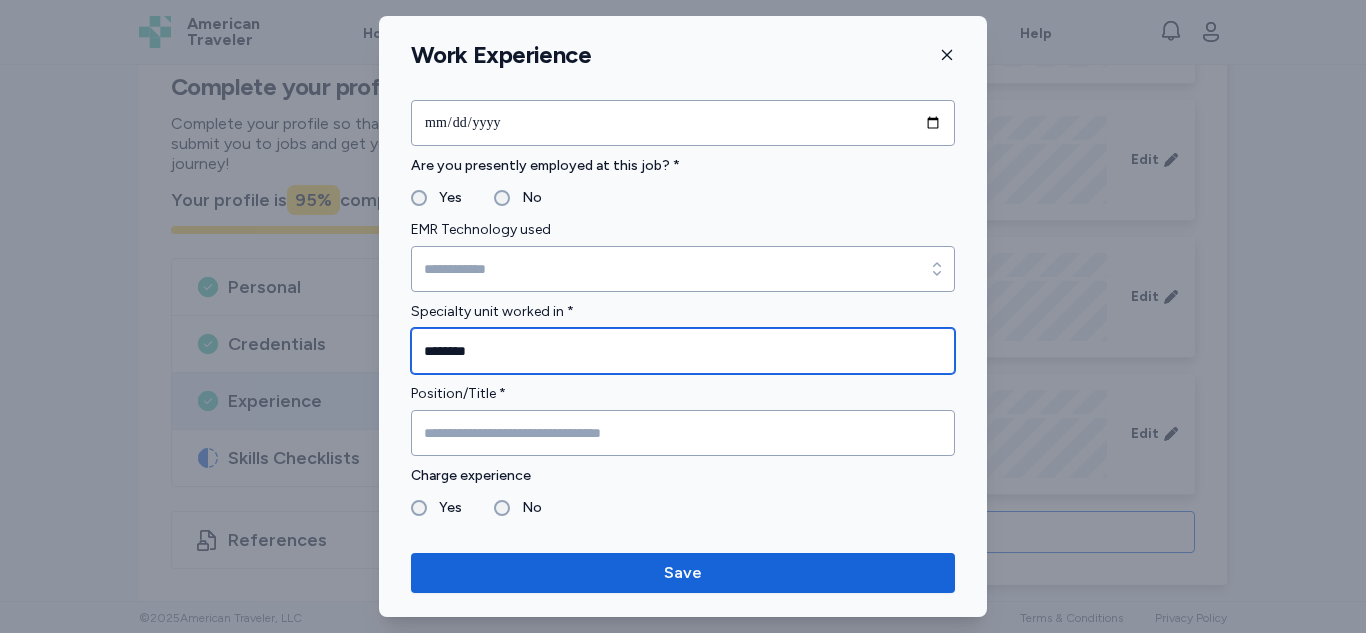 scroll, scrollTop: 945, scrollLeft: 0, axis: vertical 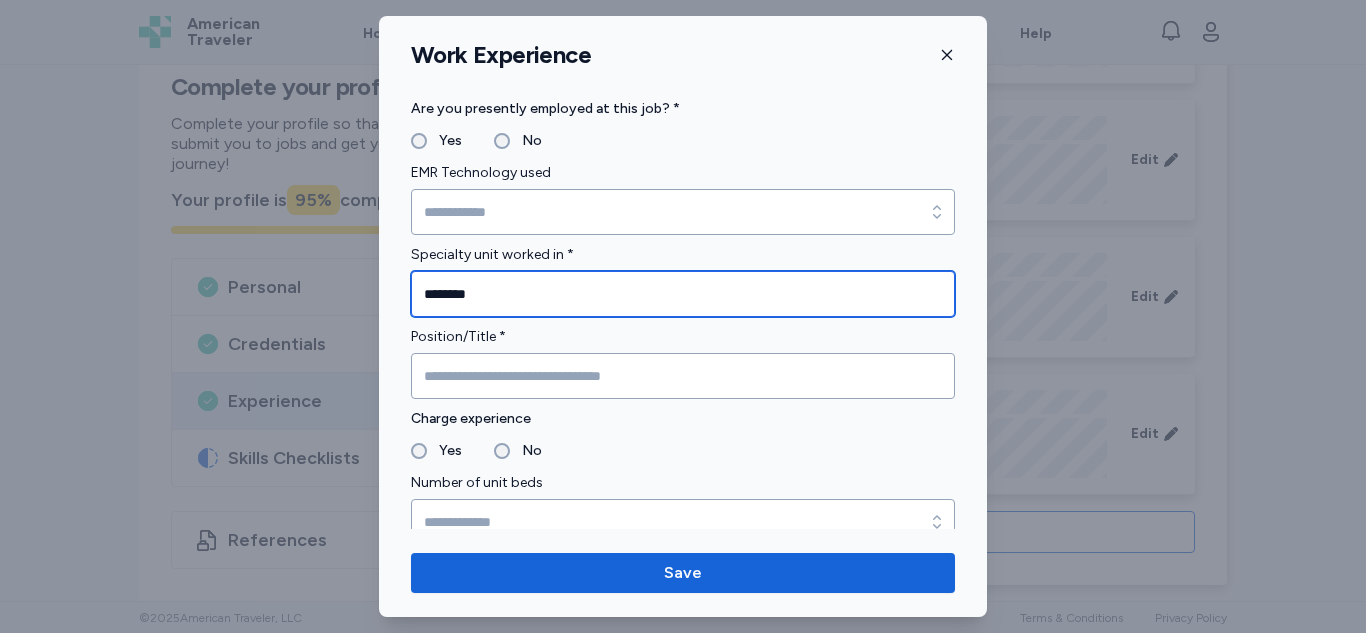 type on "********" 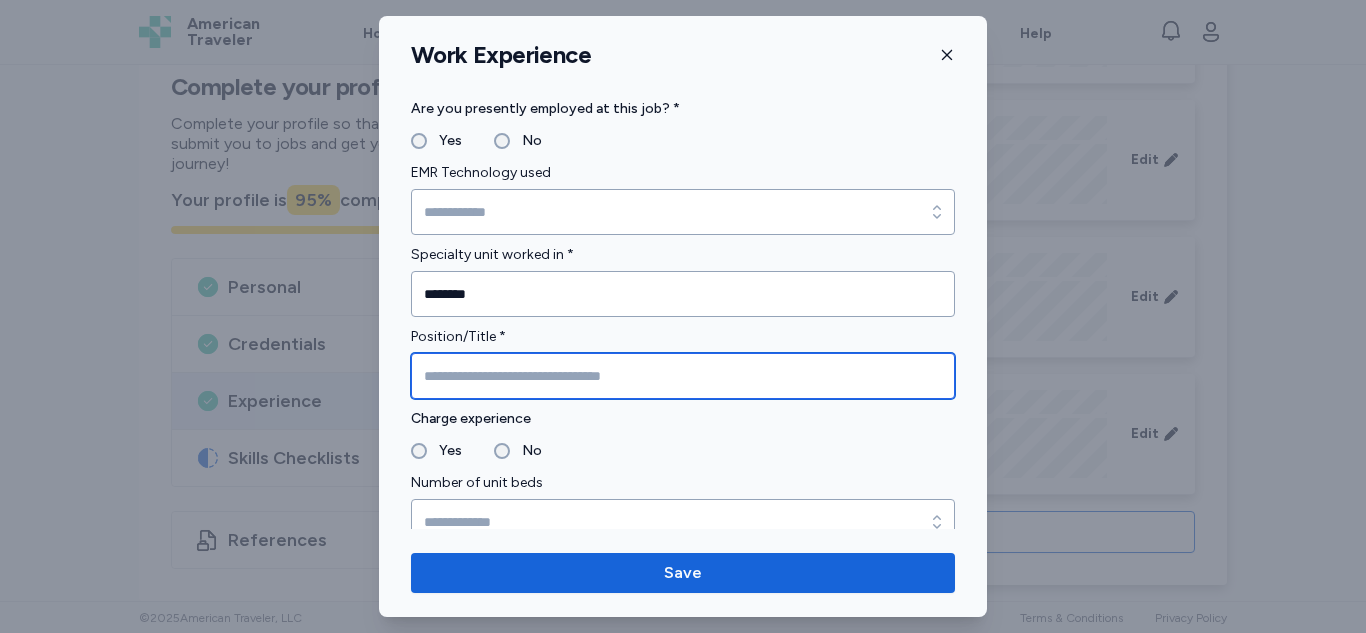 click at bounding box center (683, 376) 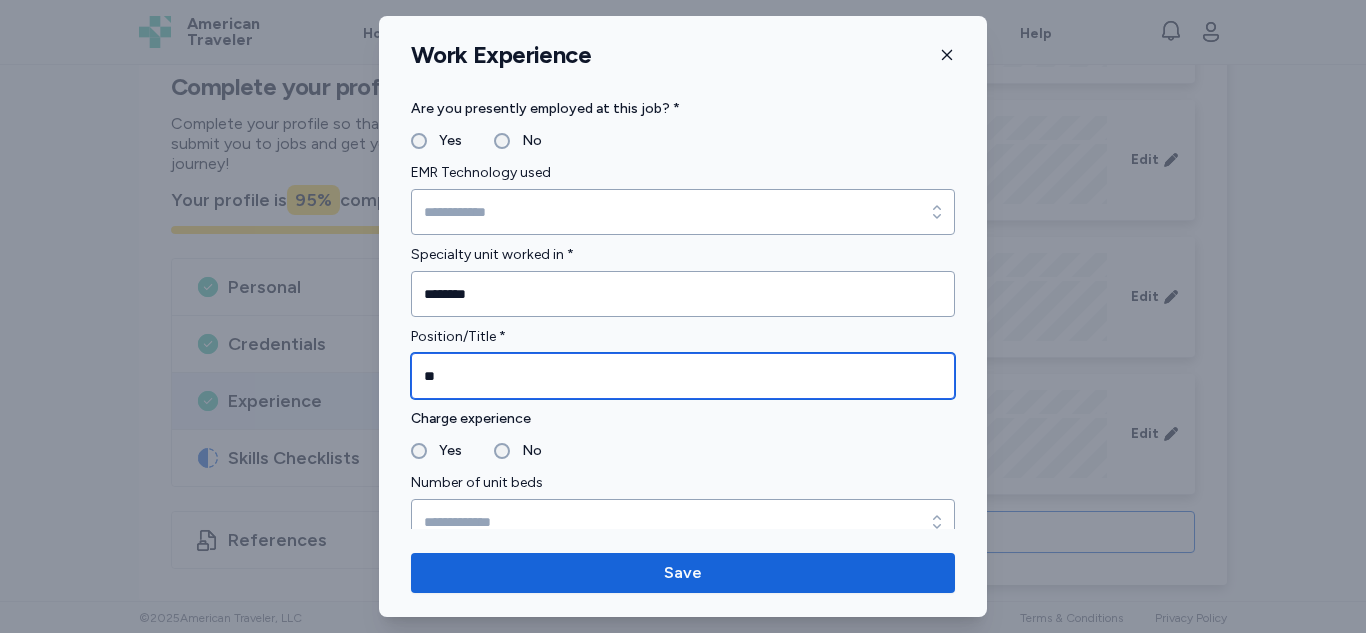 type on "*" 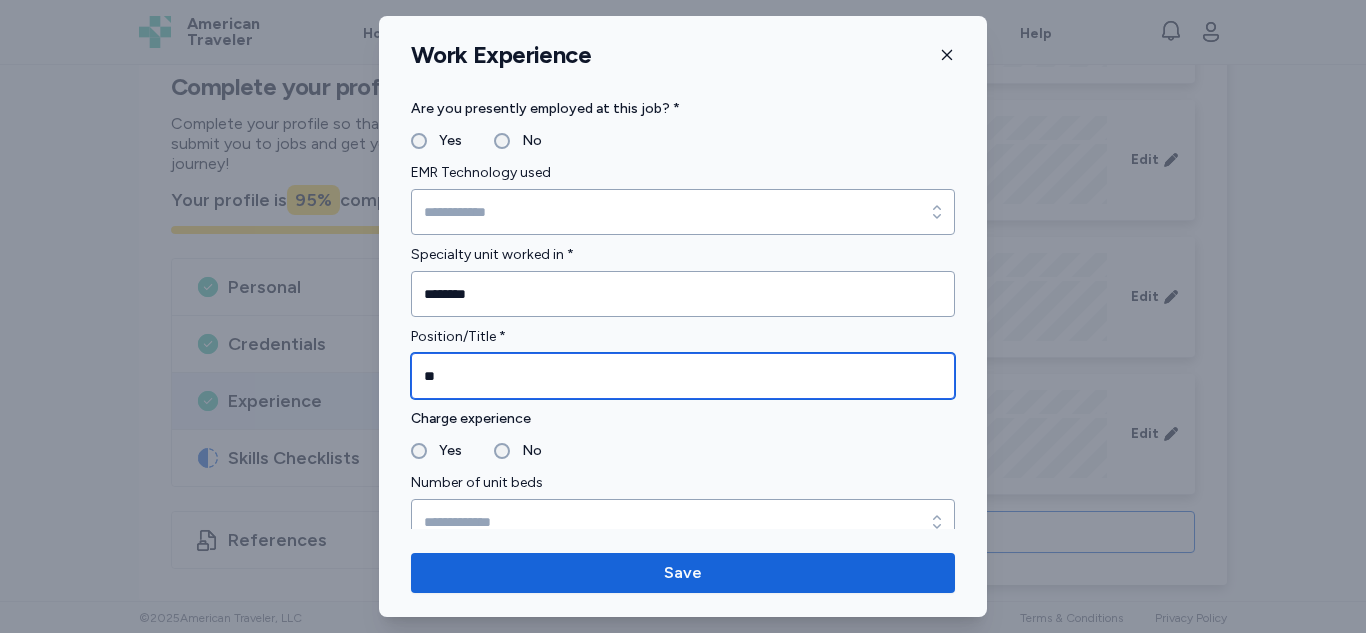 type on "**" 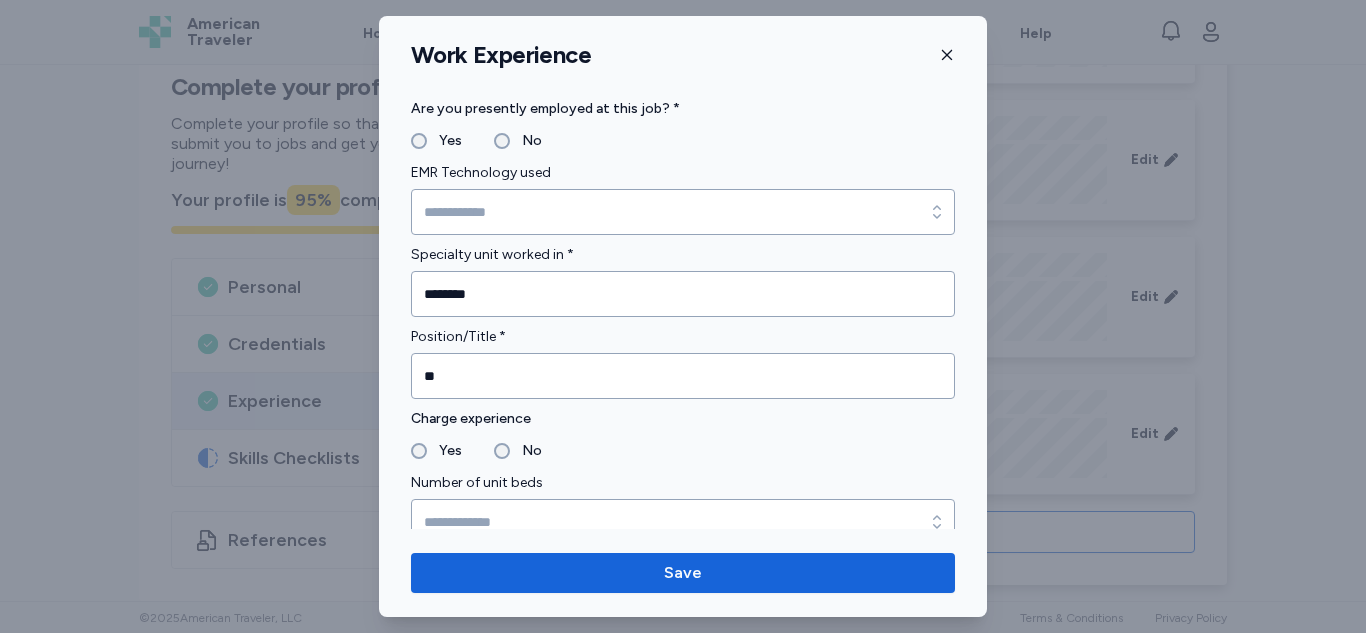 click on "No" at bounding box center (526, 451) 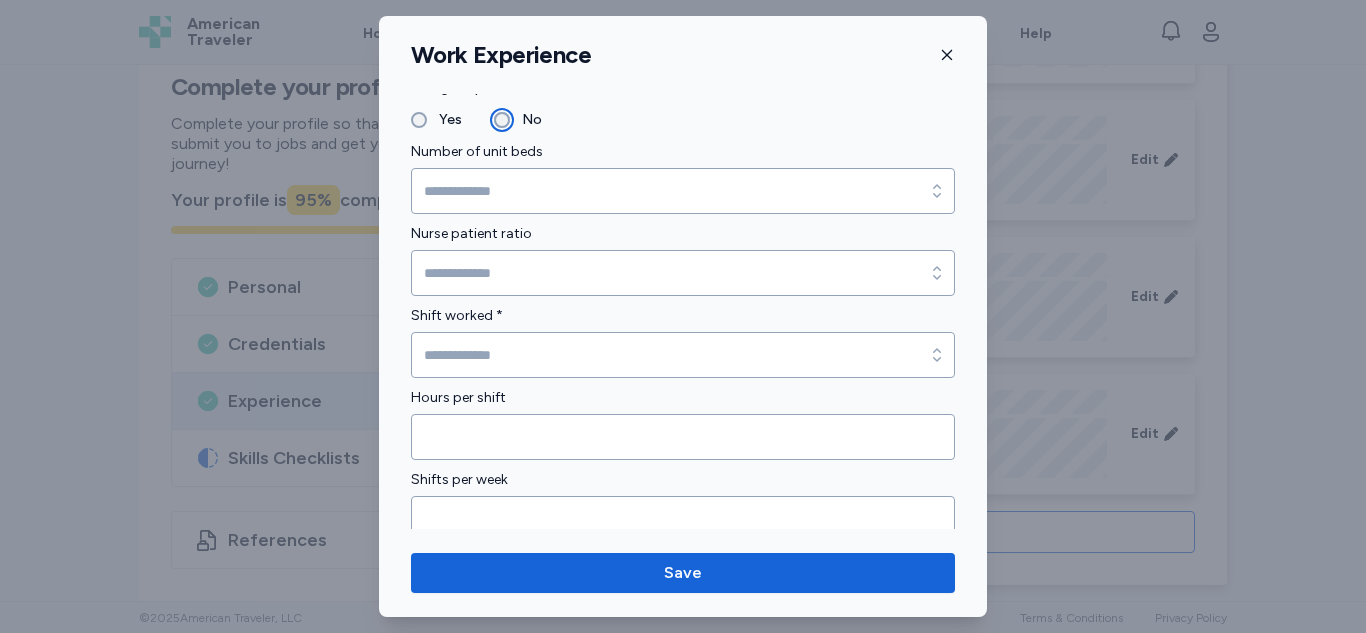 scroll, scrollTop: 1281, scrollLeft: 0, axis: vertical 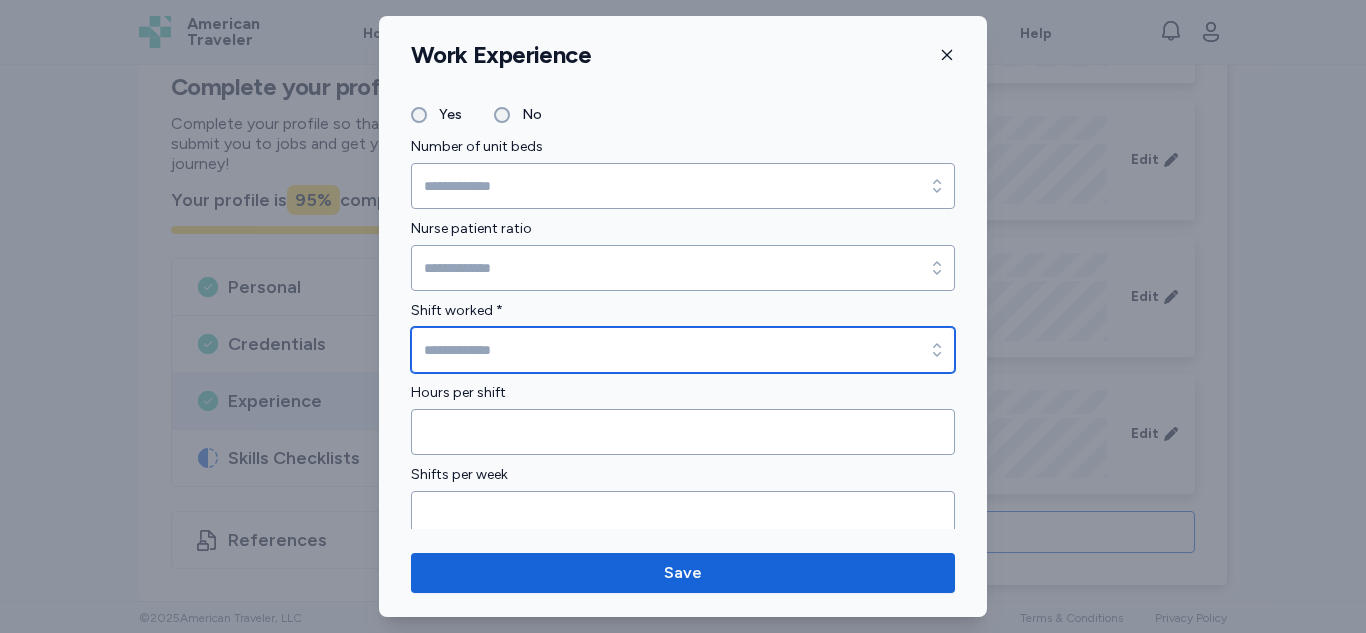 click on "Shift worked *" at bounding box center (683, 350) 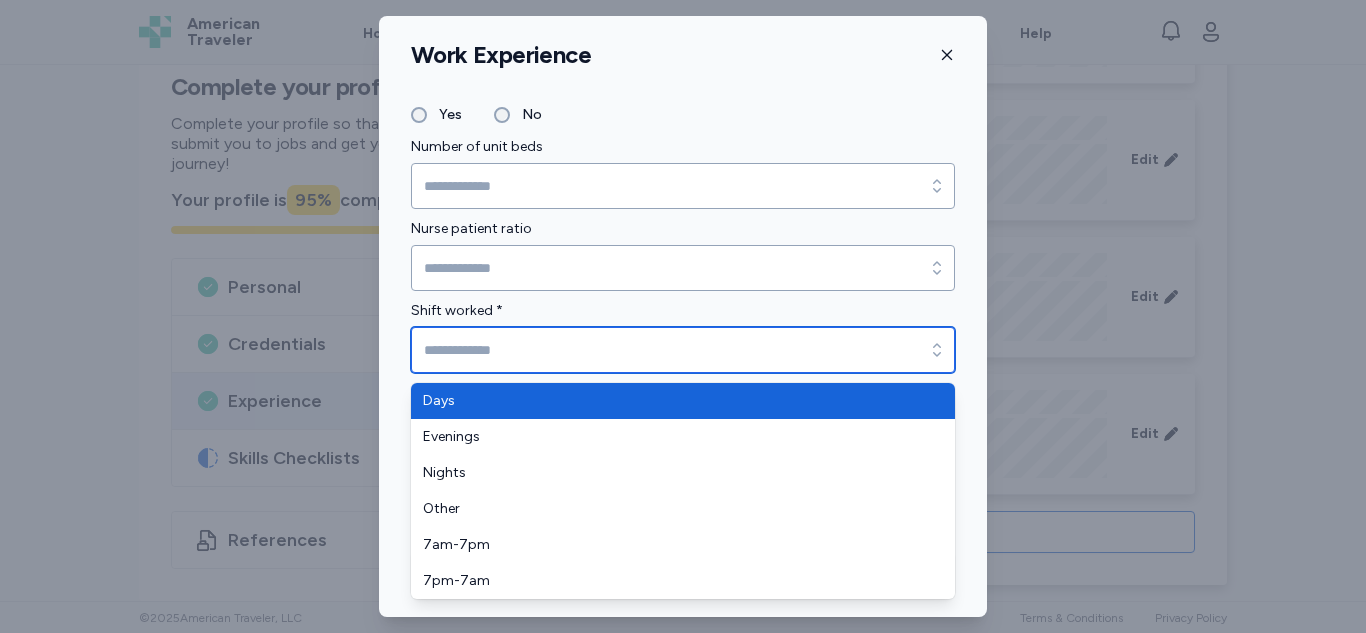 type on "****" 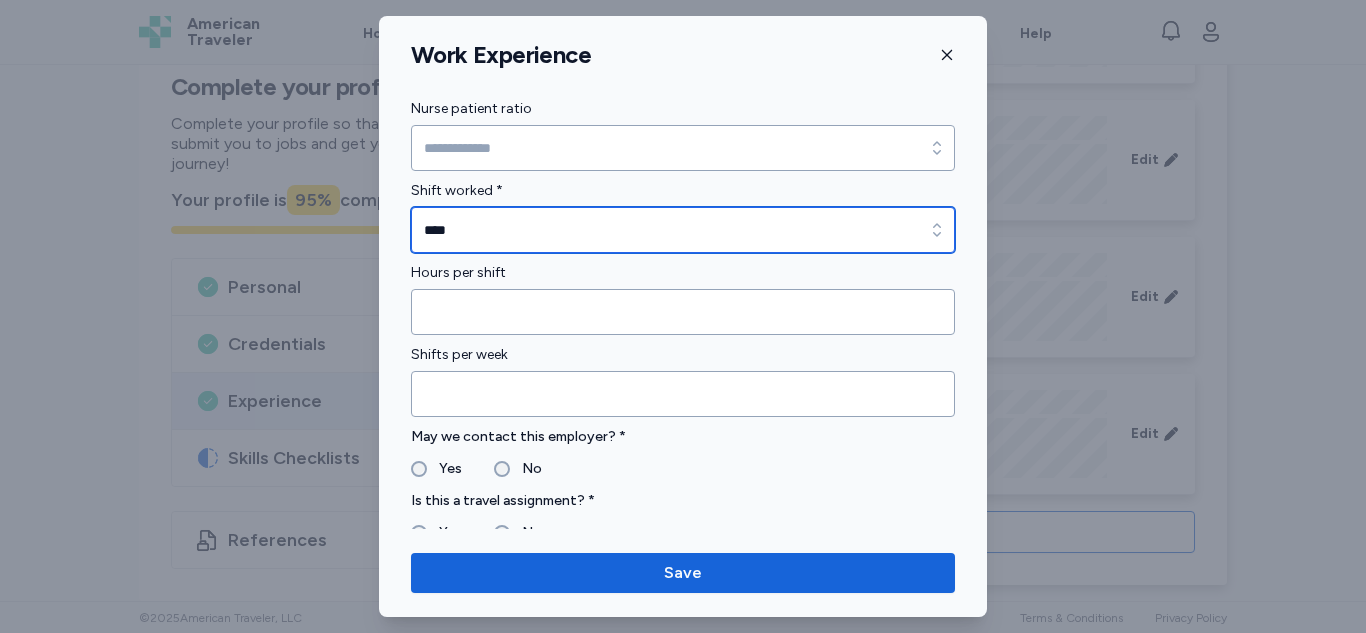 scroll, scrollTop: 1526, scrollLeft: 0, axis: vertical 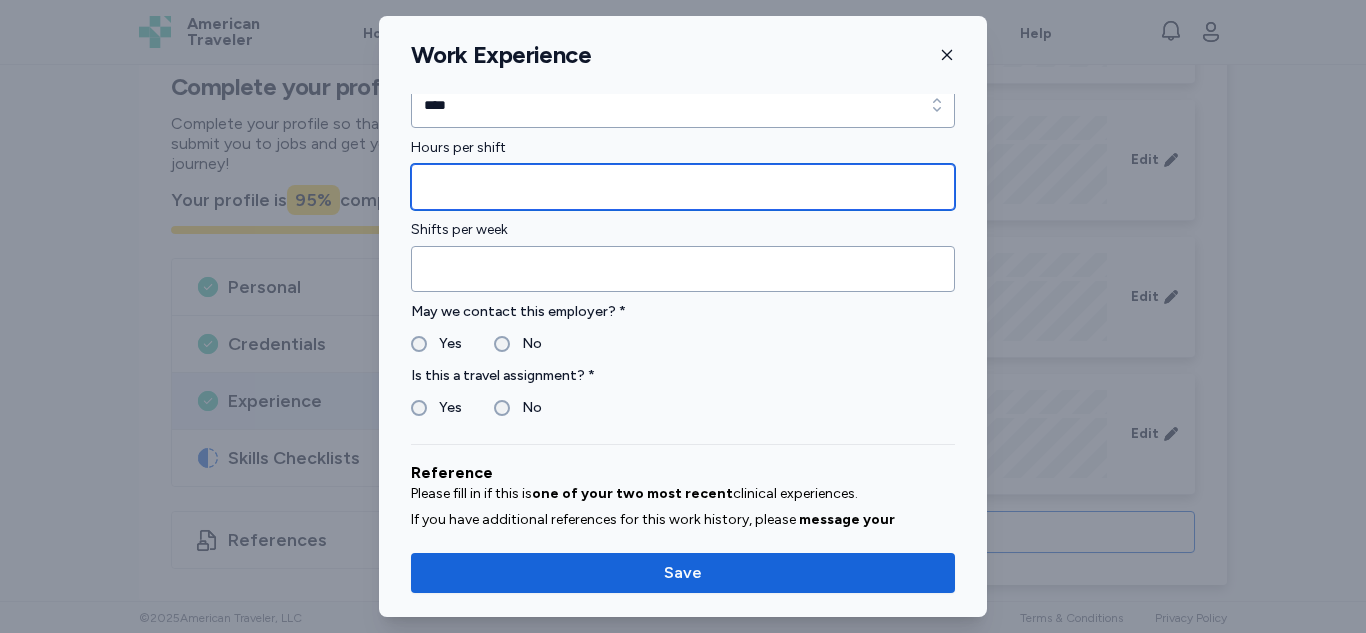 click at bounding box center [683, 187] 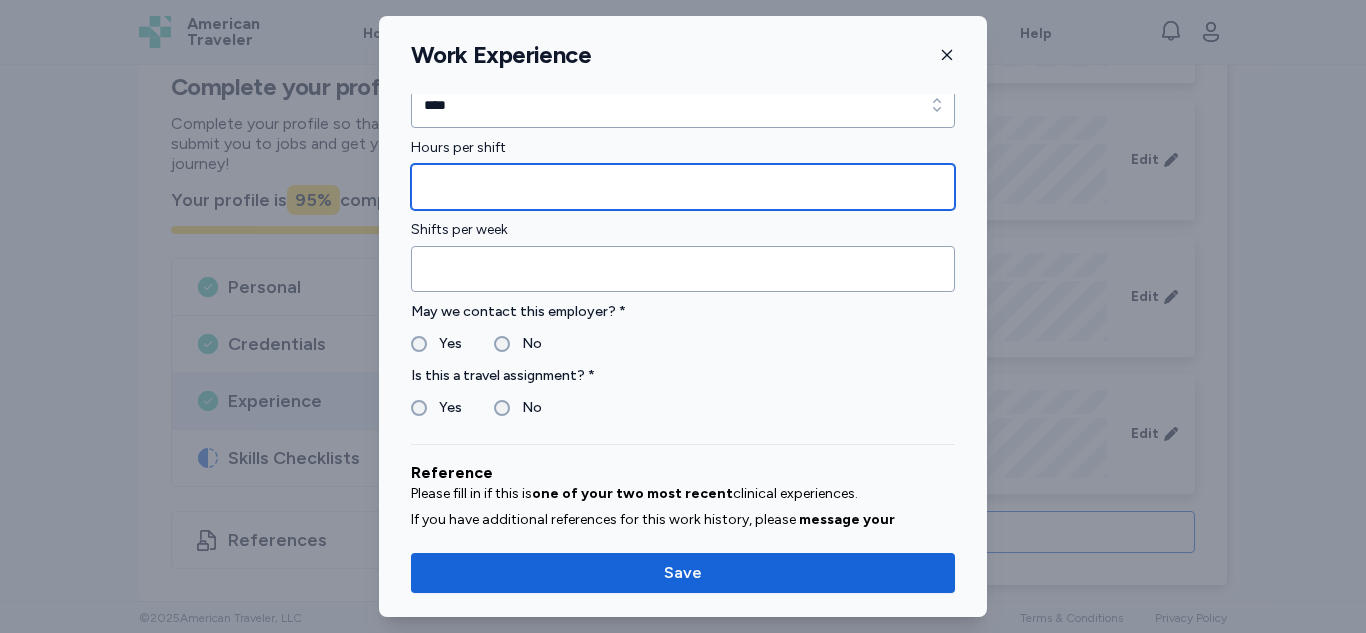 type on "*" 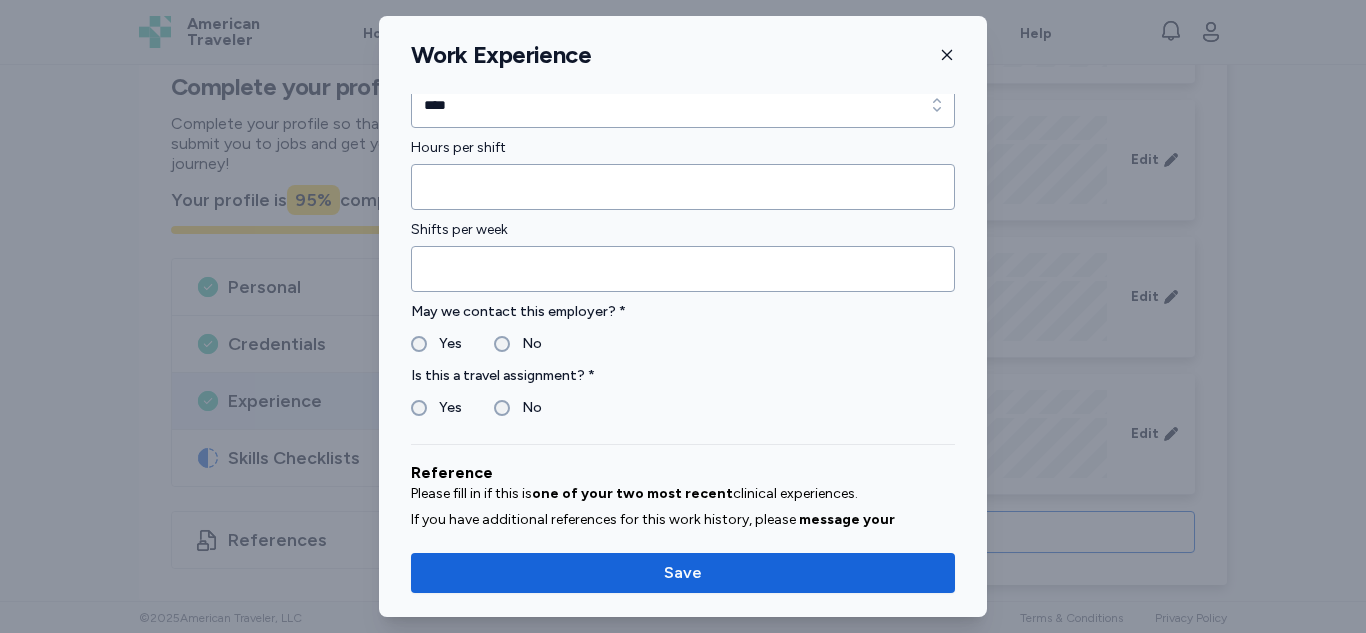 click on "Shifts per week" at bounding box center [683, 255] 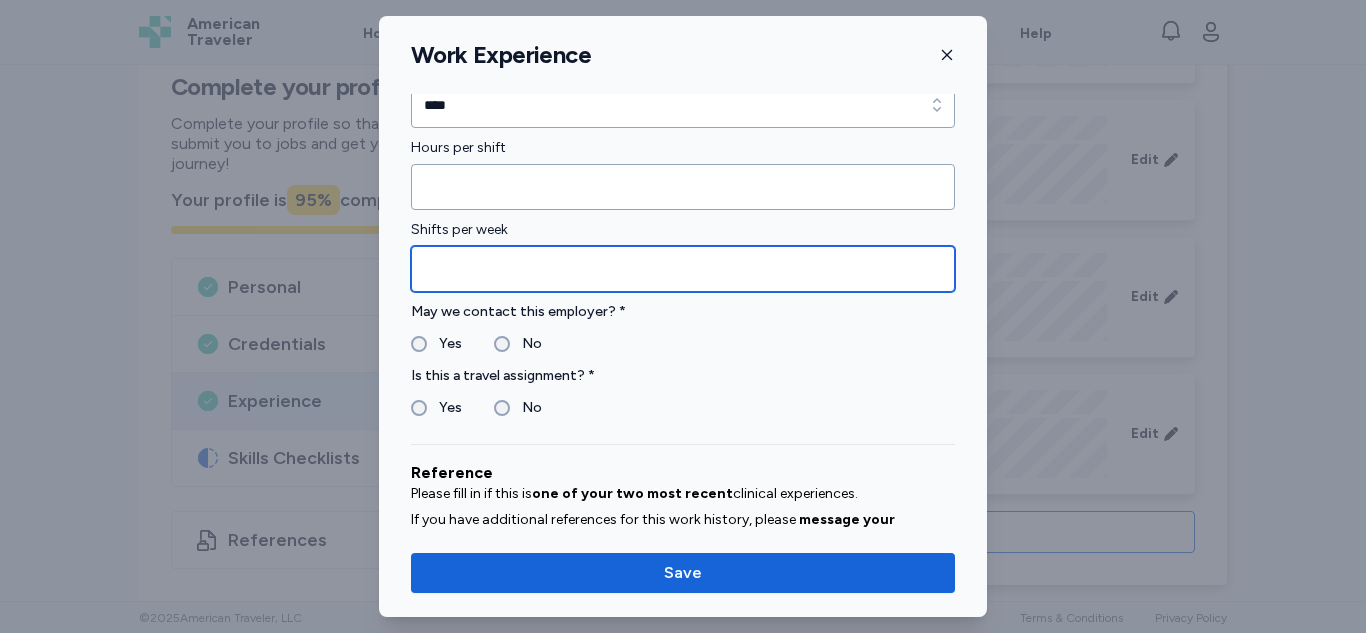 click at bounding box center [683, 269] 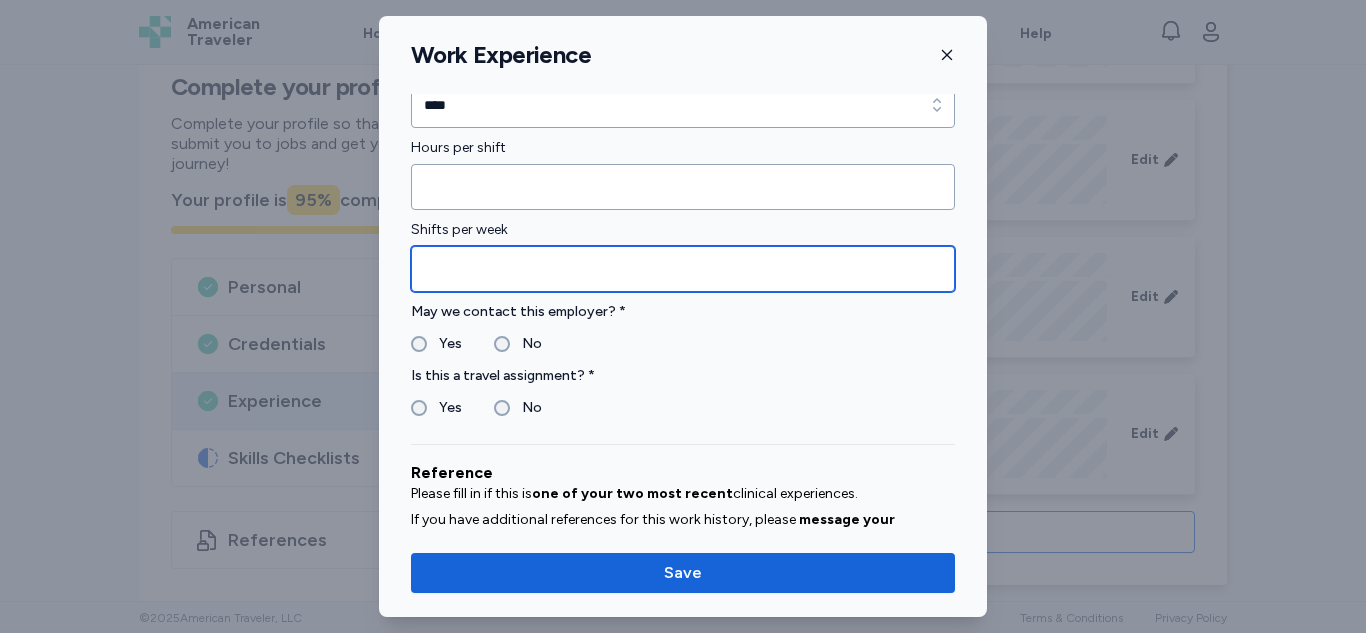 type on "*" 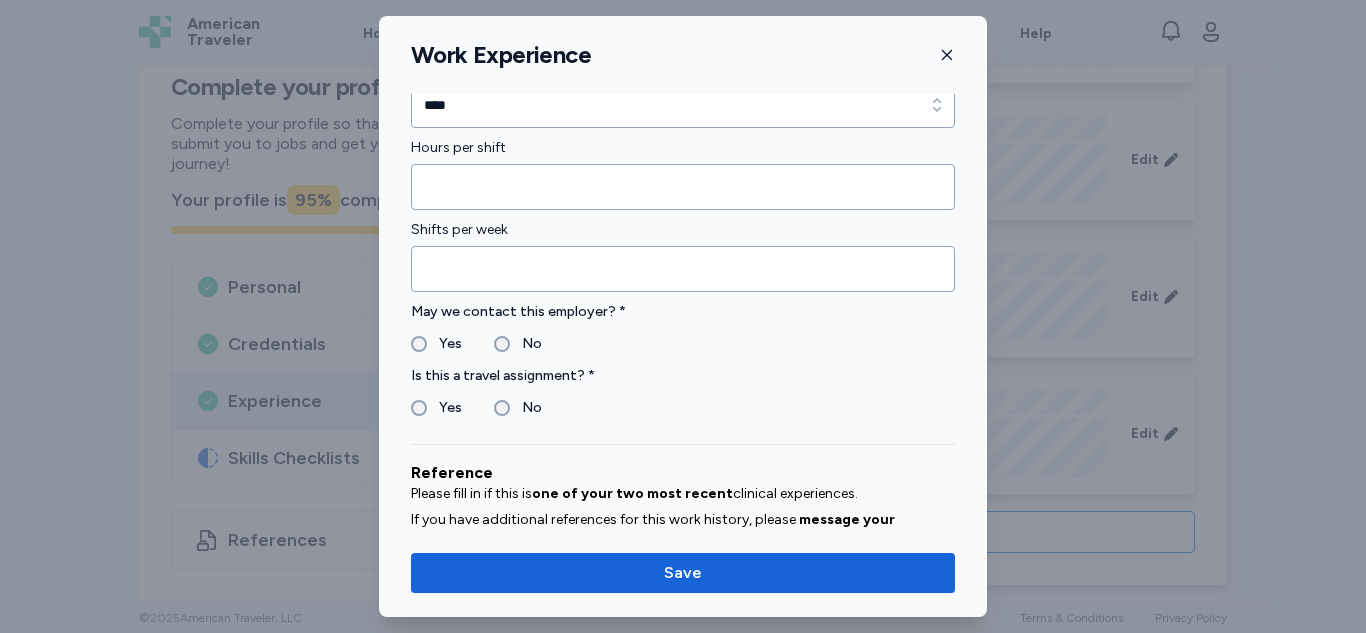 click on "Yes" at bounding box center (444, 344) 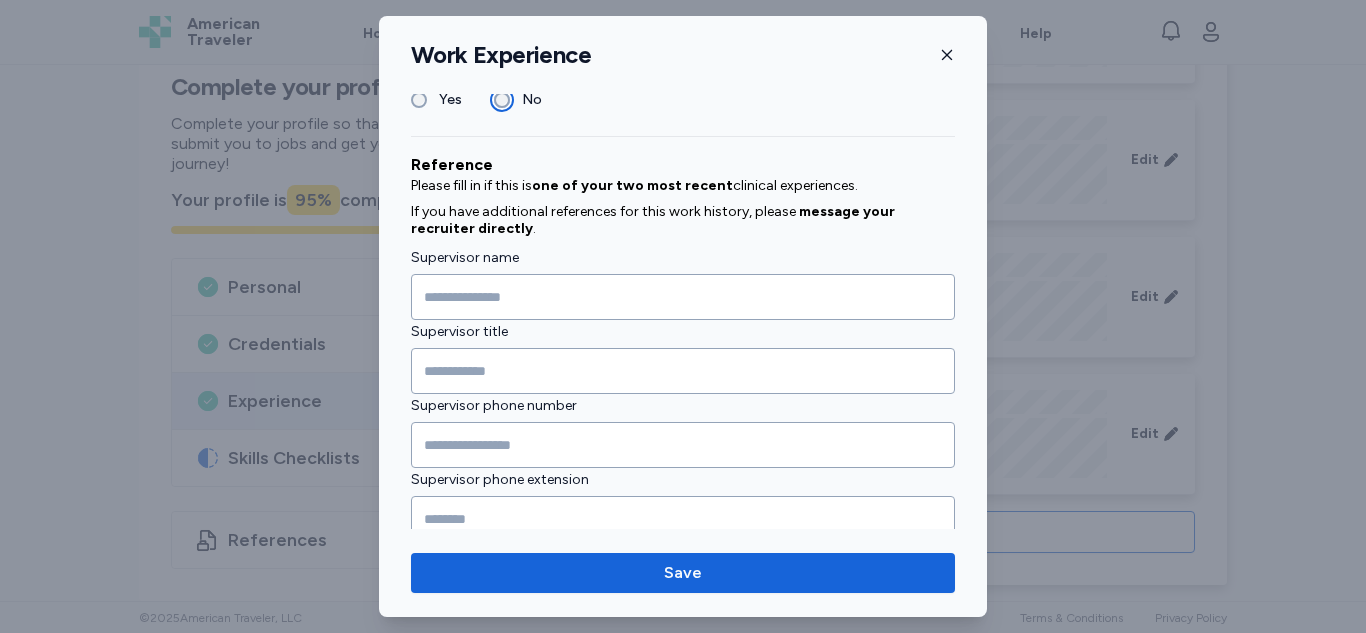 scroll, scrollTop: 1833, scrollLeft: 0, axis: vertical 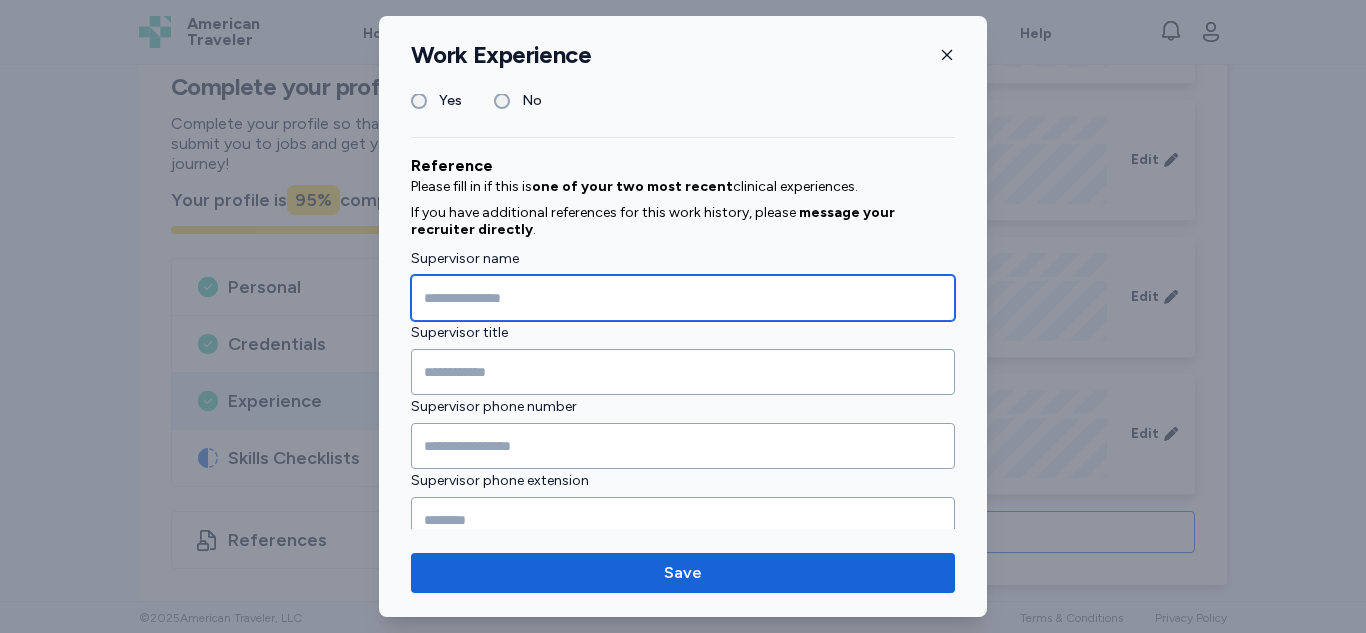 click at bounding box center [683, 298] 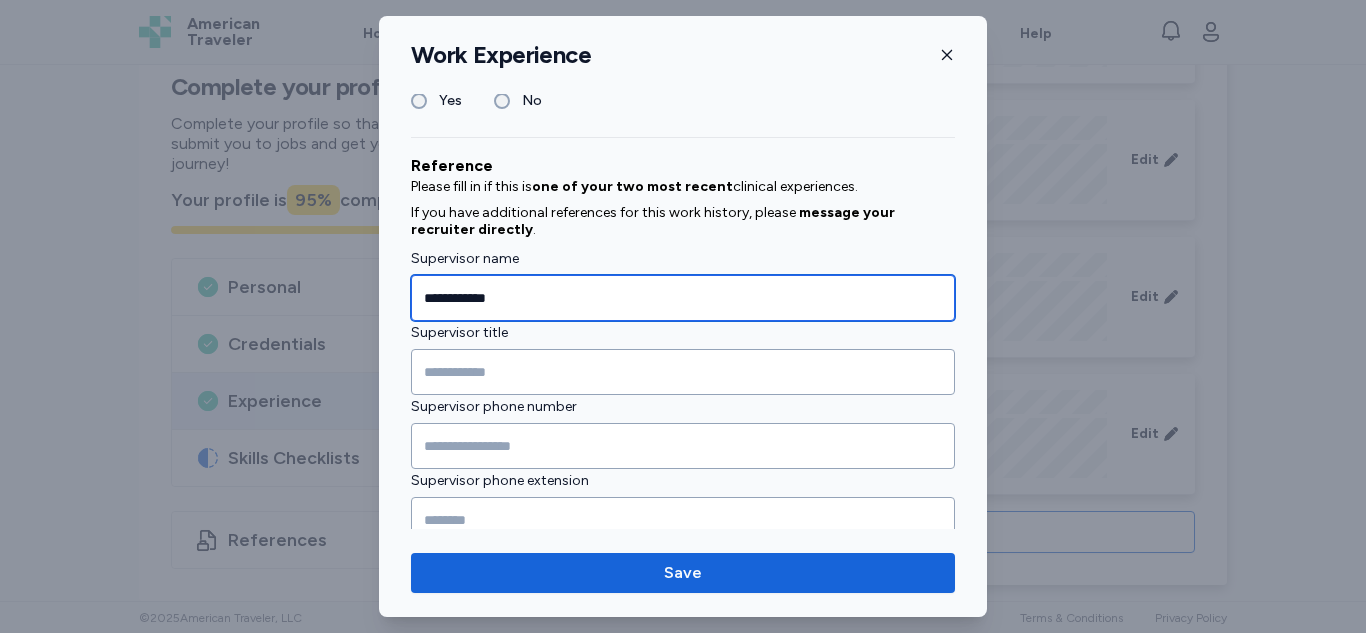 scroll, scrollTop: 1957, scrollLeft: 0, axis: vertical 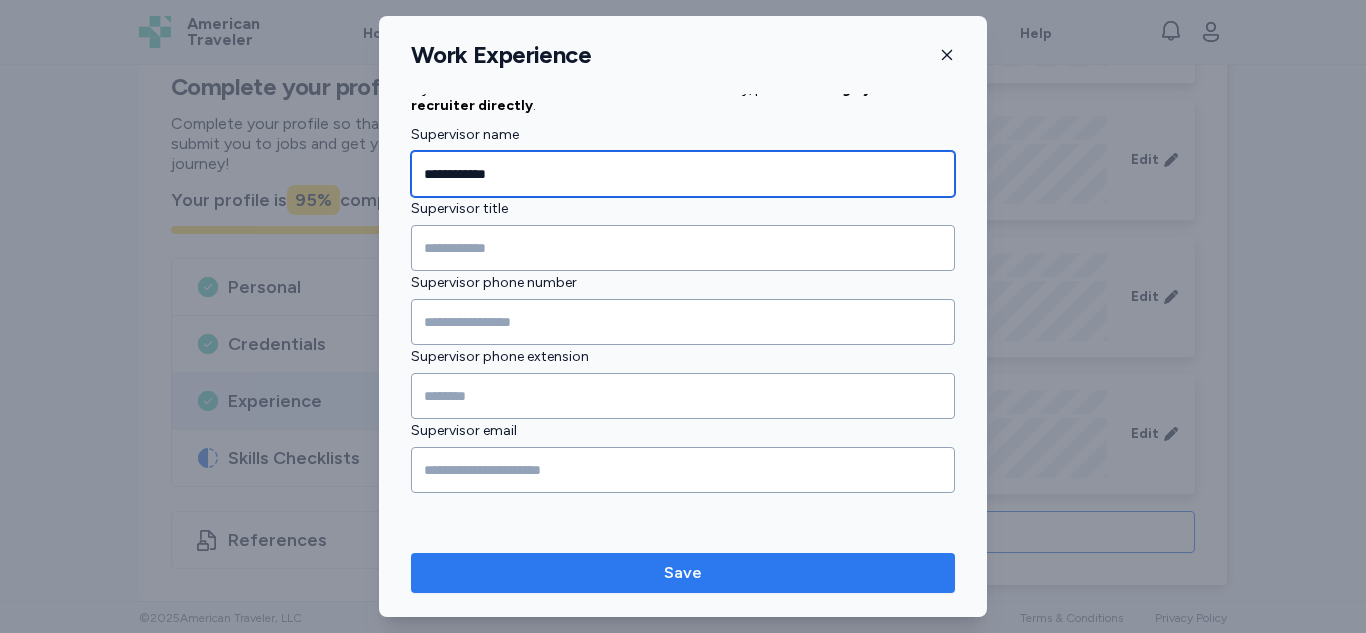 type on "**********" 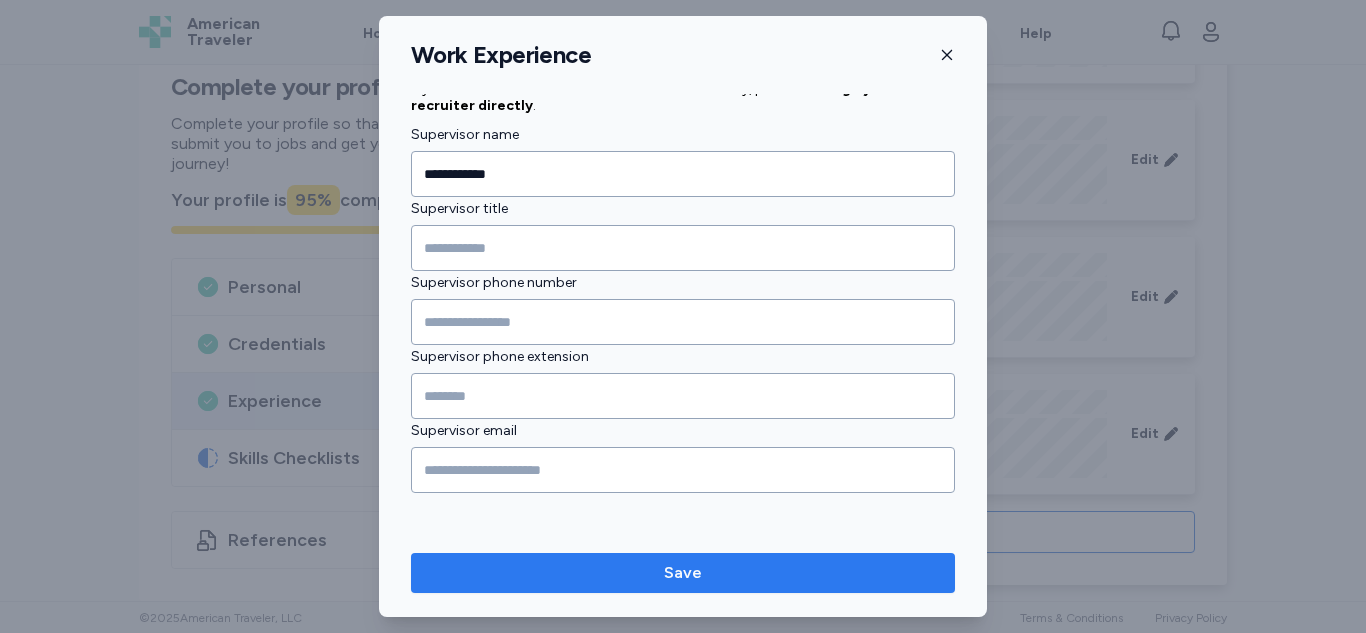 click on "Save" at bounding box center (683, 573) 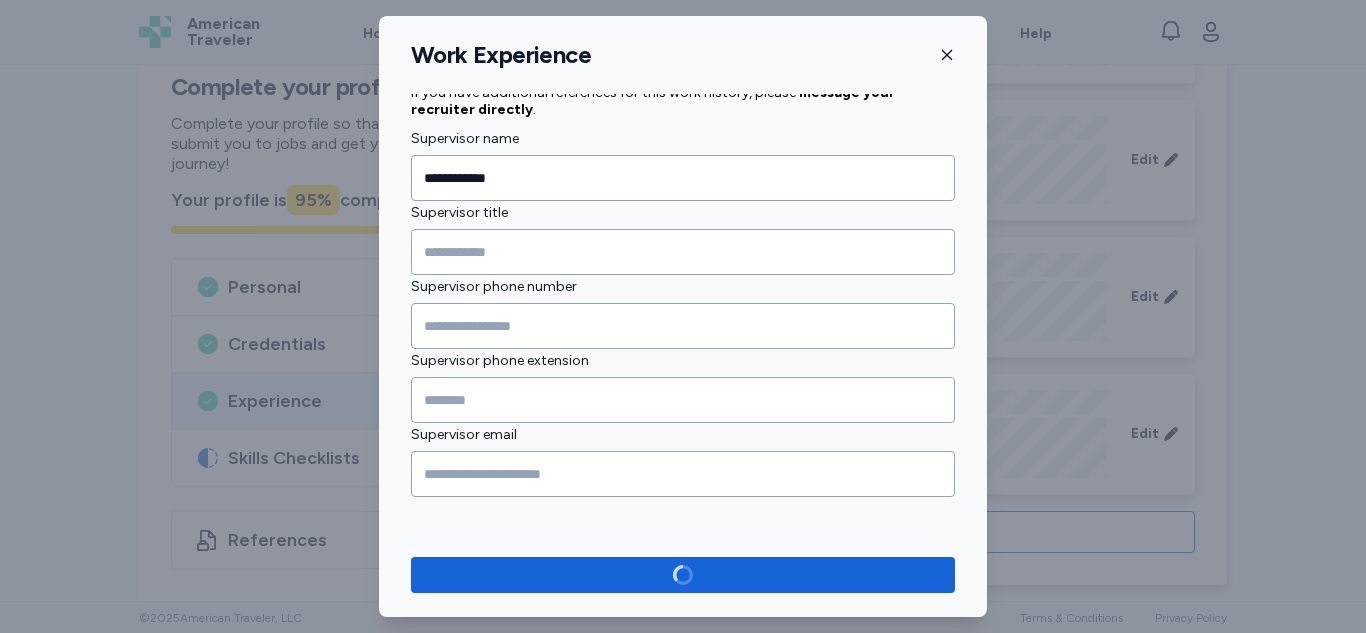 scroll, scrollTop: 1953, scrollLeft: 0, axis: vertical 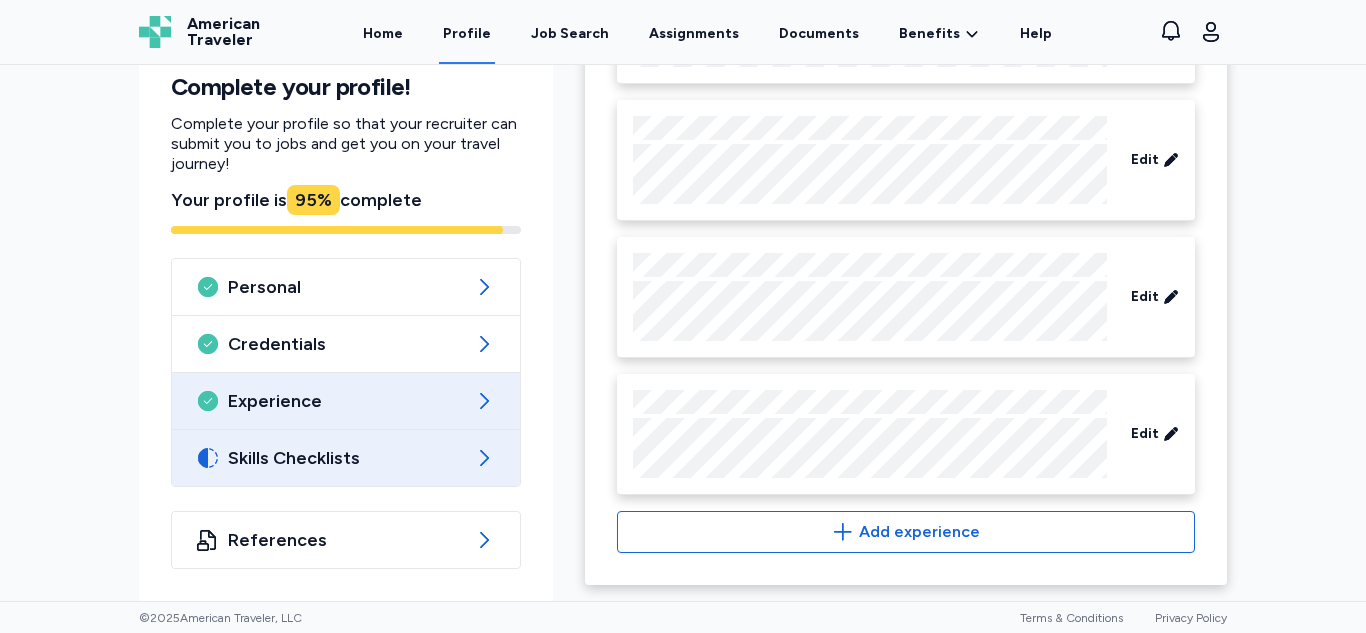 click on "Skills Checklists" at bounding box center (346, 458) 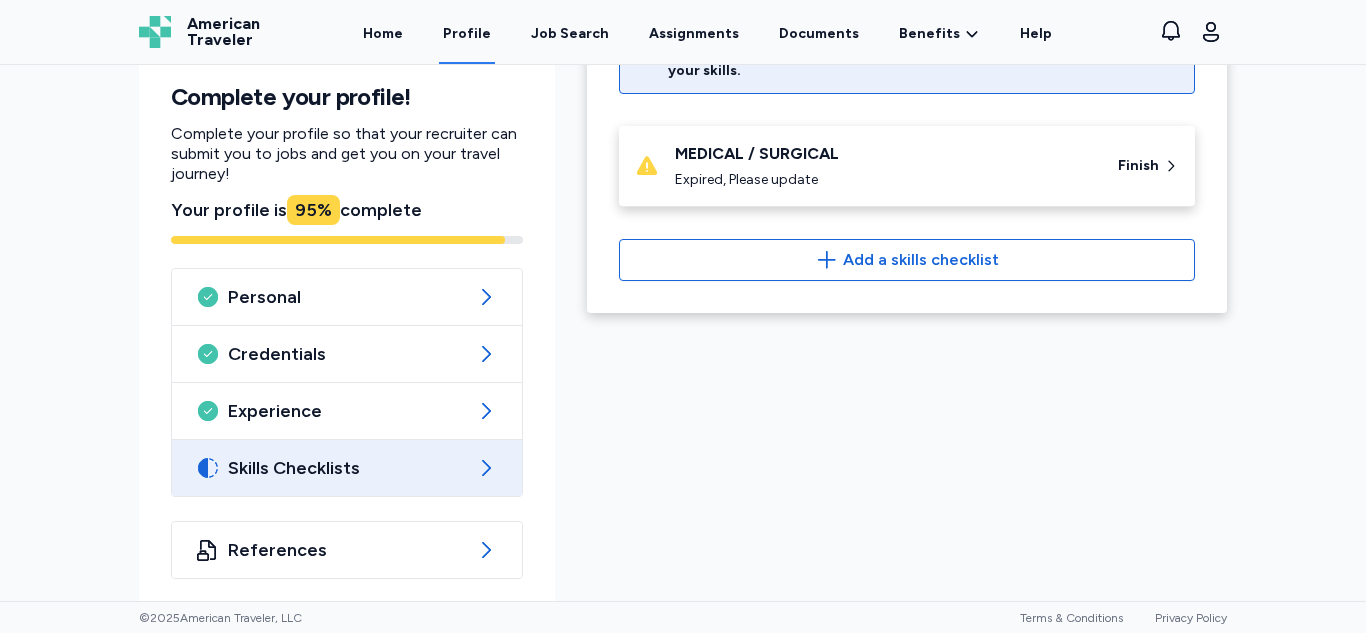 scroll, scrollTop: 0, scrollLeft: 0, axis: both 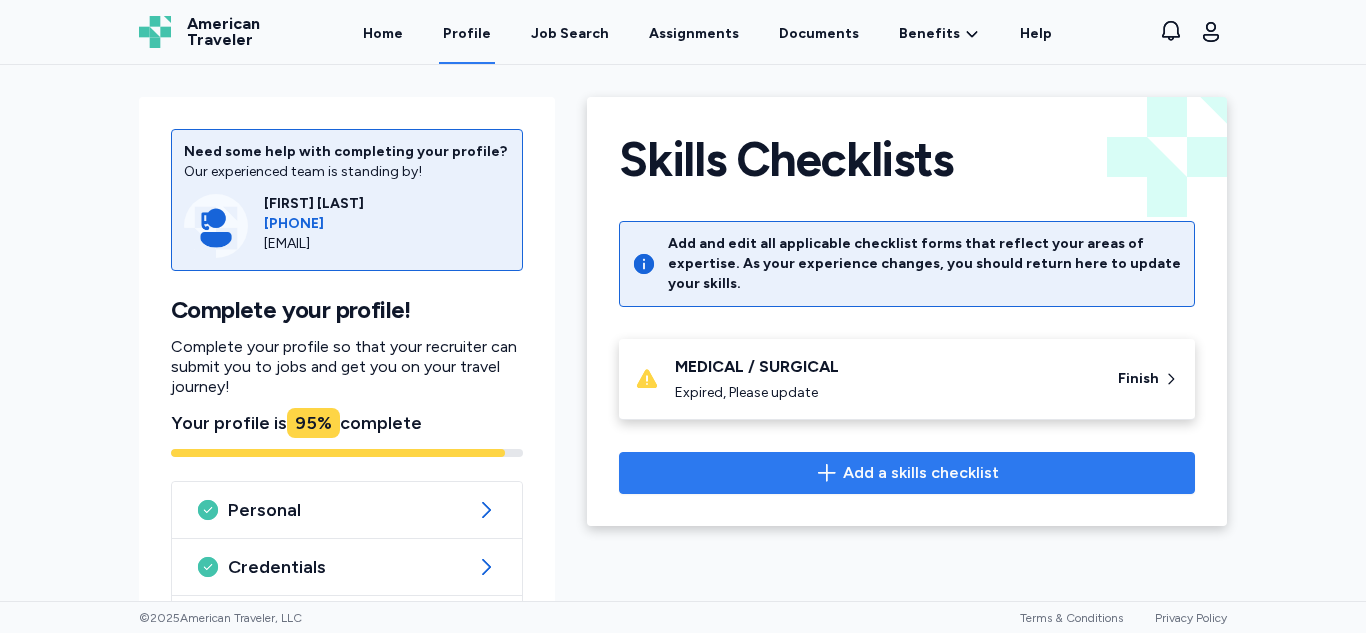 click on "Add a skills checklist" at bounding box center [907, 473] 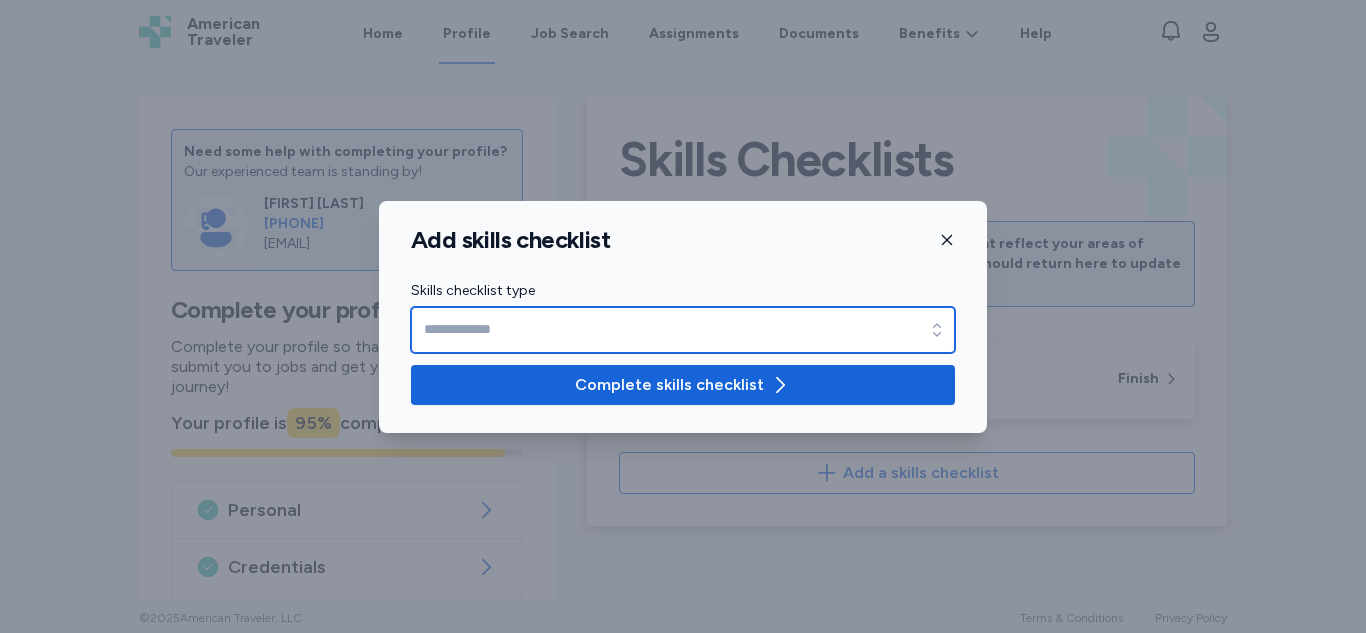 click on "Skills checklist type" at bounding box center (683, 330) 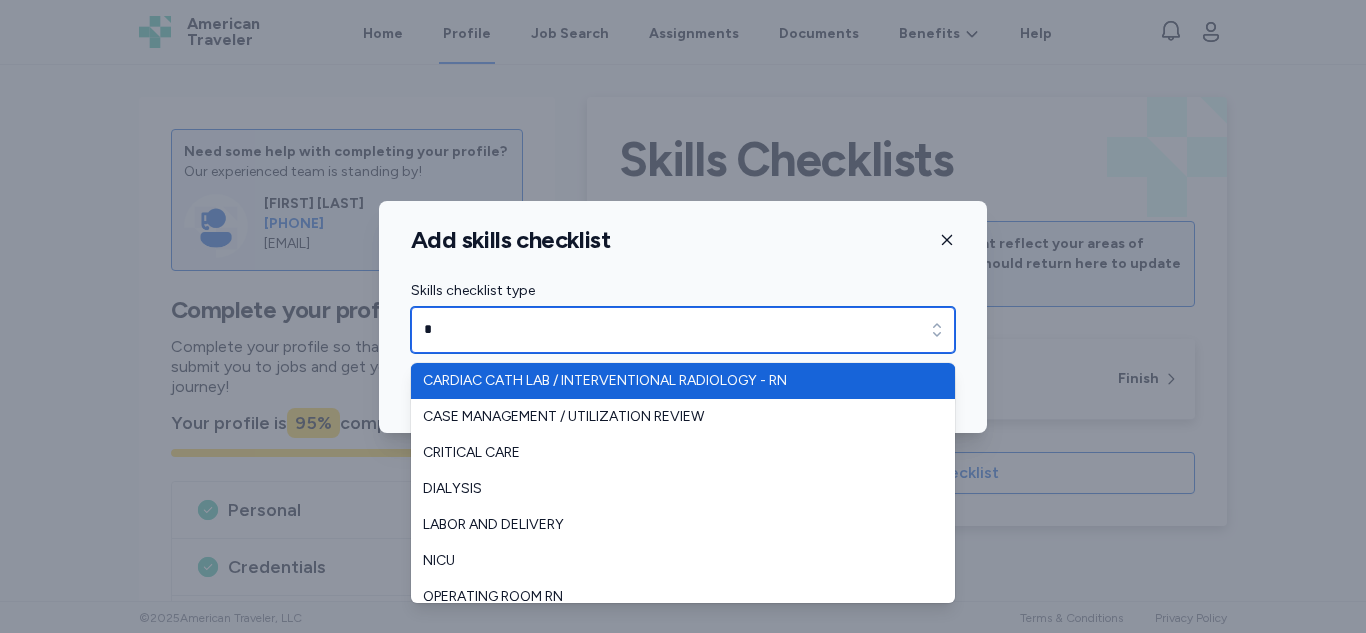 click on "*" at bounding box center [683, 330] 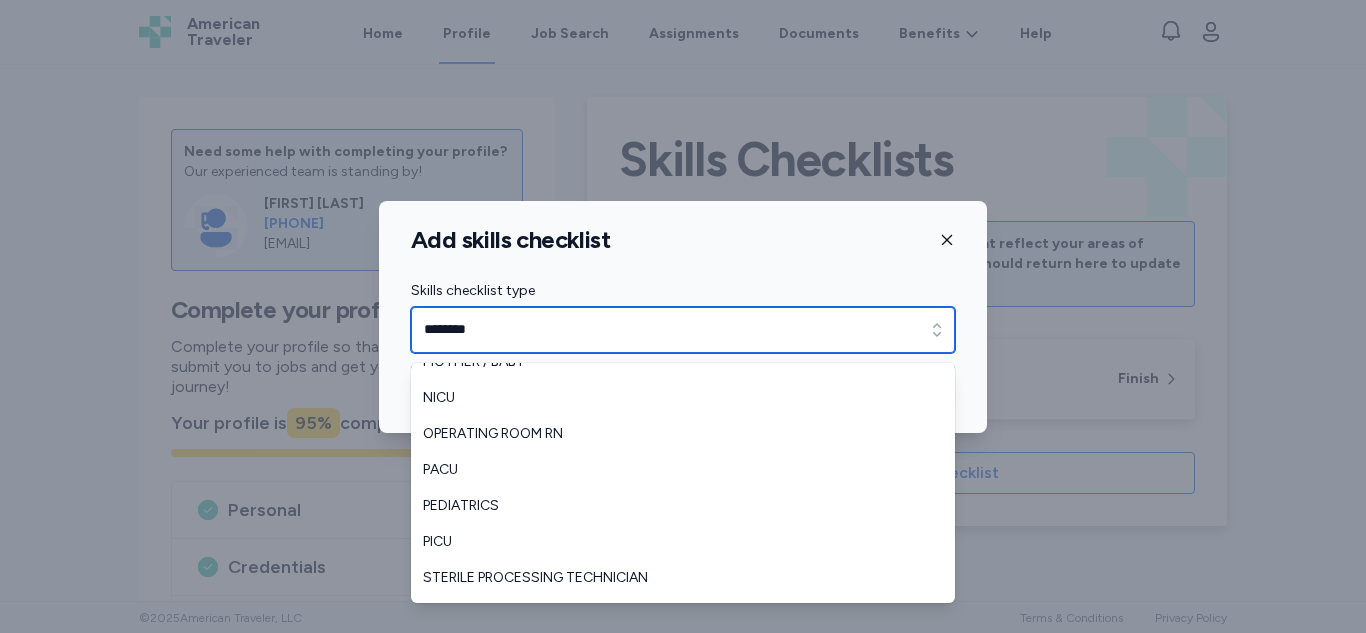 scroll, scrollTop: 408, scrollLeft: 0, axis: vertical 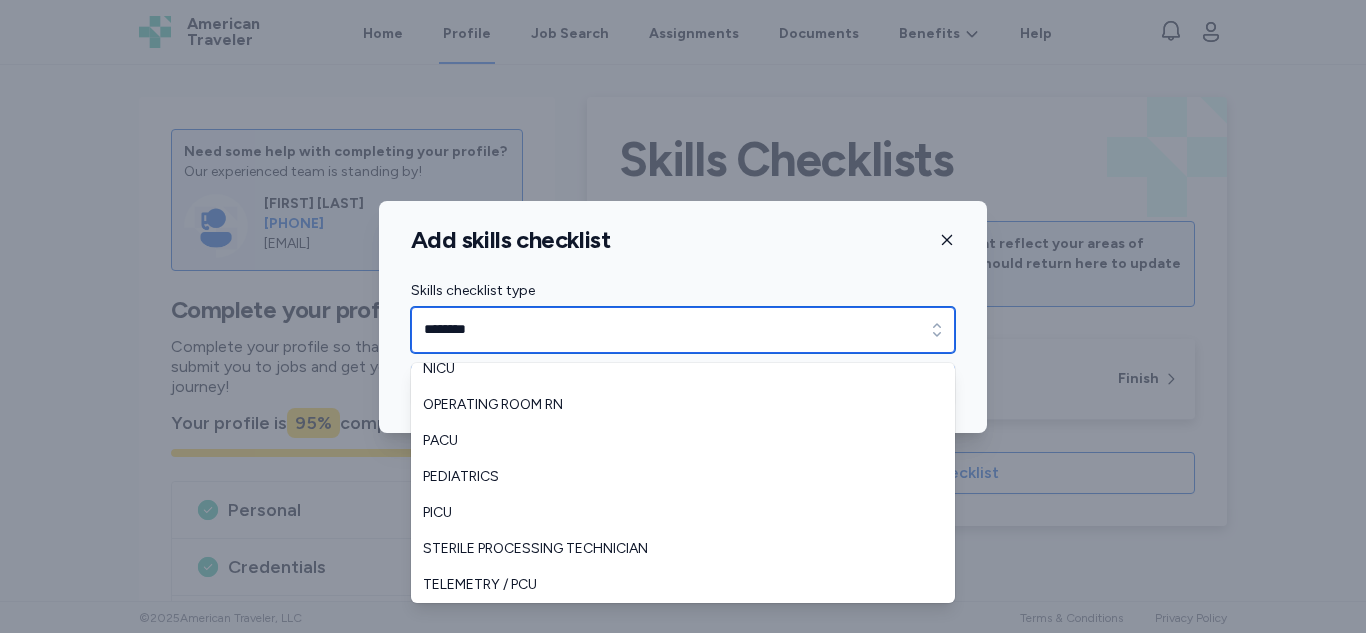 type on "********" 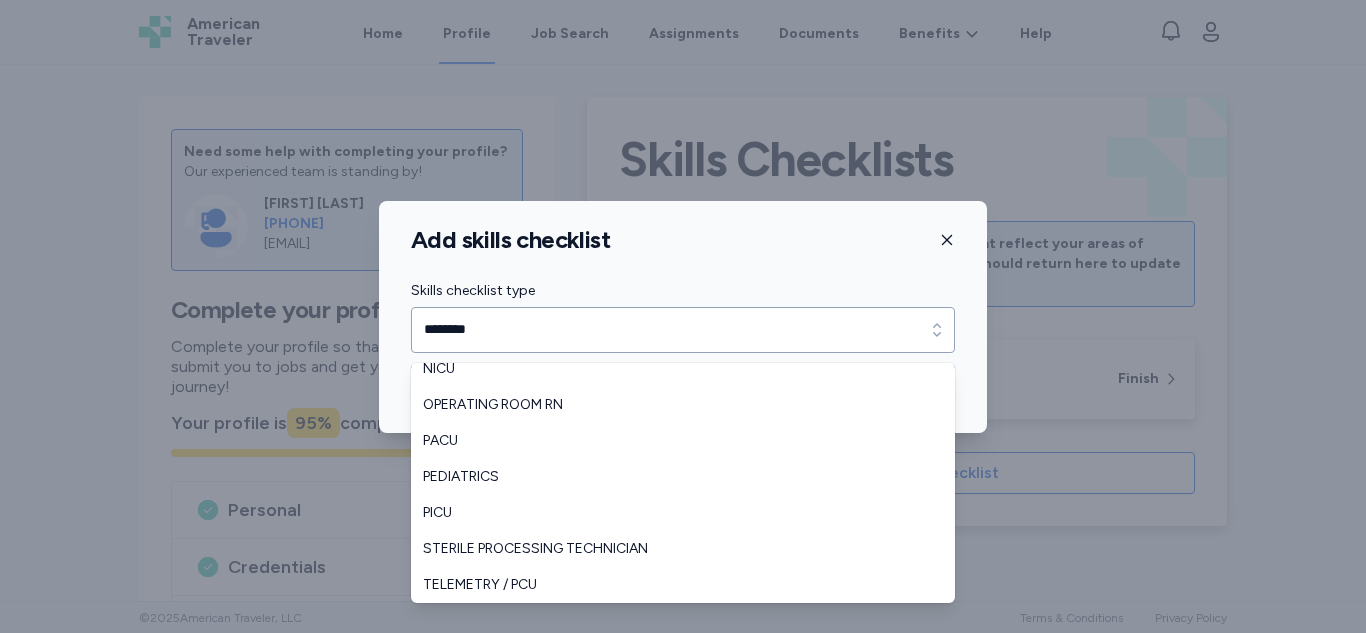 click on "Add skills checklist Skills checklist type ******** Skills checklist type Complete skills checklist" at bounding box center [683, 317] 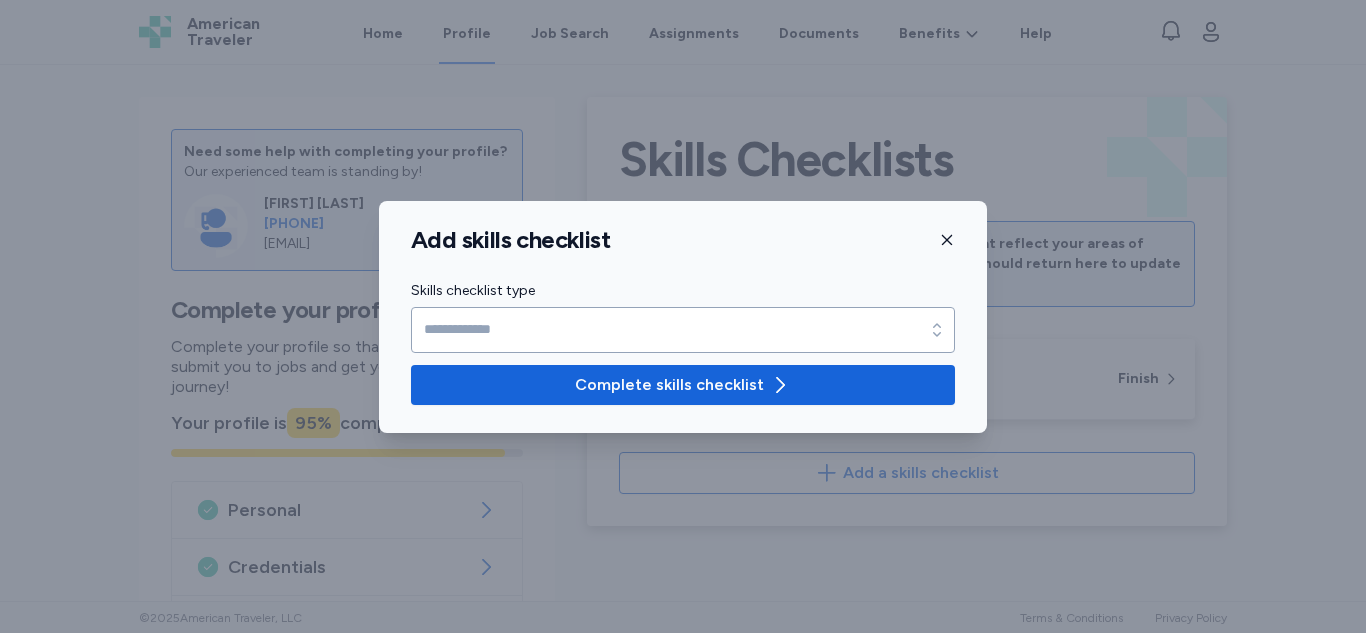 click 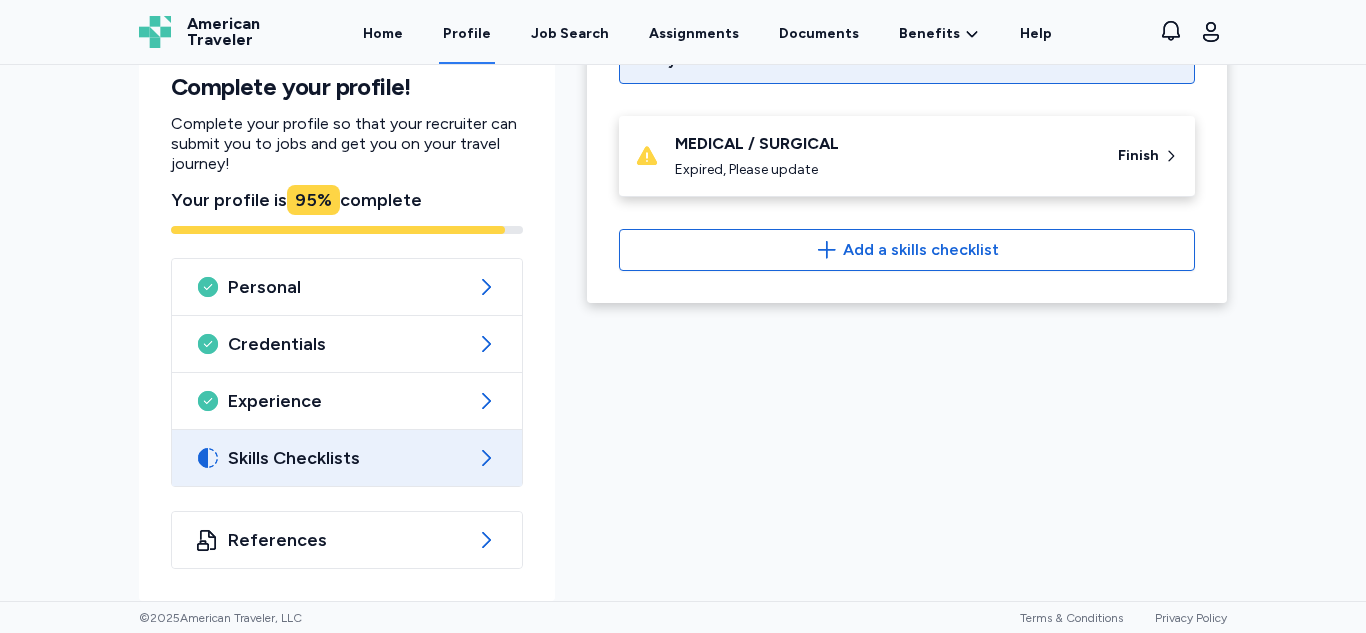 scroll, scrollTop: 0, scrollLeft: 0, axis: both 